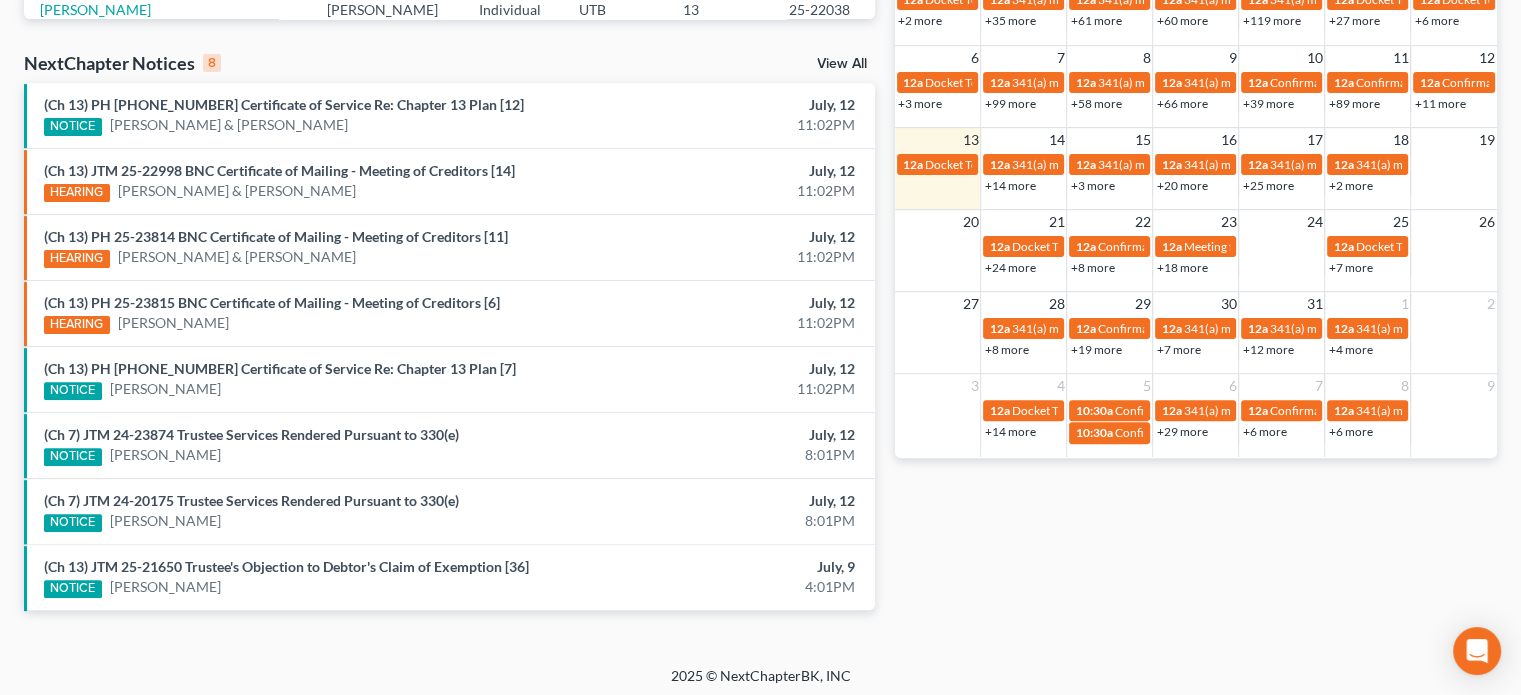 scroll, scrollTop: 605, scrollLeft: 0, axis: vertical 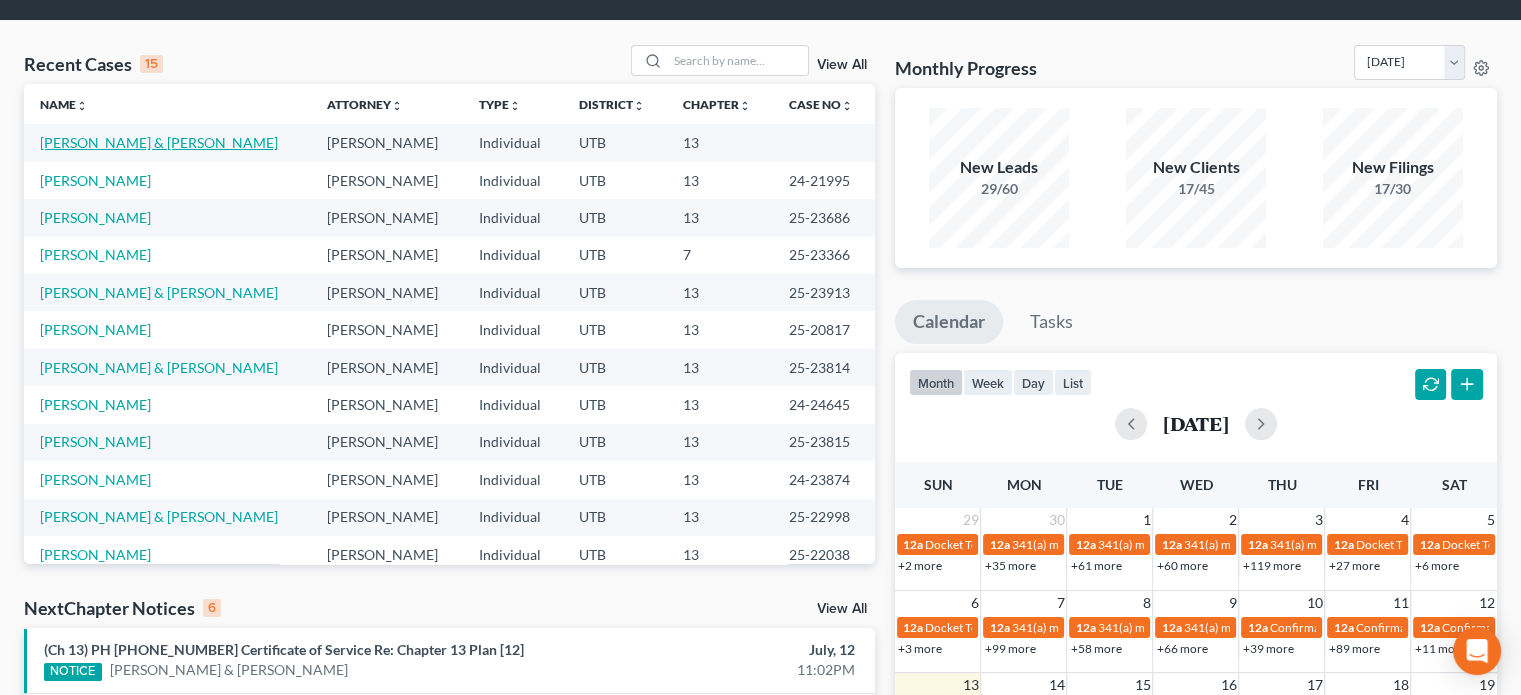click on "[PERSON_NAME] & [PERSON_NAME]" at bounding box center (159, 142) 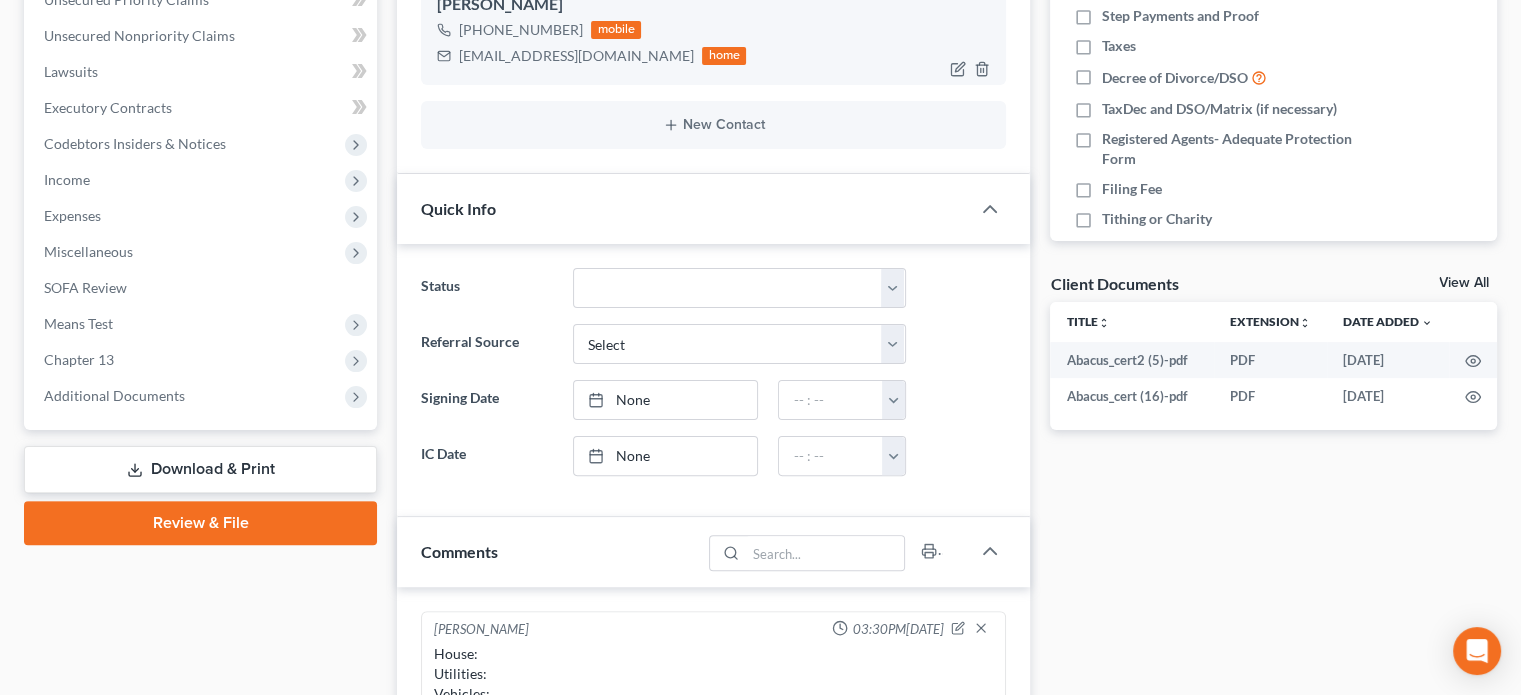 scroll, scrollTop: 485, scrollLeft: 0, axis: vertical 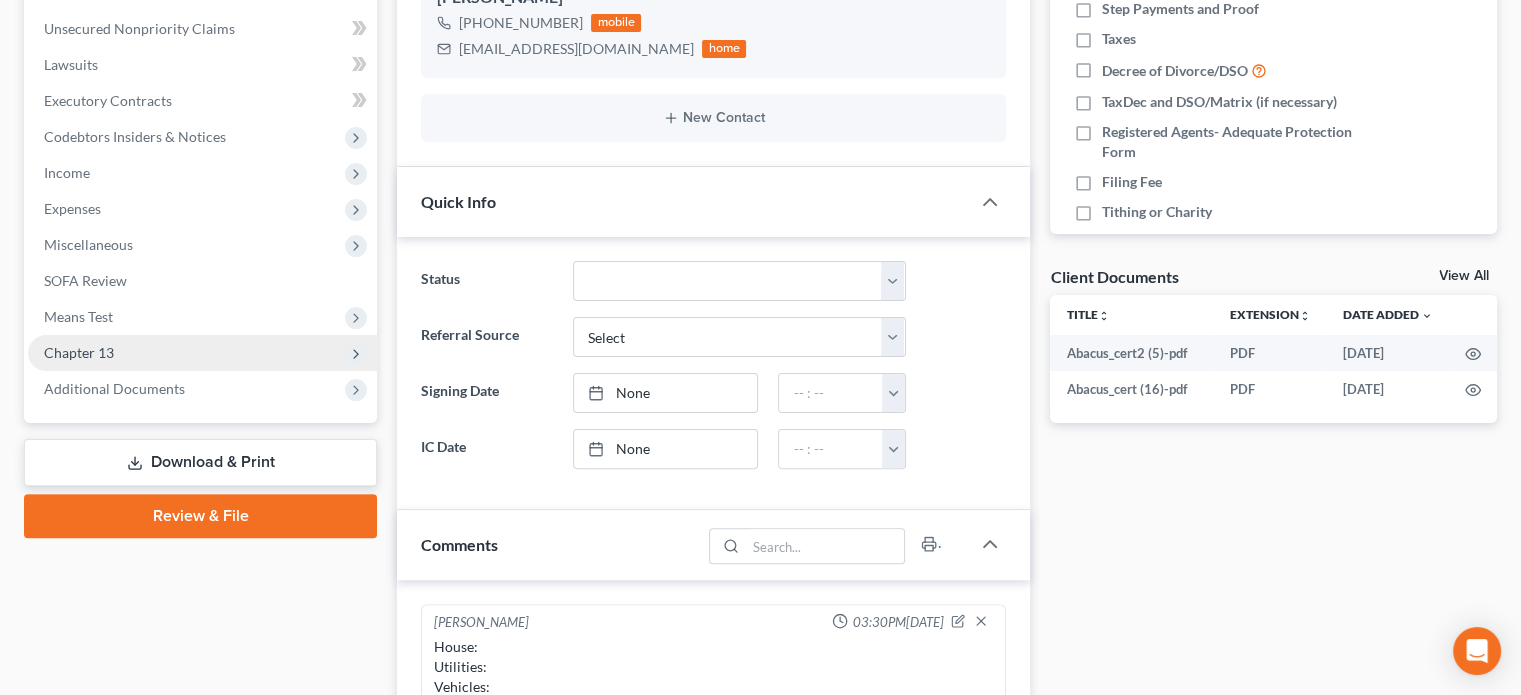 click on "Chapter 13" at bounding box center [202, 353] 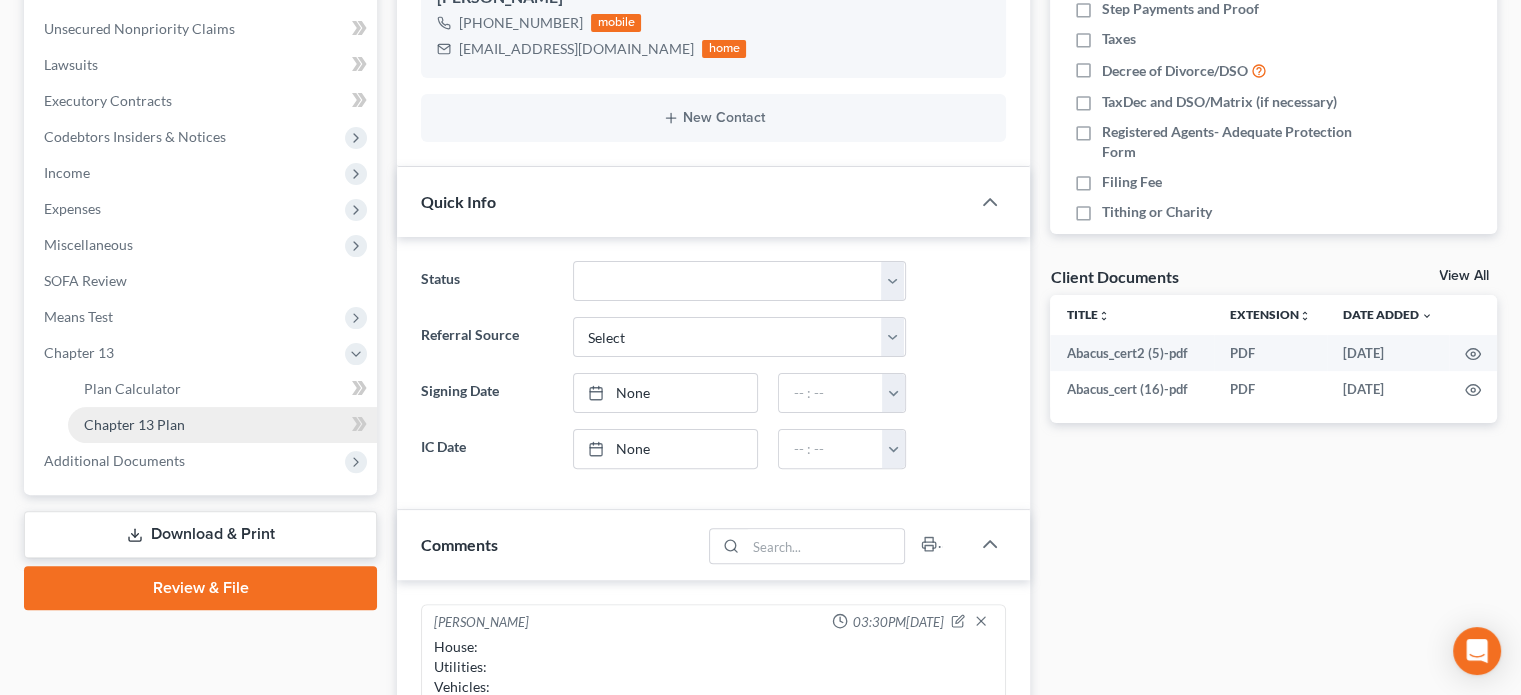 click on "Chapter 13 Plan" at bounding box center (222, 425) 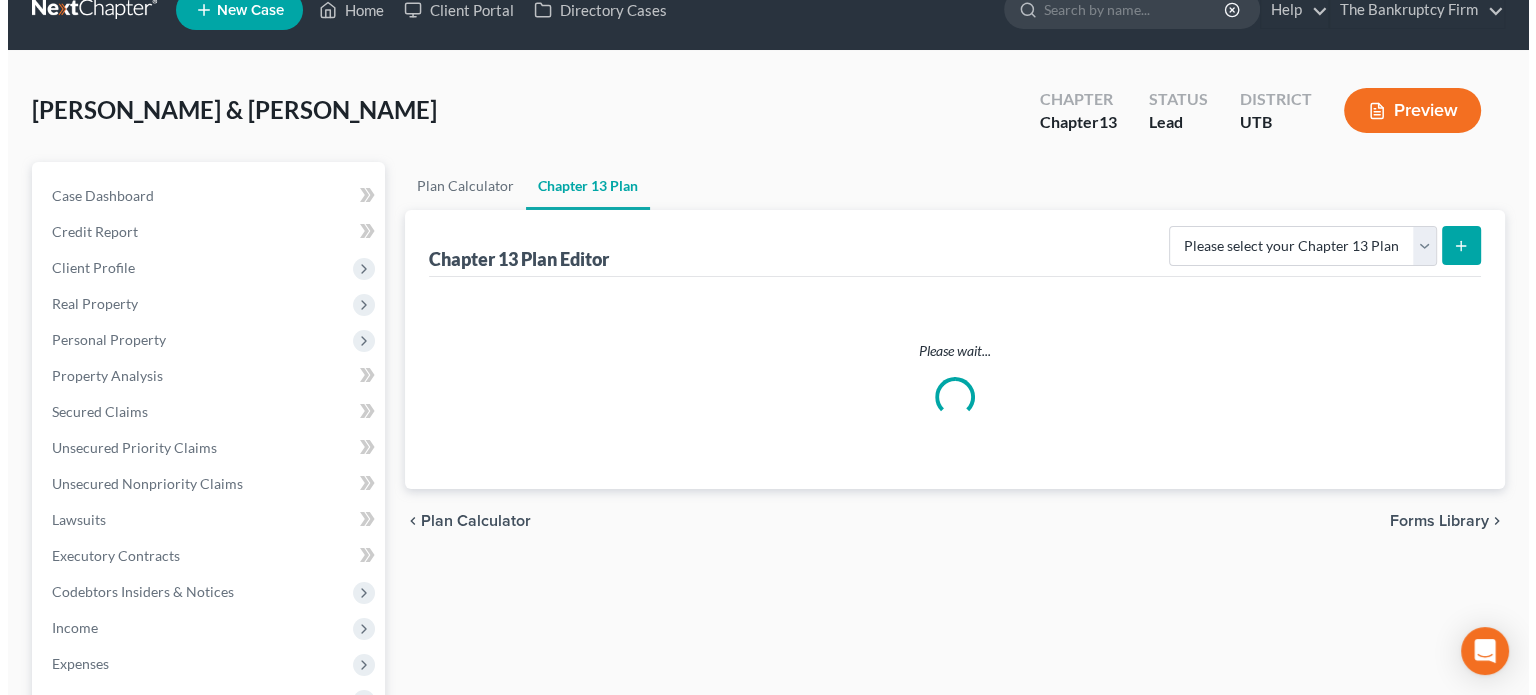 scroll, scrollTop: 0, scrollLeft: 0, axis: both 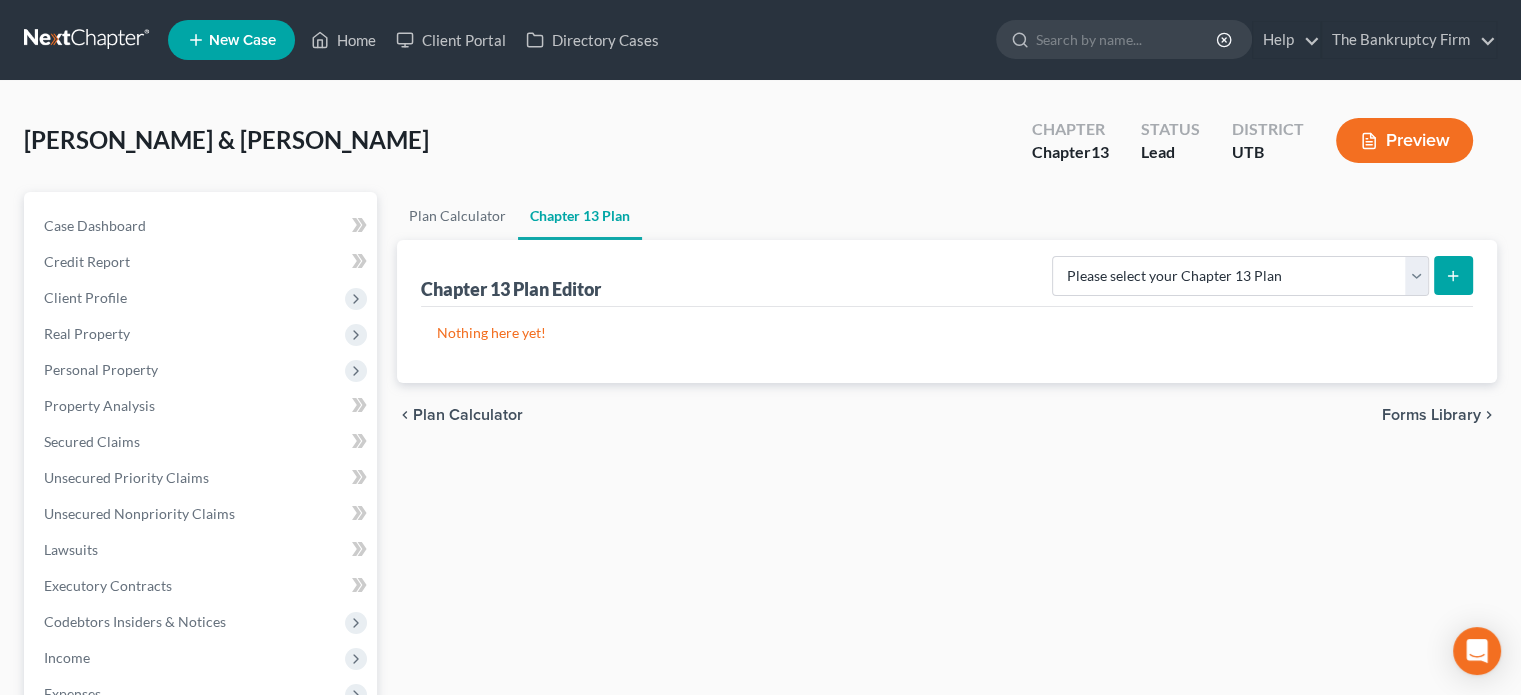 click on "Please select your Chapter 13 Plan Chapter 13 Plan - The Bankruptcy Firm - [US_STATE]  National Form Plan - Official Form 113" at bounding box center (1262, 276) 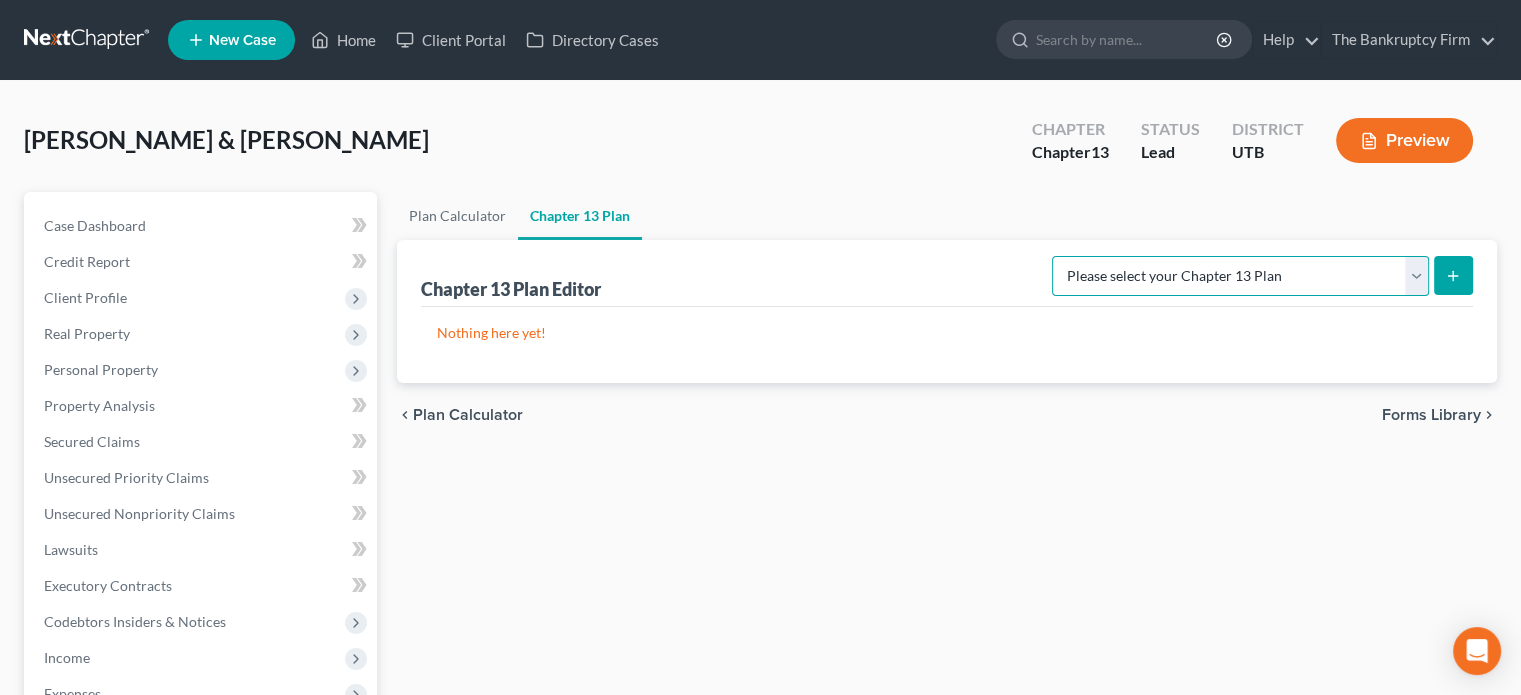 click on "Please select your Chapter 13 Plan Chapter 13 Plan - The Bankruptcy Firm - [US_STATE]  National Form Plan - Official Form 113" at bounding box center [1240, 276] 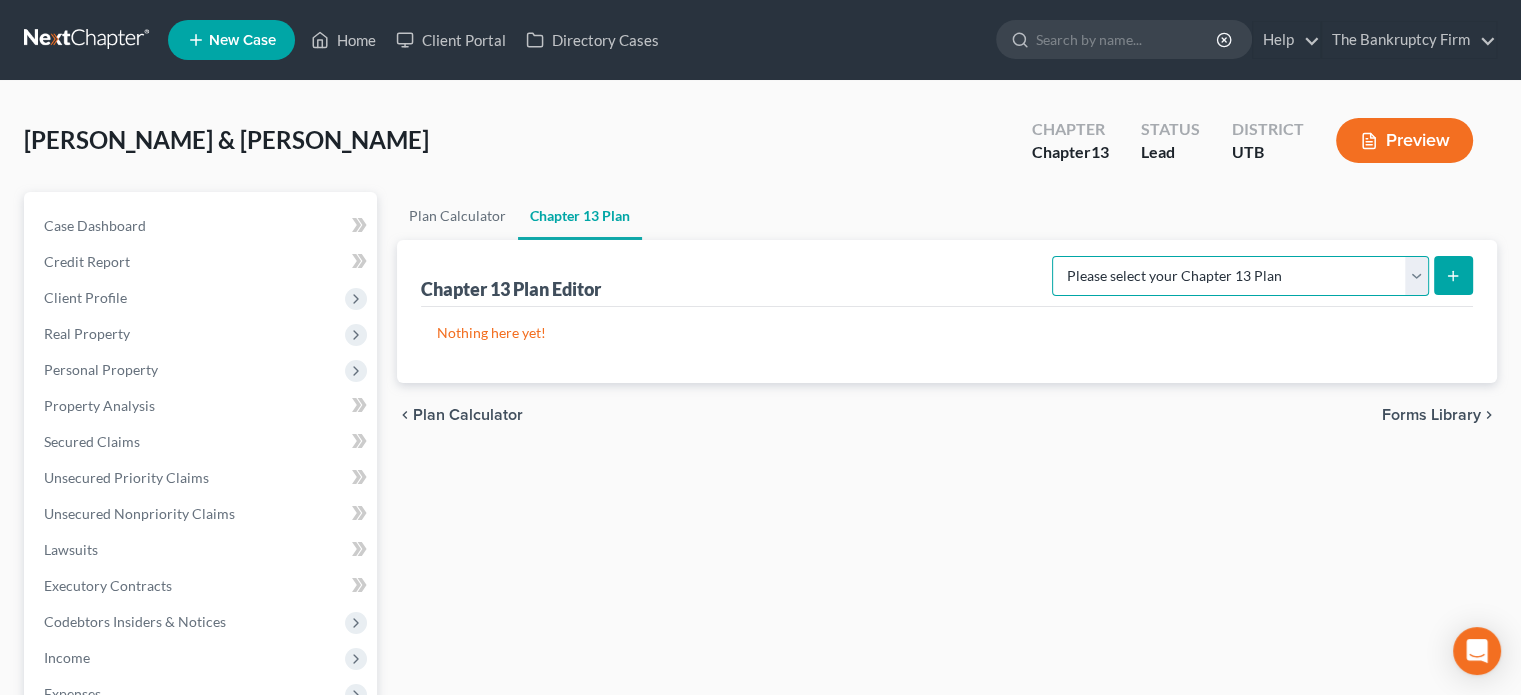 select on "0" 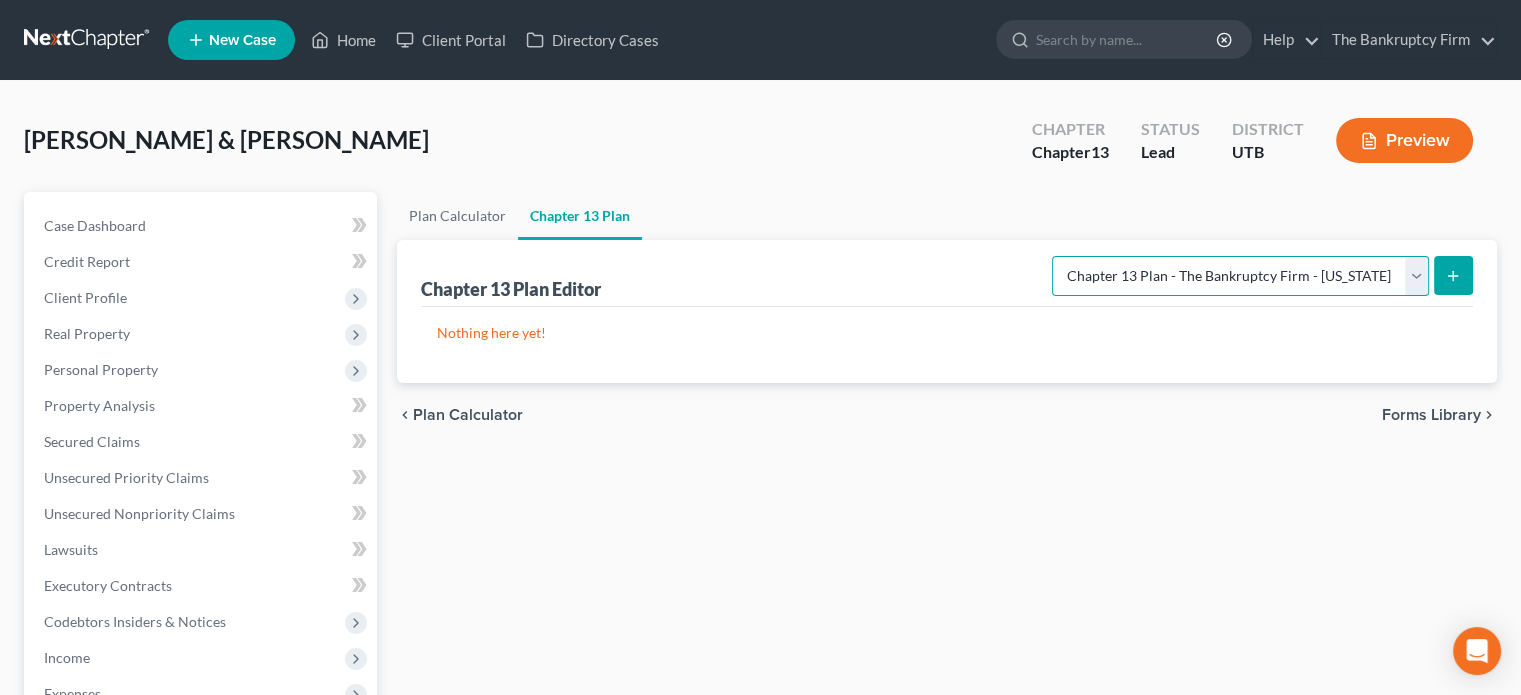 click on "Please select your Chapter 13 Plan Chapter 13 Plan - The Bankruptcy Firm - [US_STATE]  National Form Plan - Official Form 113" at bounding box center [1240, 276] 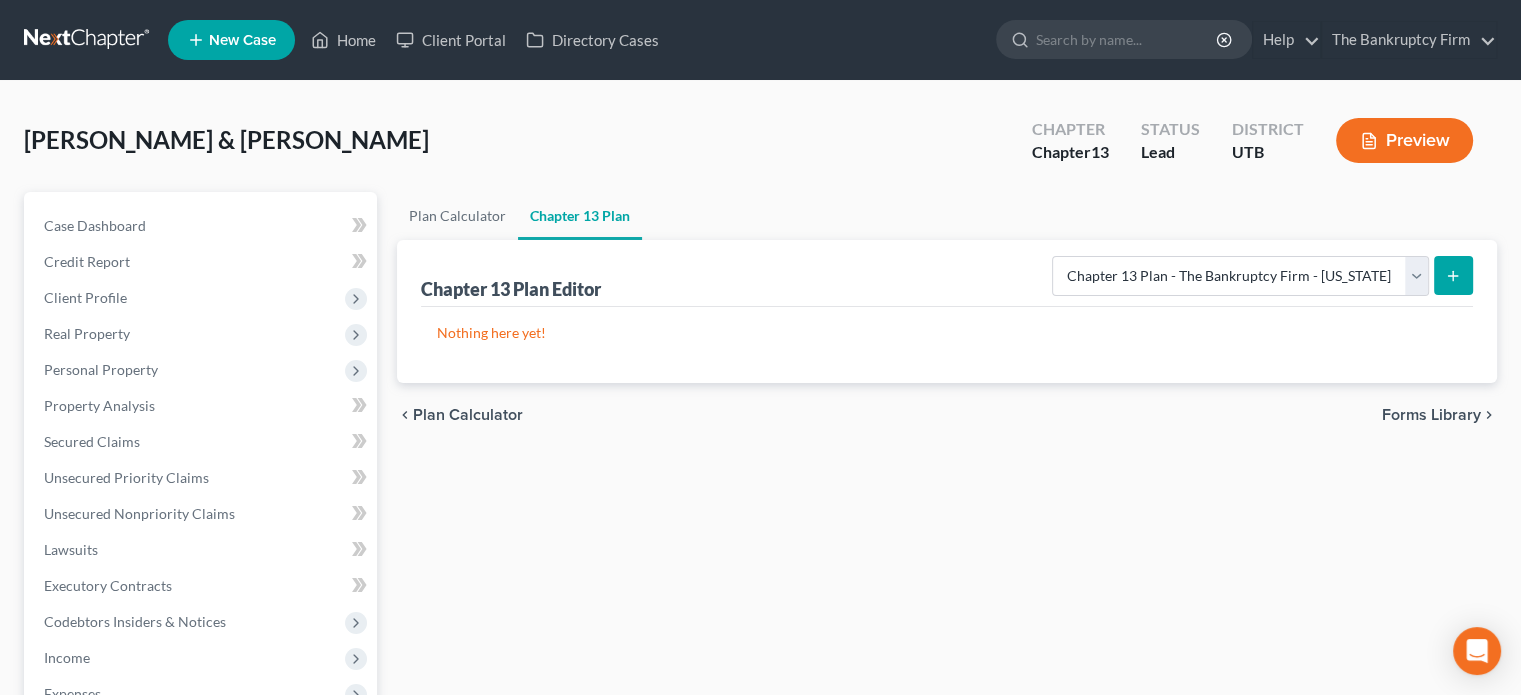 click at bounding box center (1453, 275) 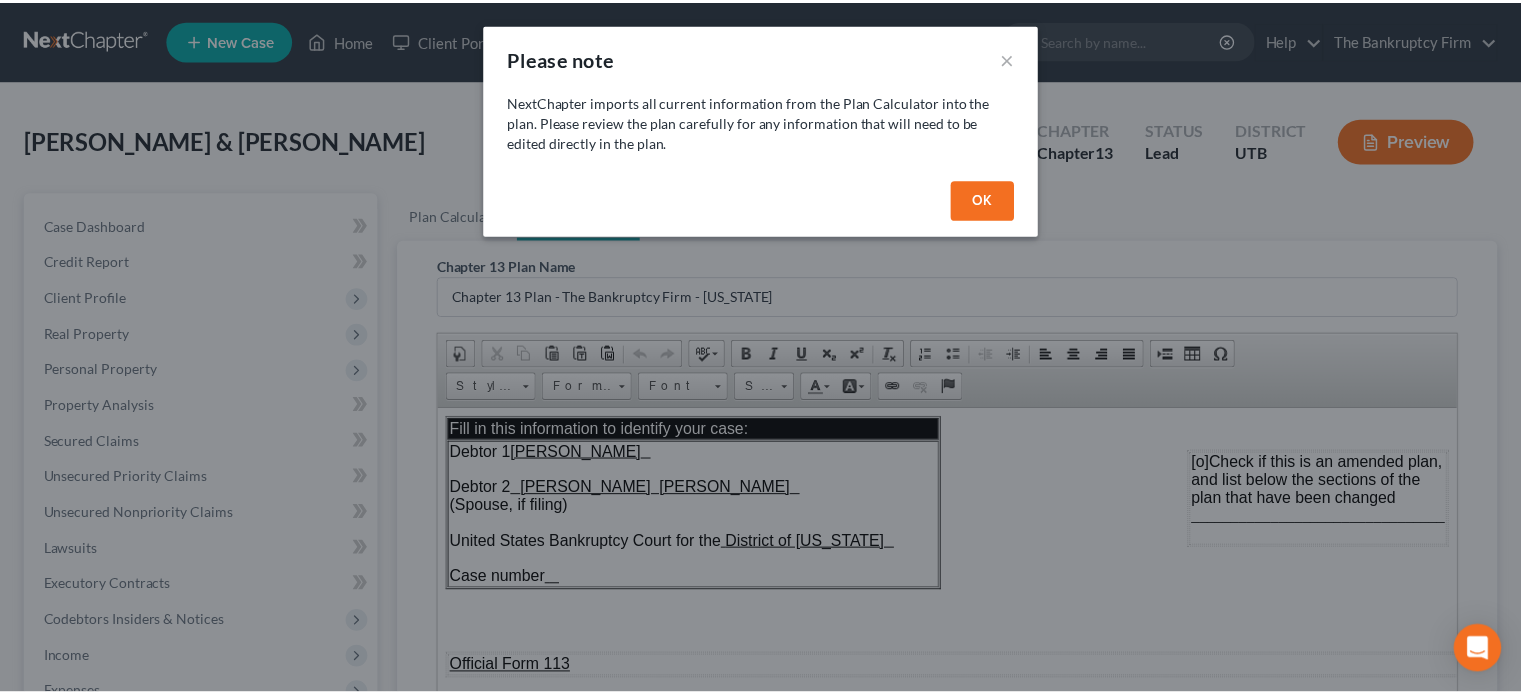 scroll, scrollTop: 0, scrollLeft: 0, axis: both 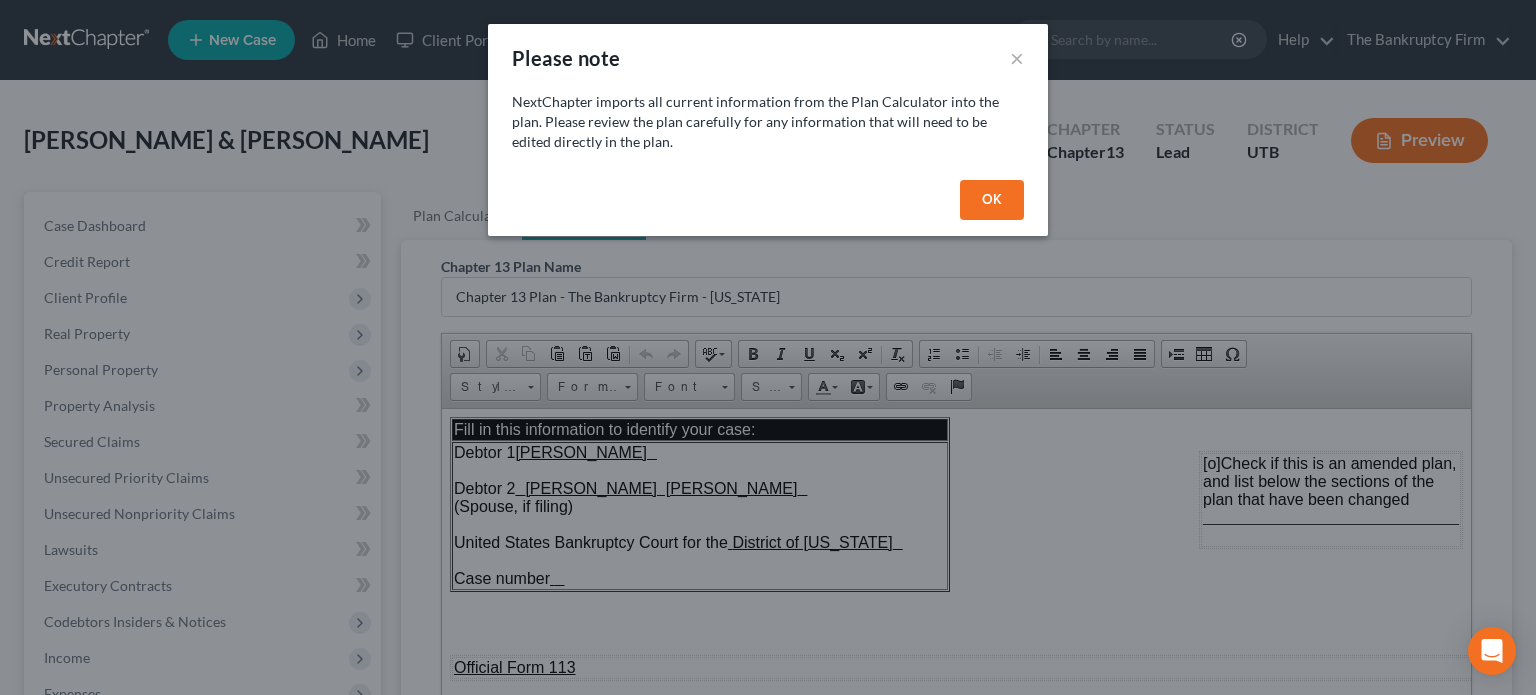 click on "OK" at bounding box center [992, 200] 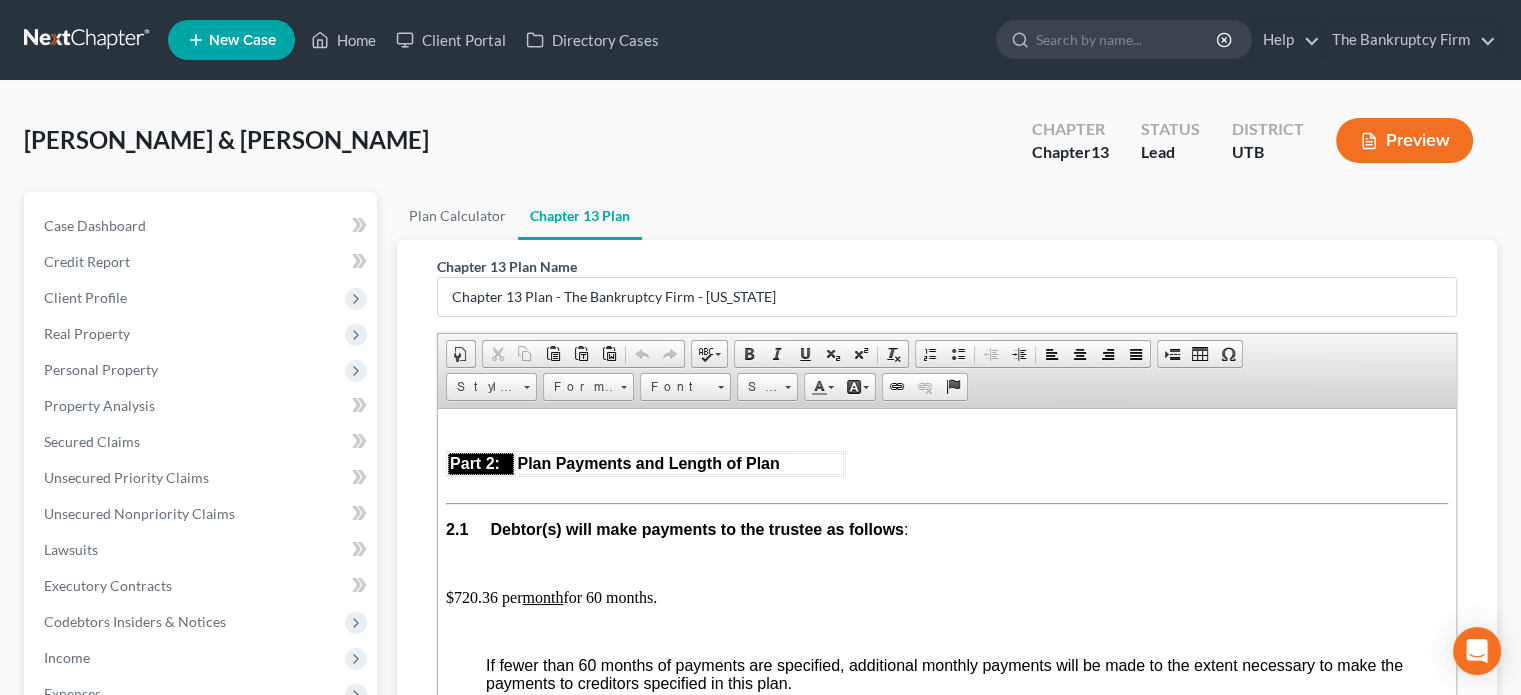 scroll, scrollTop: 1104, scrollLeft: 0, axis: vertical 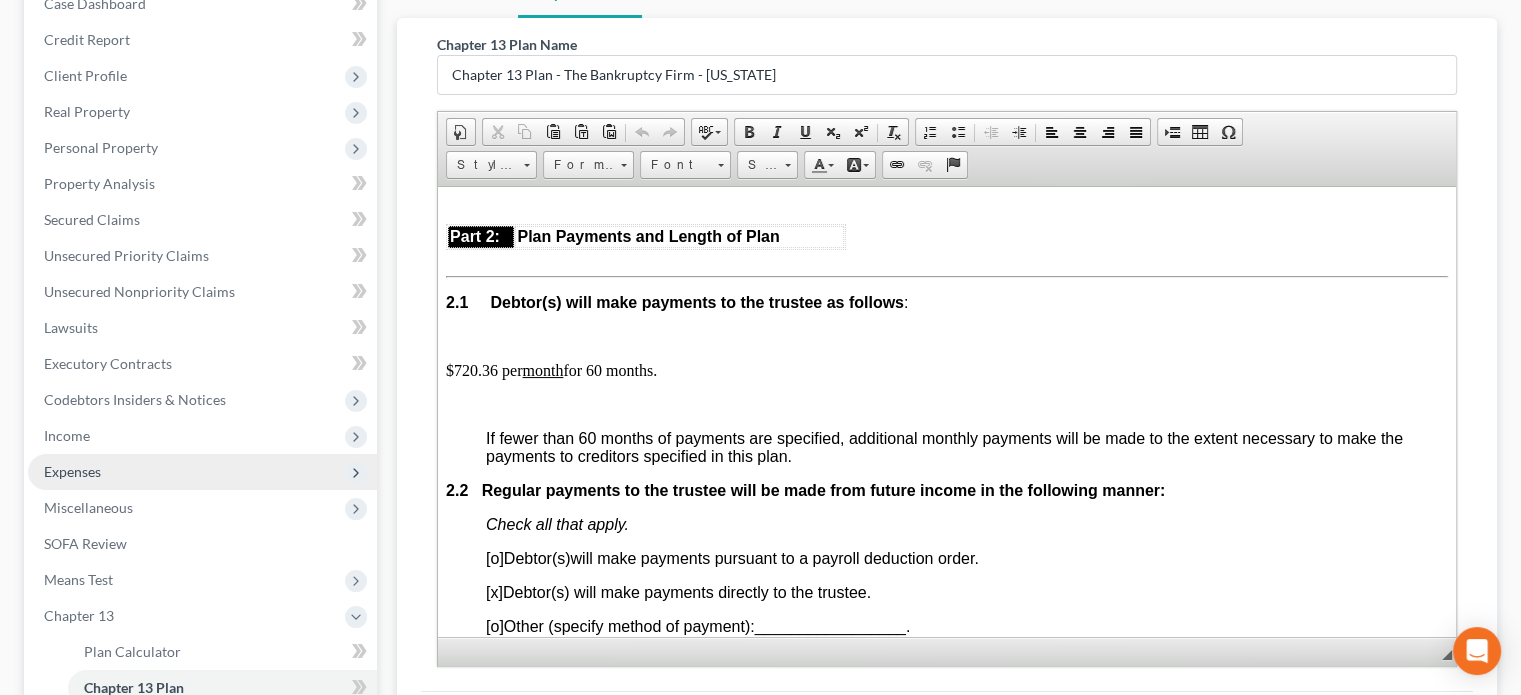 drag, startPoint x: 80, startPoint y: 471, endPoint x: 60, endPoint y: 468, distance: 20.22375 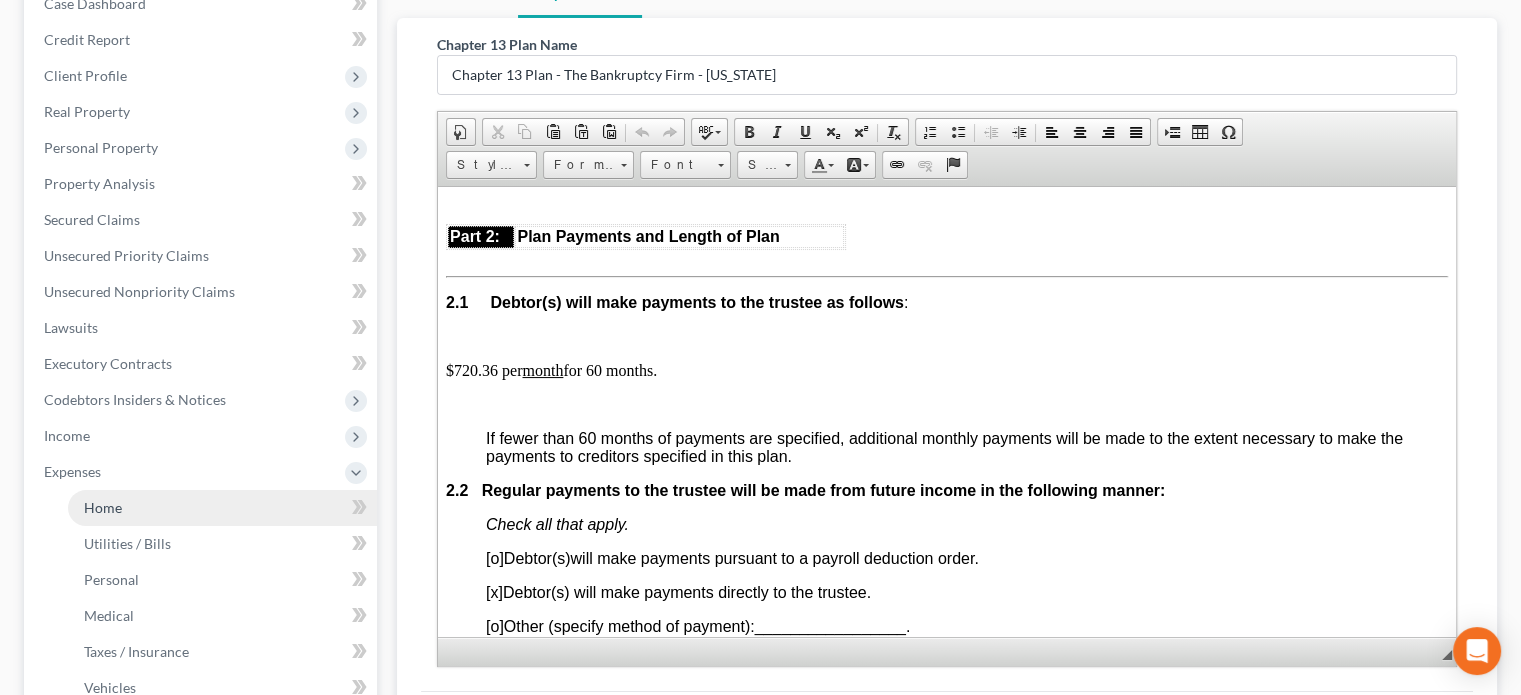 click on "Home" at bounding box center (103, 507) 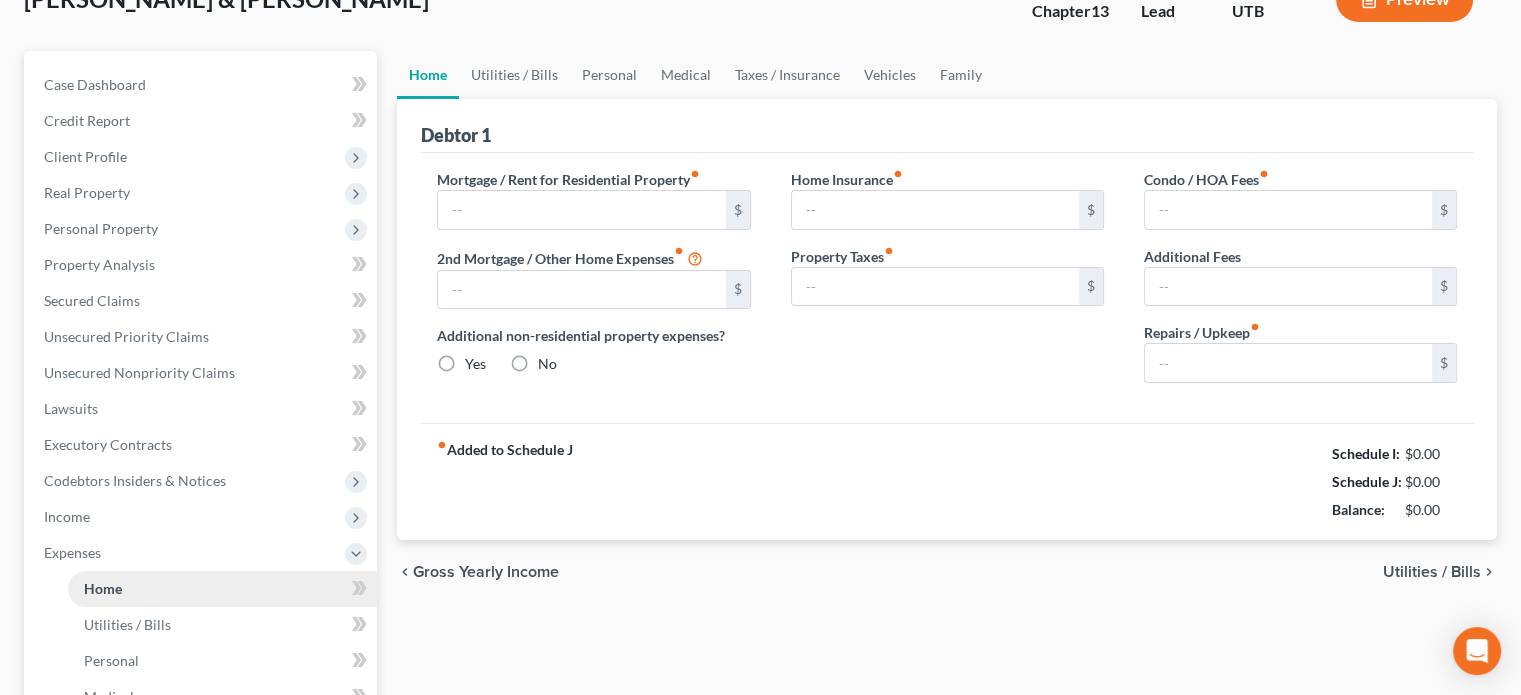 scroll, scrollTop: 11, scrollLeft: 0, axis: vertical 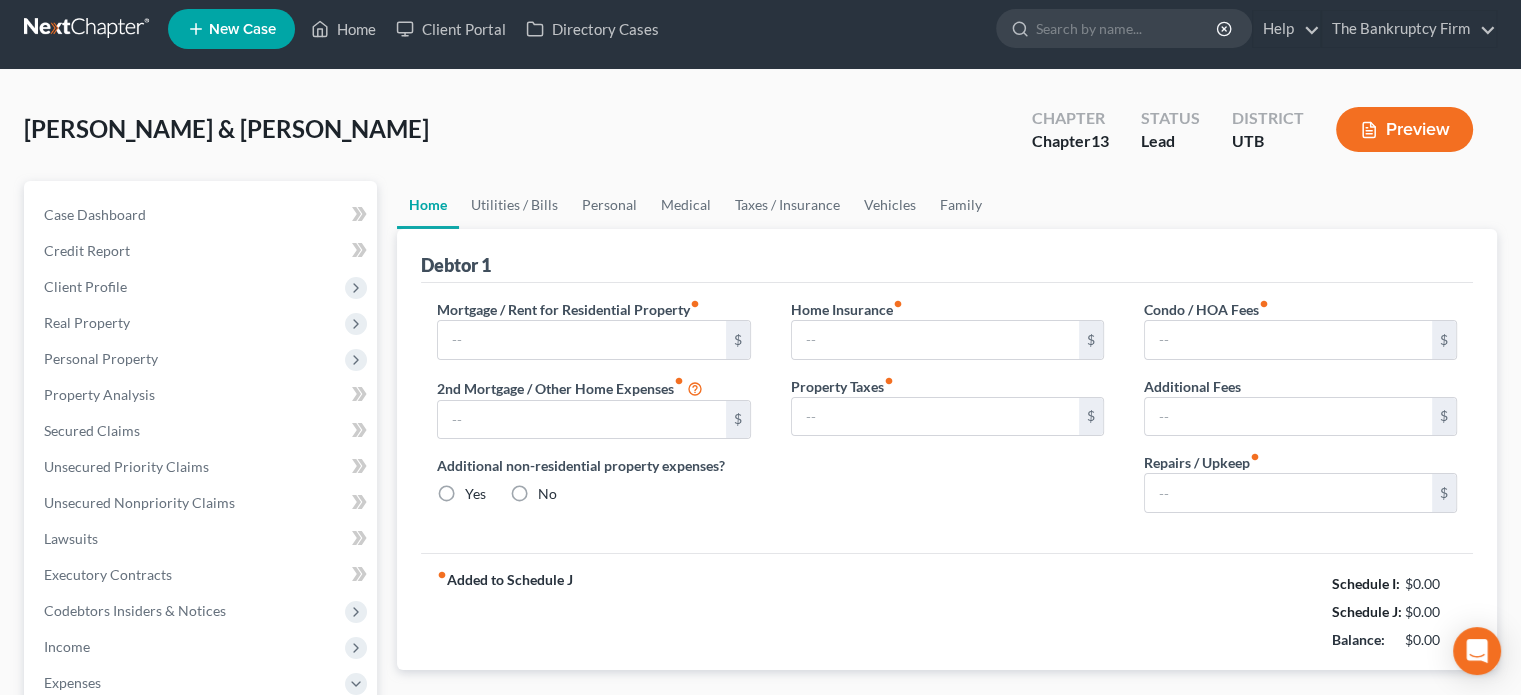 type on "2,116.00" 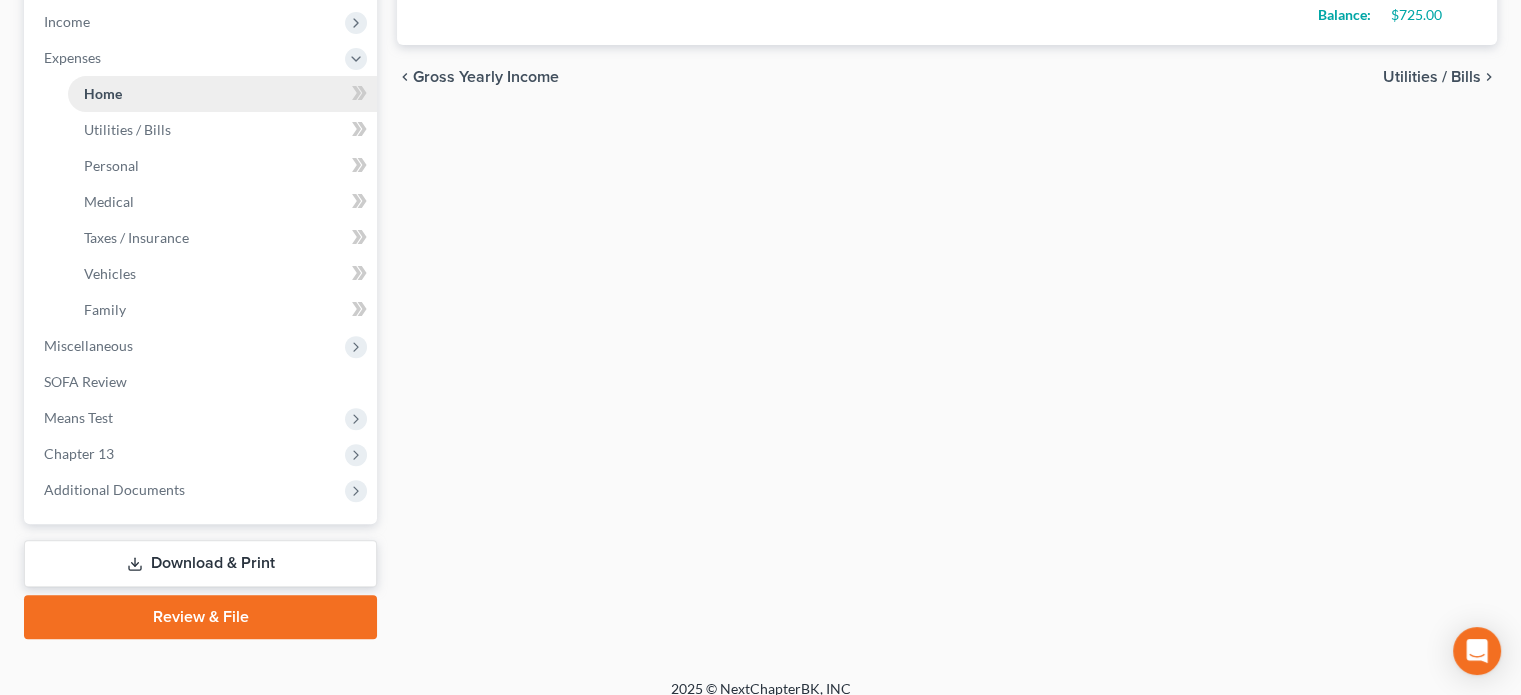 scroll, scrollTop: 639, scrollLeft: 0, axis: vertical 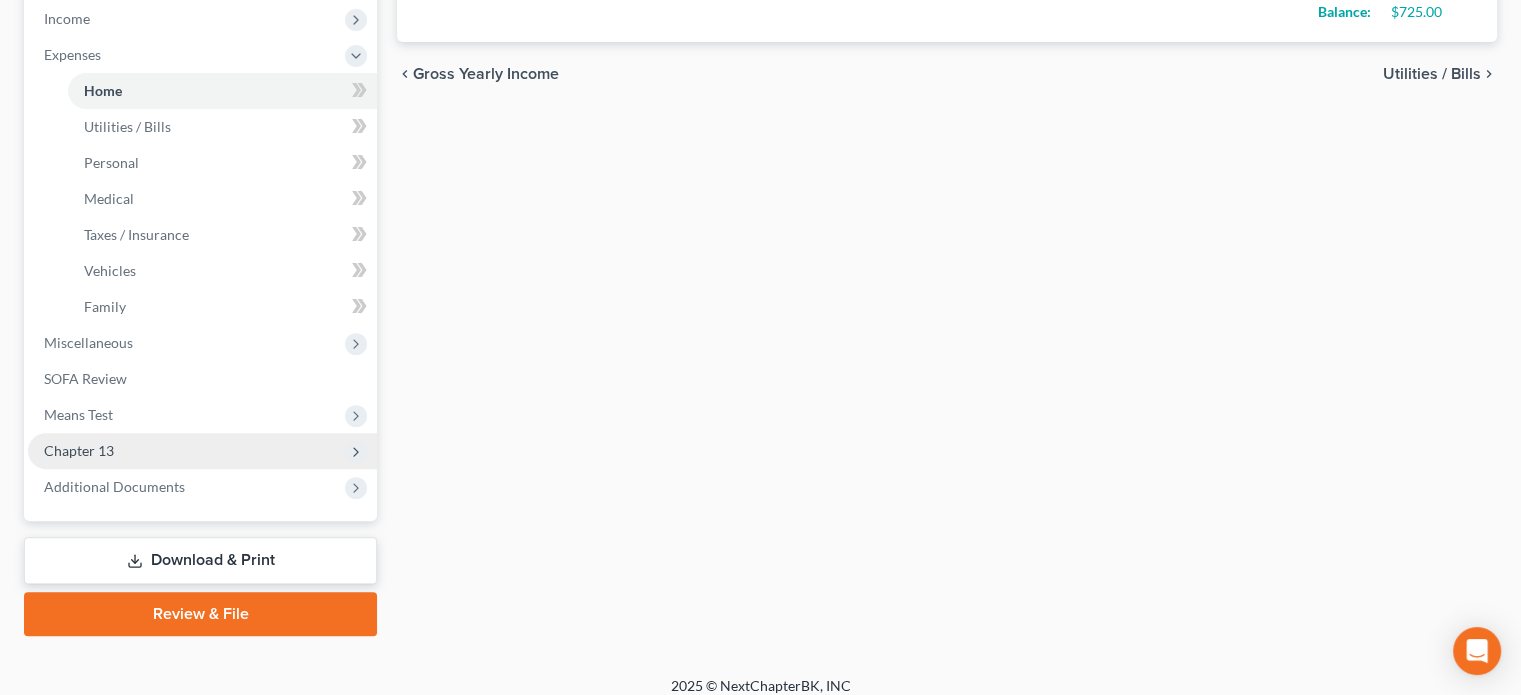 click on "Chapter 13" at bounding box center [79, 450] 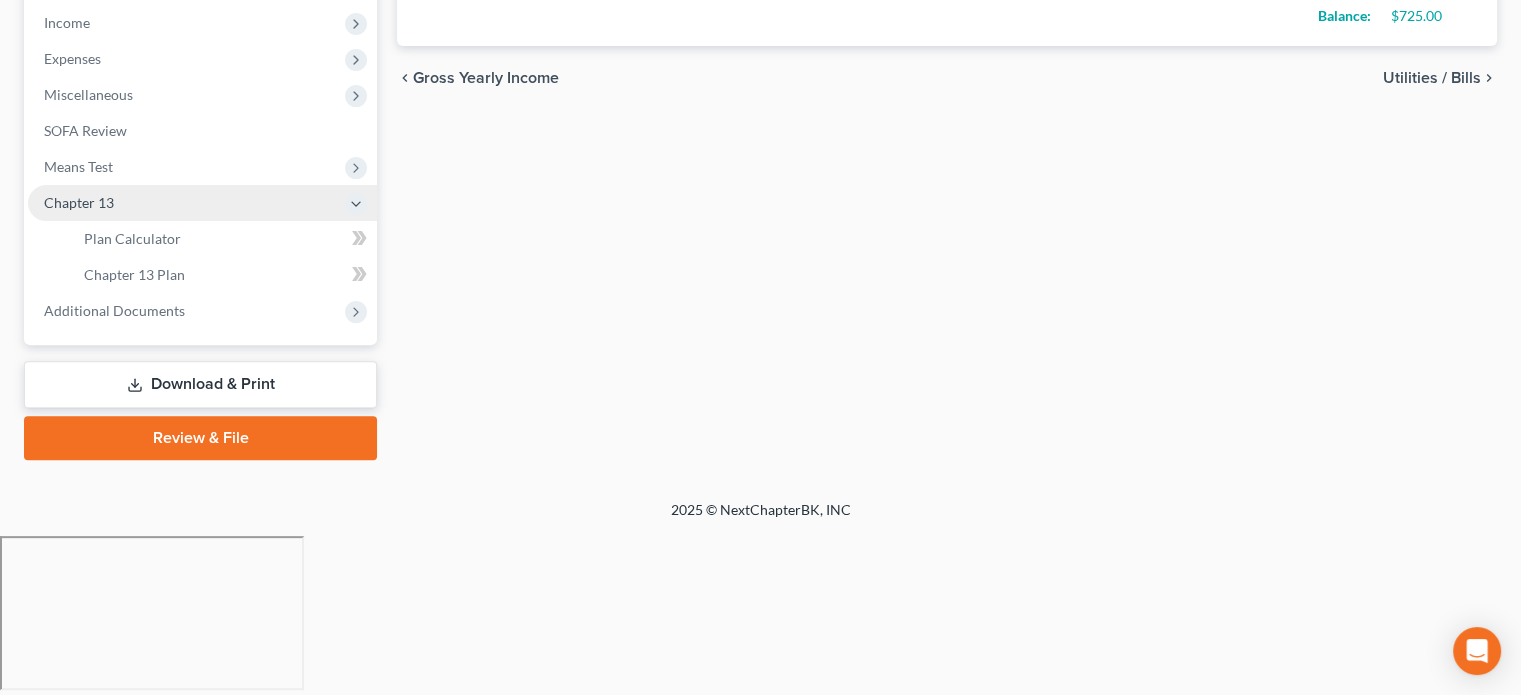 scroll, scrollTop: 474, scrollLeft: 0, axis: vertical 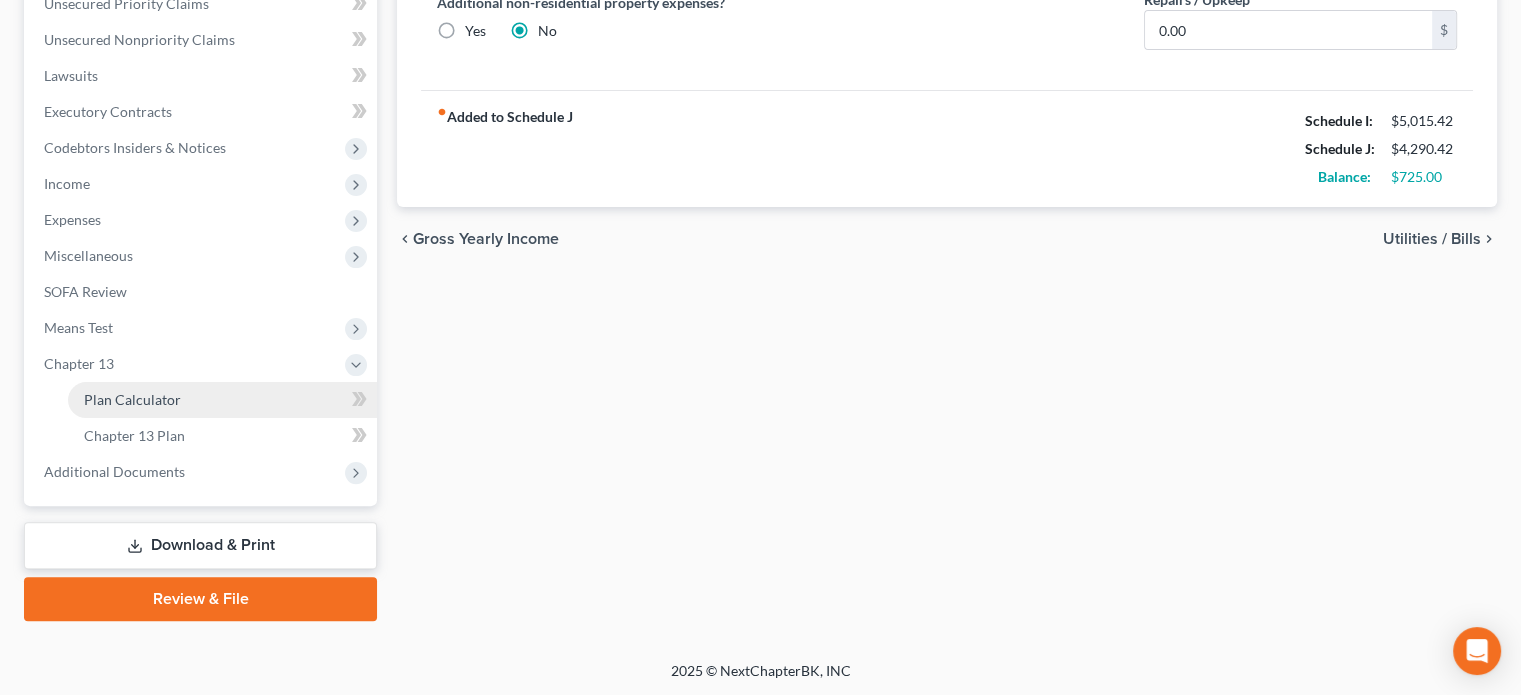 click on "Plan Calculator" at bounding box center [132, 399] 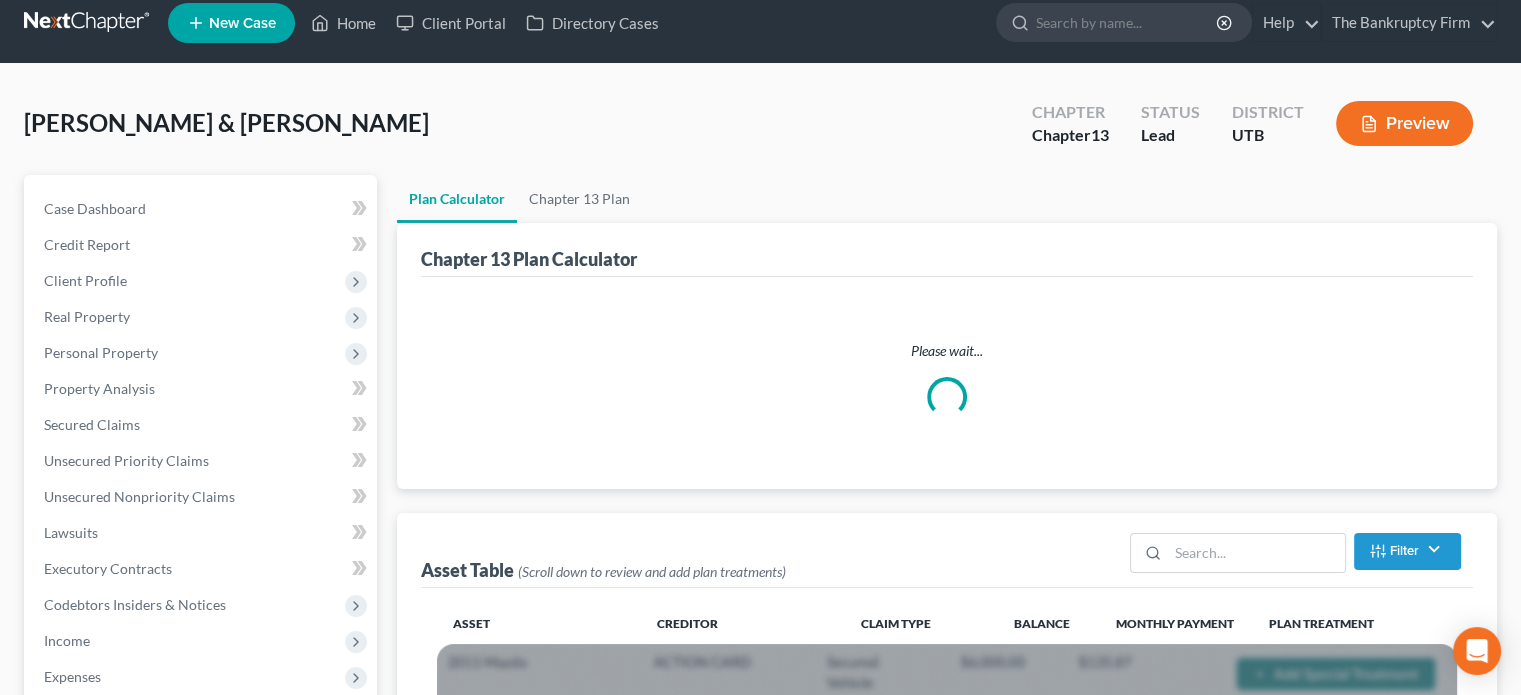 scroll, scrollTop: 0, scrollLeft: 0, axis: both 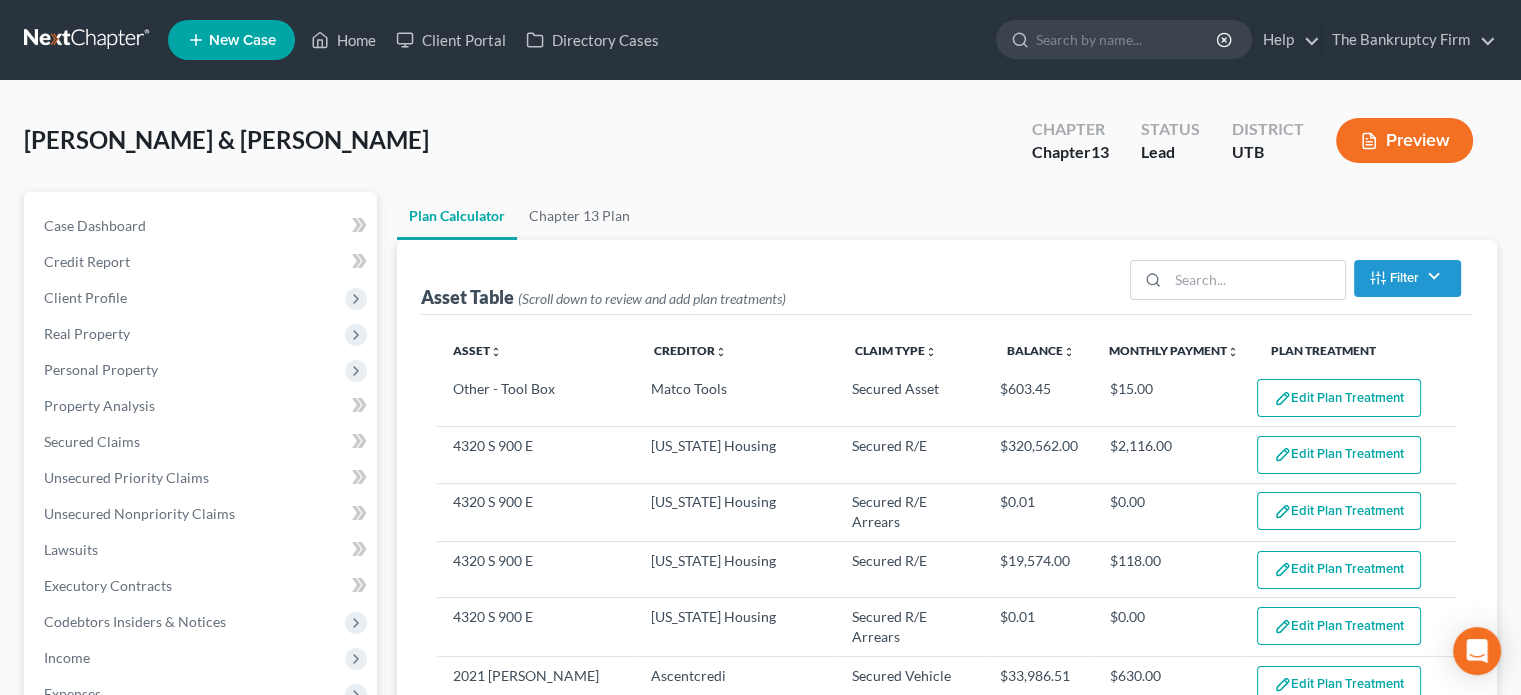 select on "59" 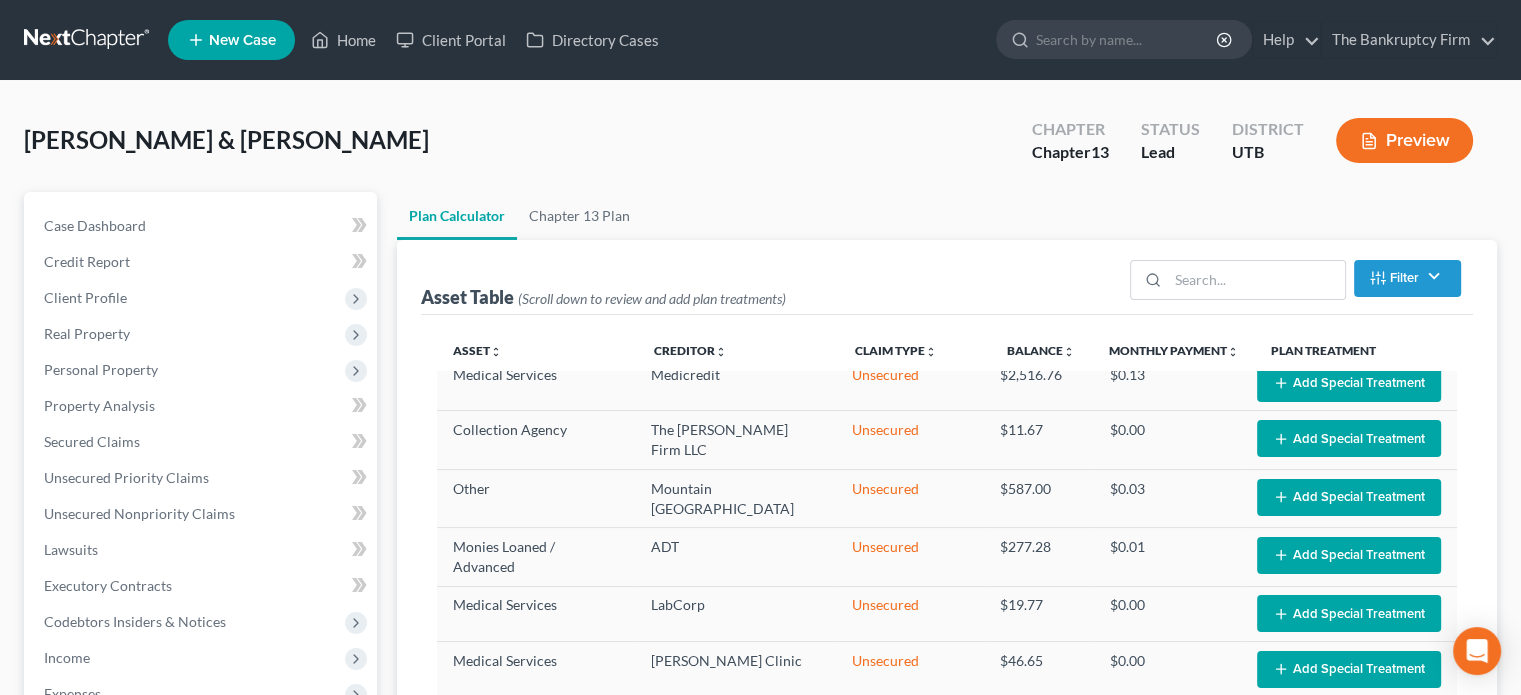 scroll, scrollTop: 2212, scrollLeft: 0, axis: vertical 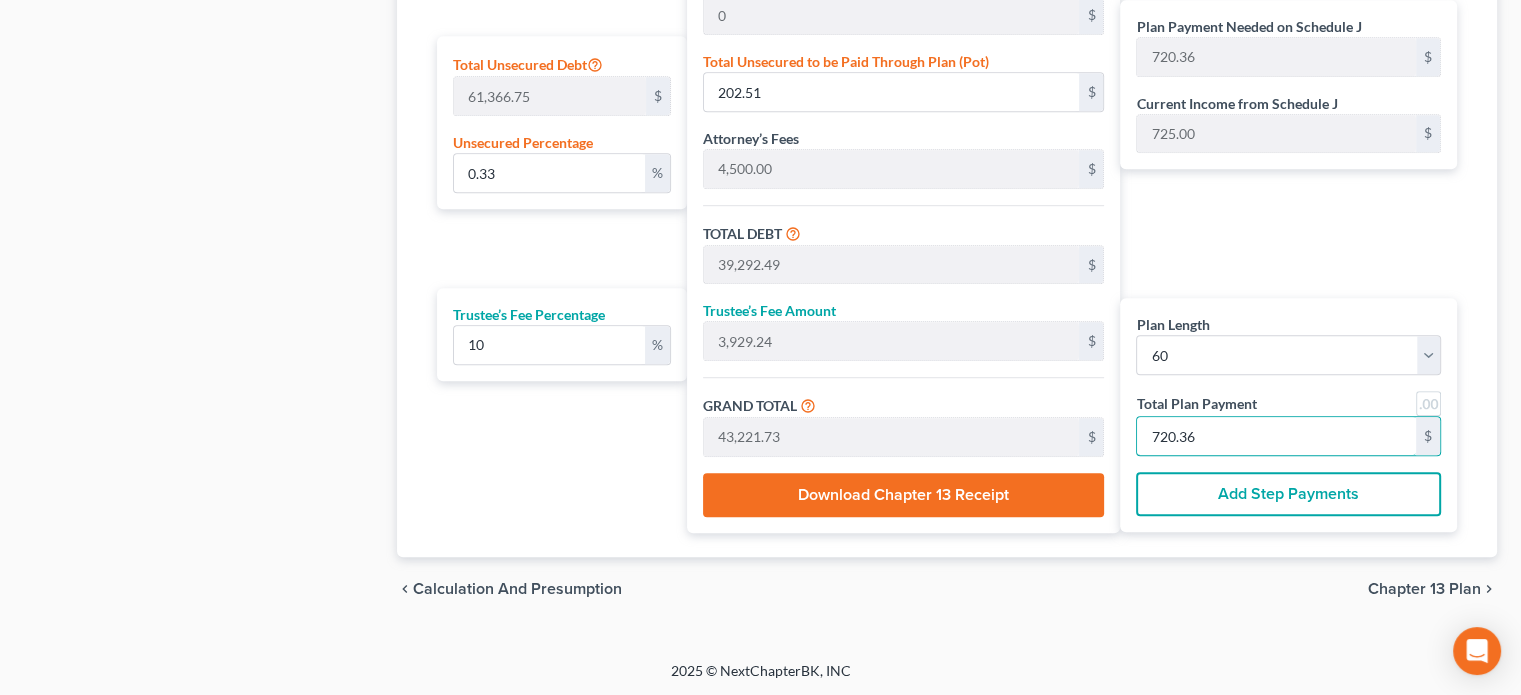 type on "0" 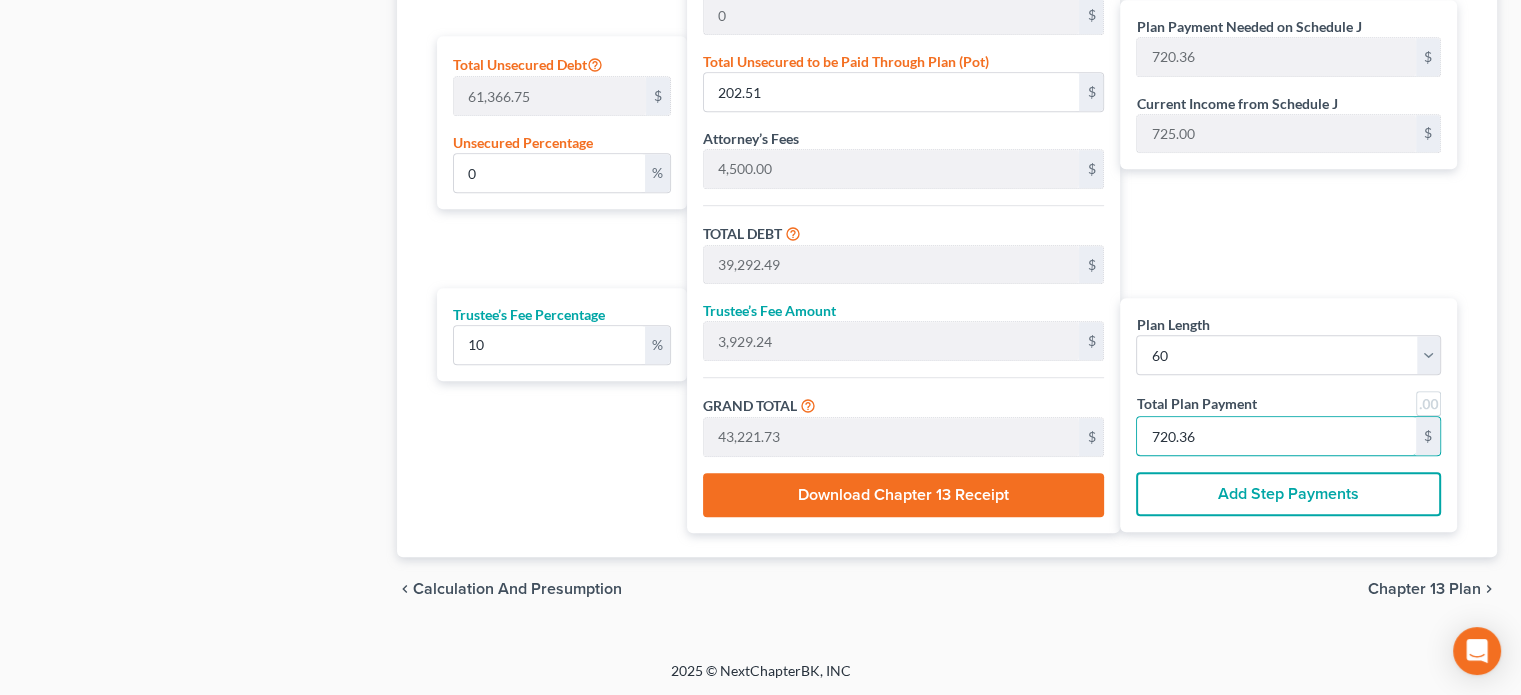 type on "0" 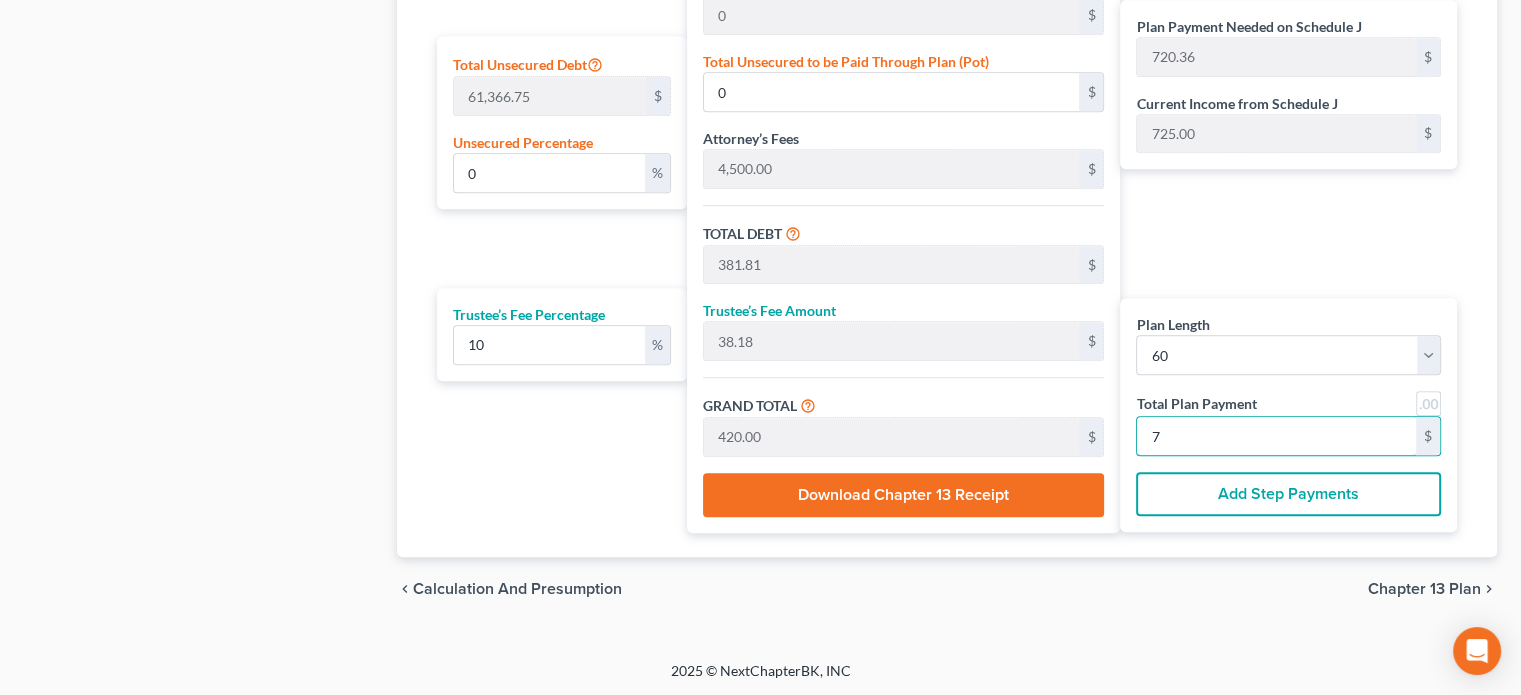 type on "3,927.27" 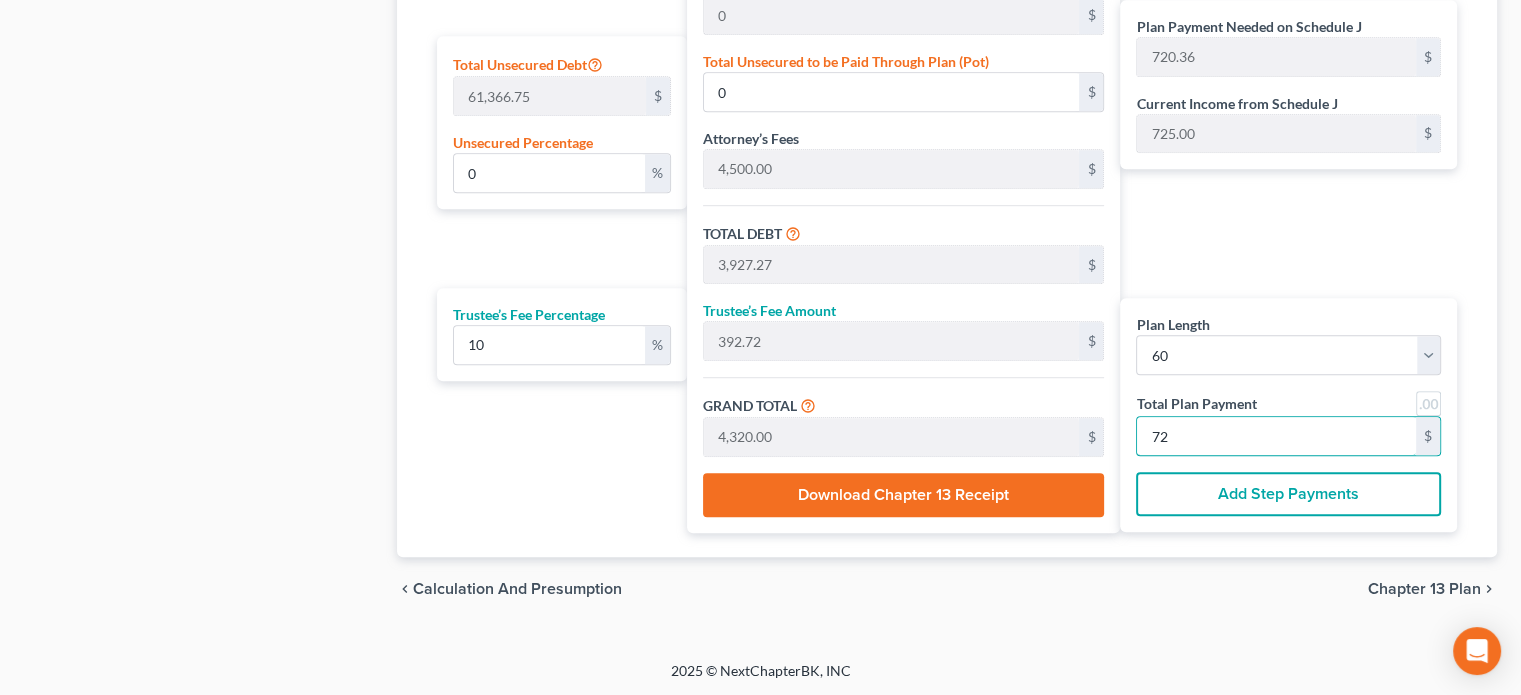 type on "0.74" 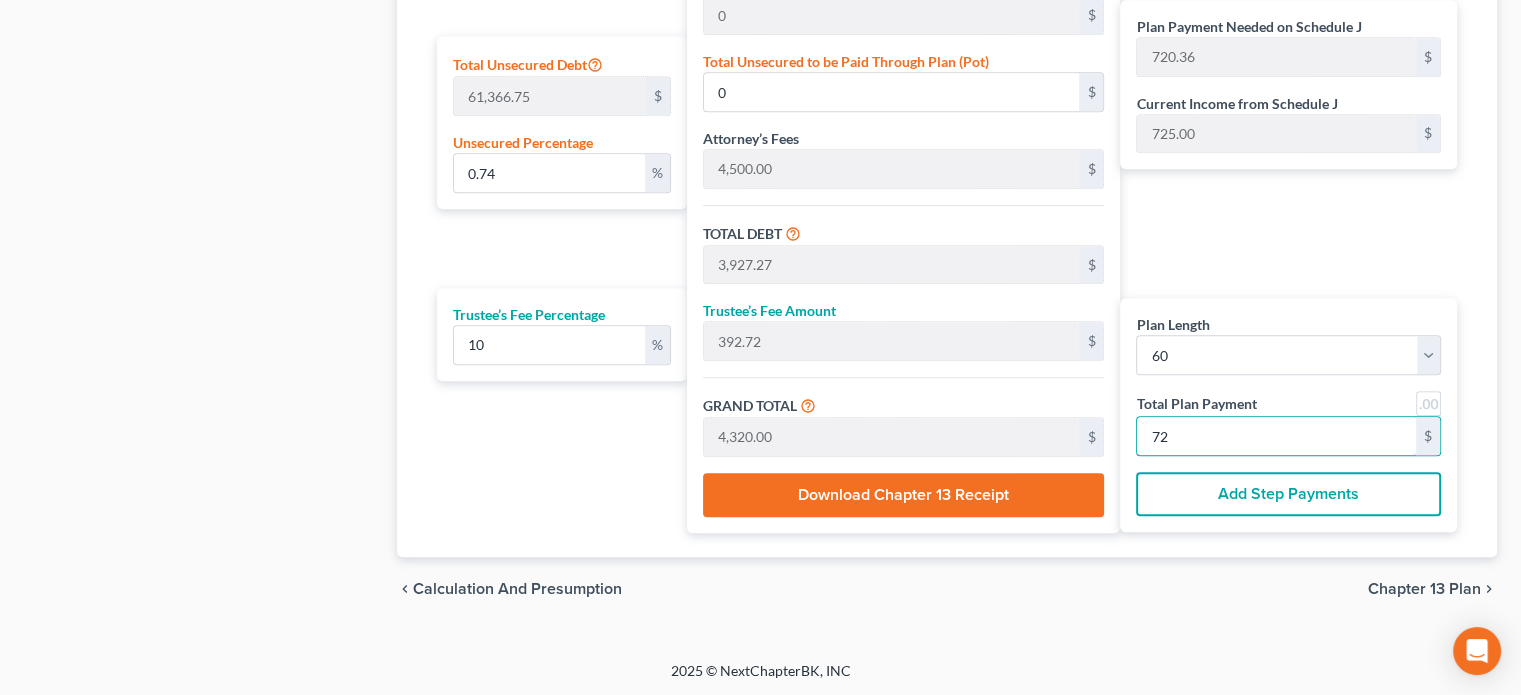type on "455.47" 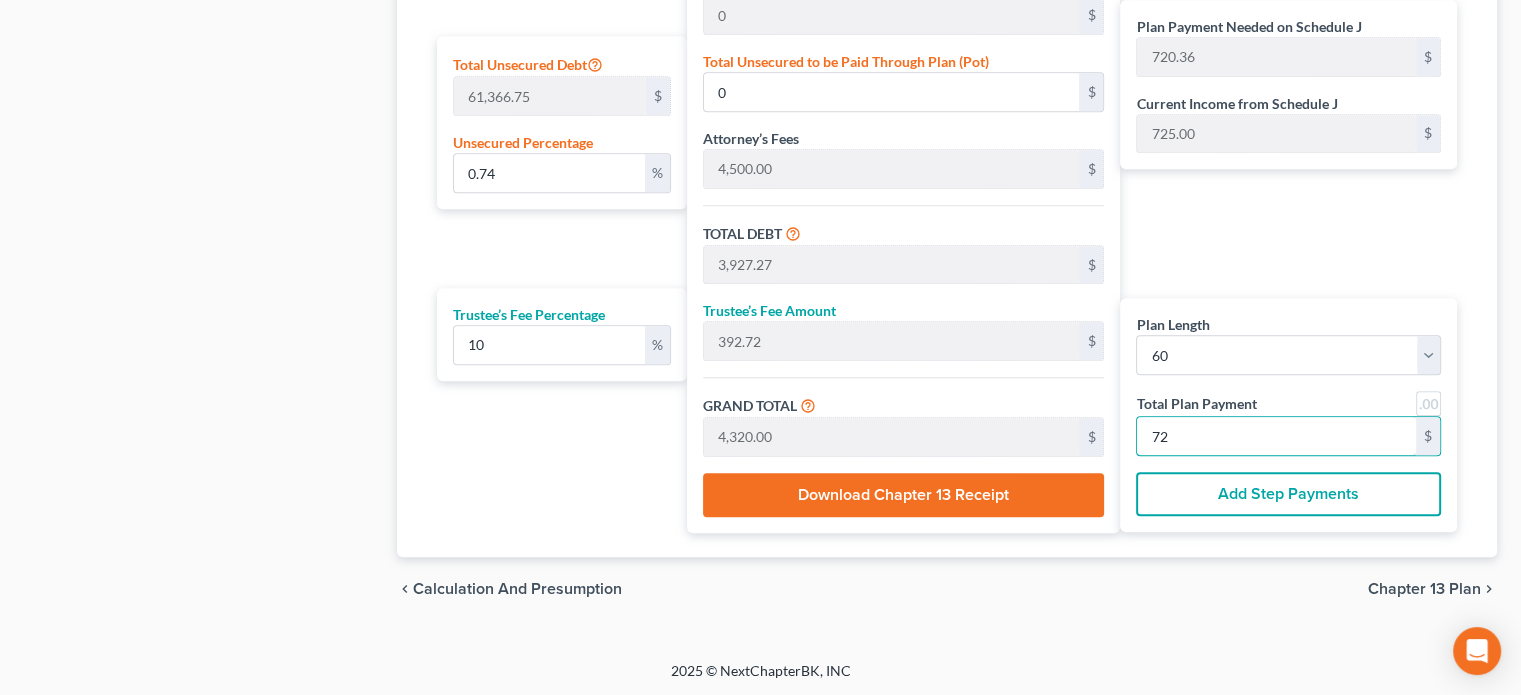 type on "39,545.45" 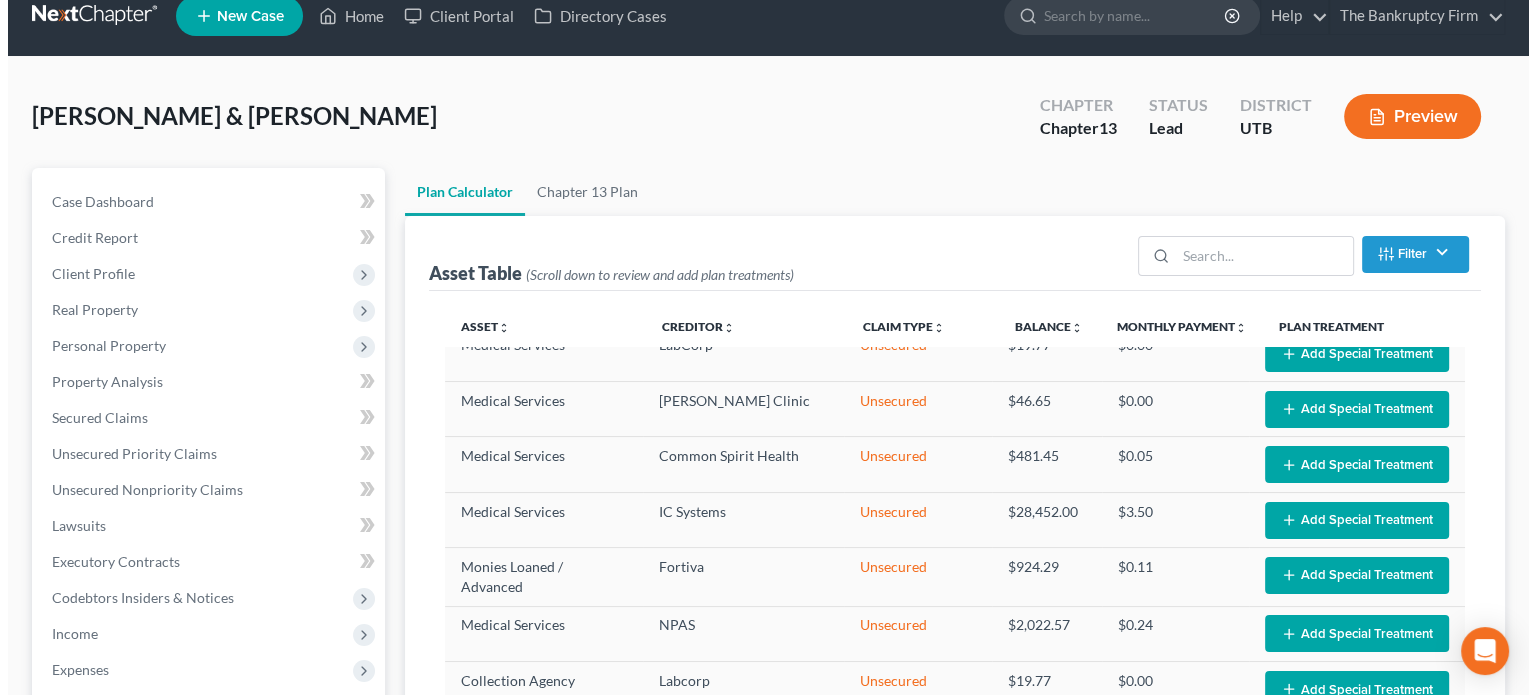 scroll, scrollTop: 0, scrollLeft: 0, axis: both 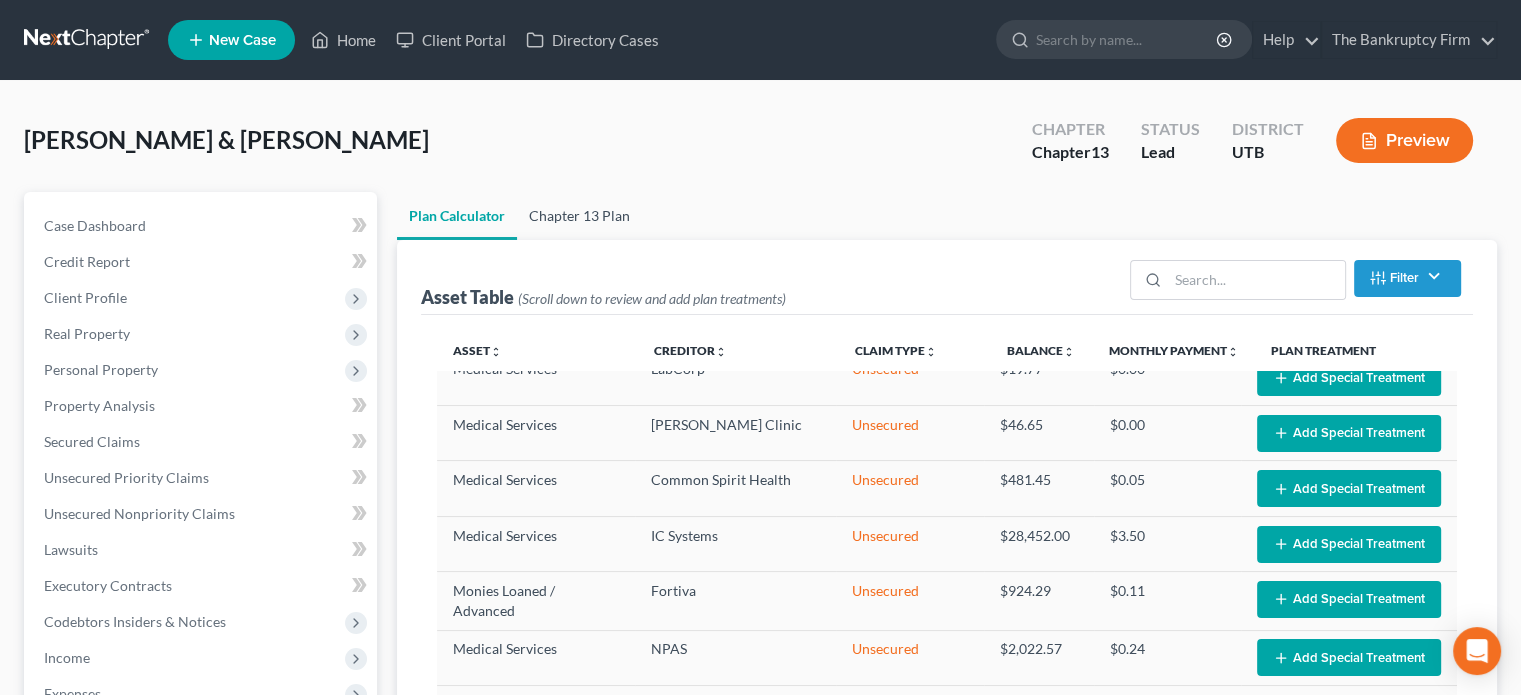 type on "725" 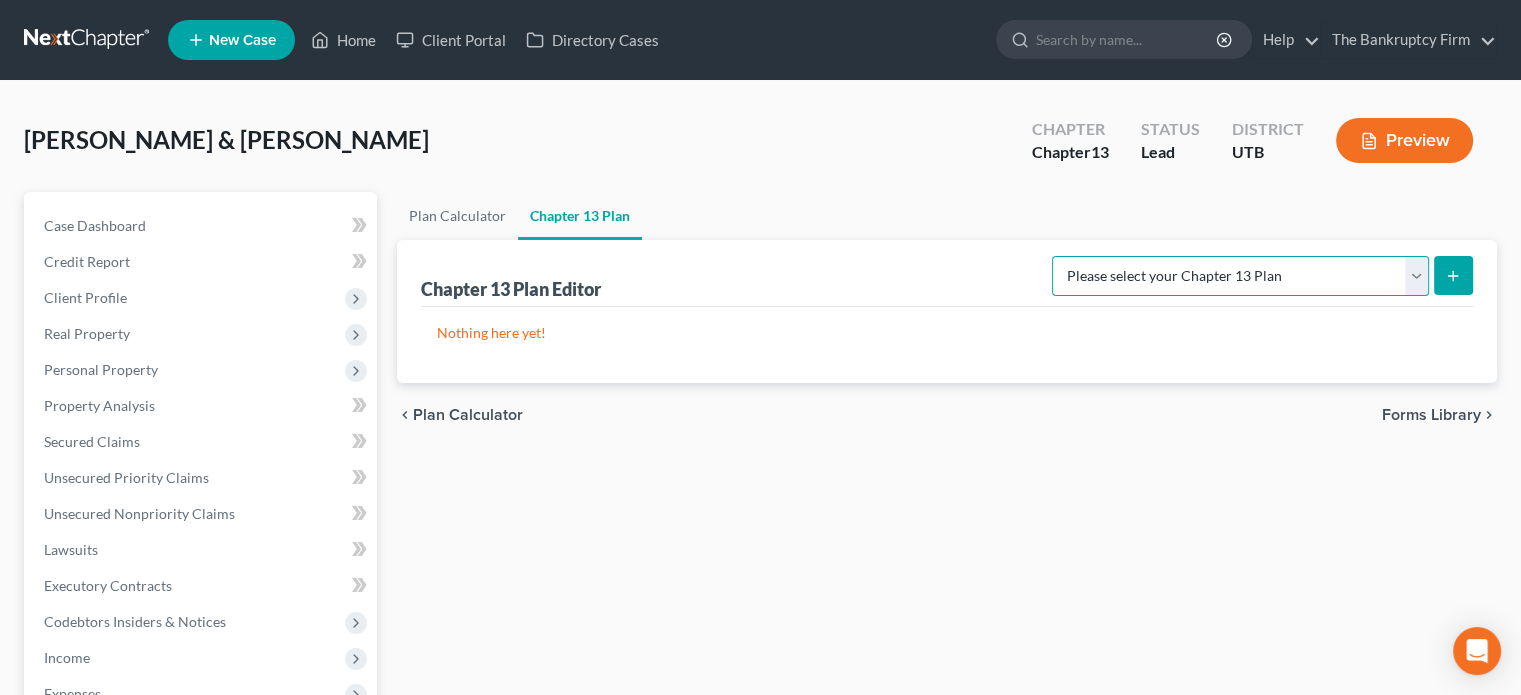 click on "Please select your Chapter 13 Plan Chapter 13 Plan - The Bankruptcy Firm - [US_STATE]  National Form Plan - Official Form 113" at bounding box center (1240, 276) 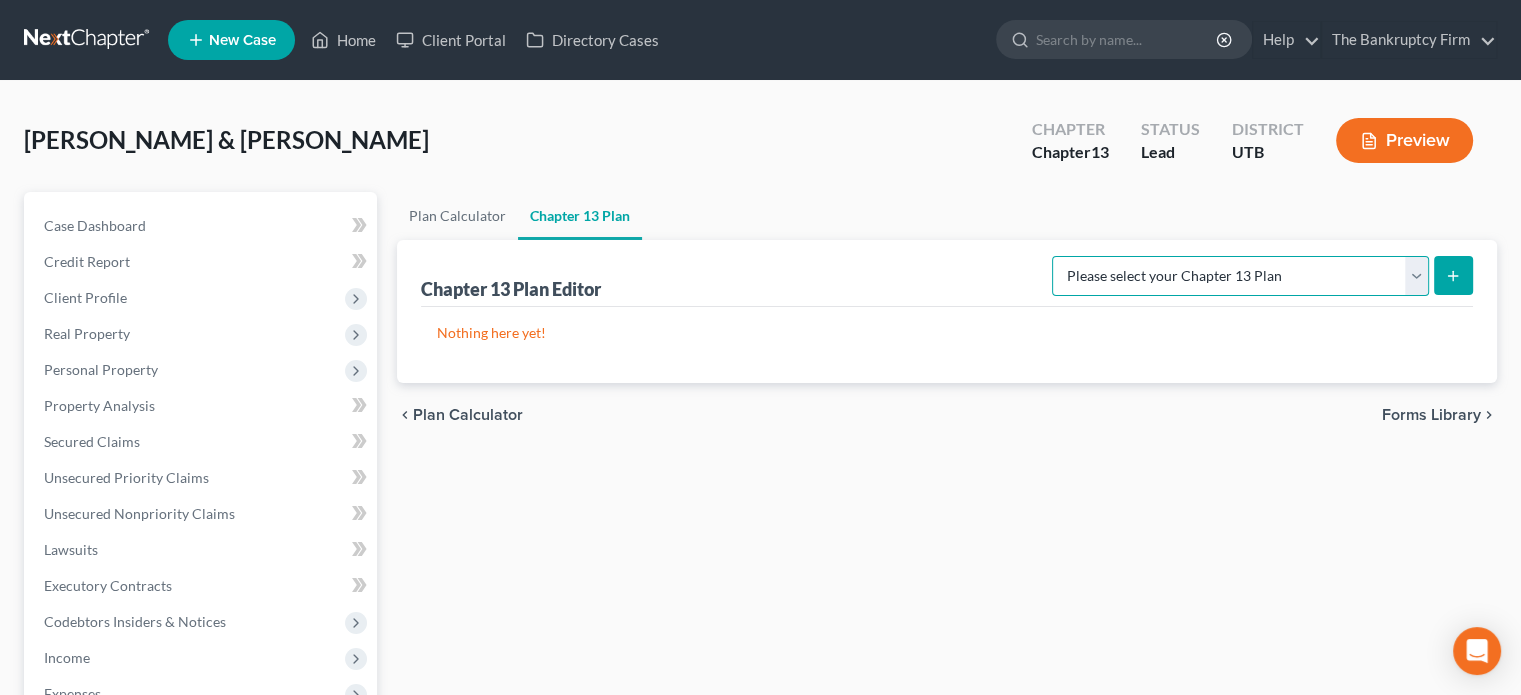 select on "0" 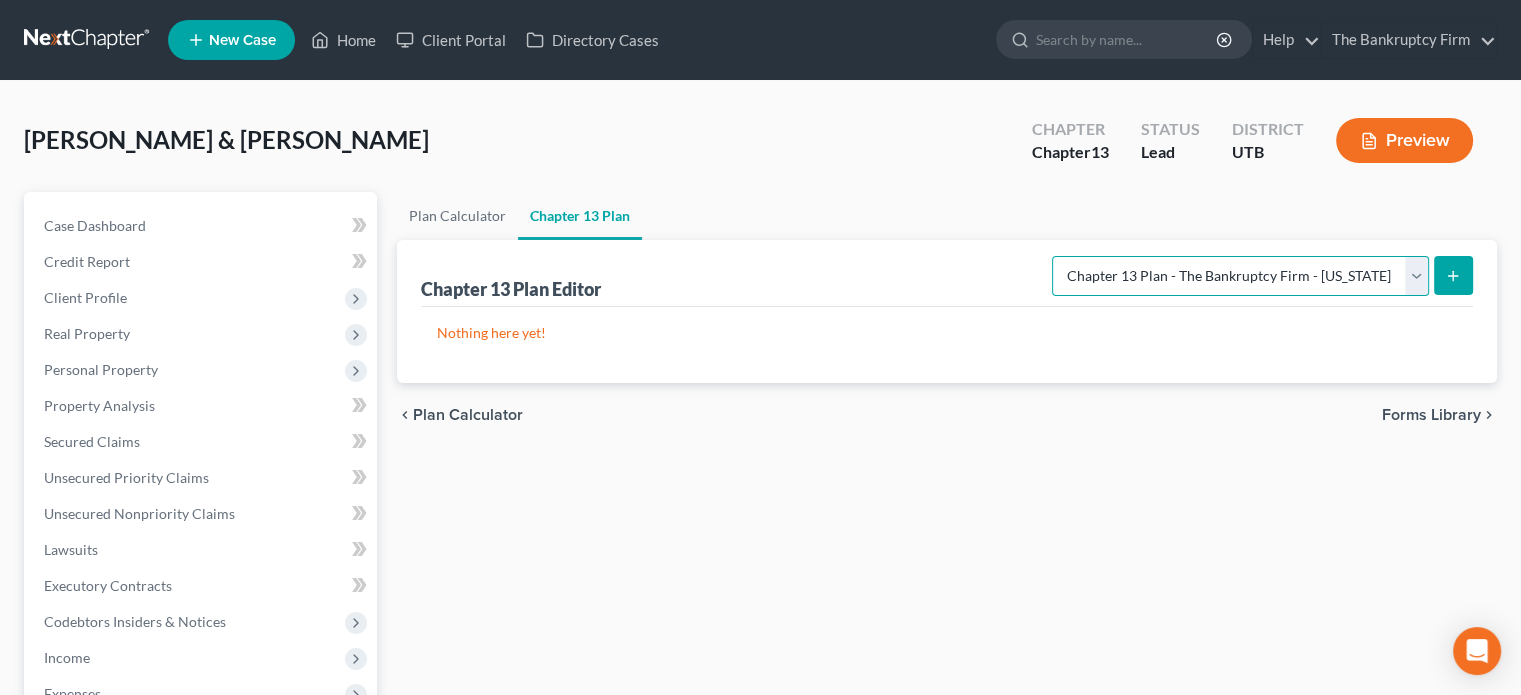 click on "Please select your Chapter 13 Plan Chapter 13 Plan - The Bankruptcy Firm - [US_STATE]  National Form Plan - Official Form 113" at bounding box center (1240, 276) 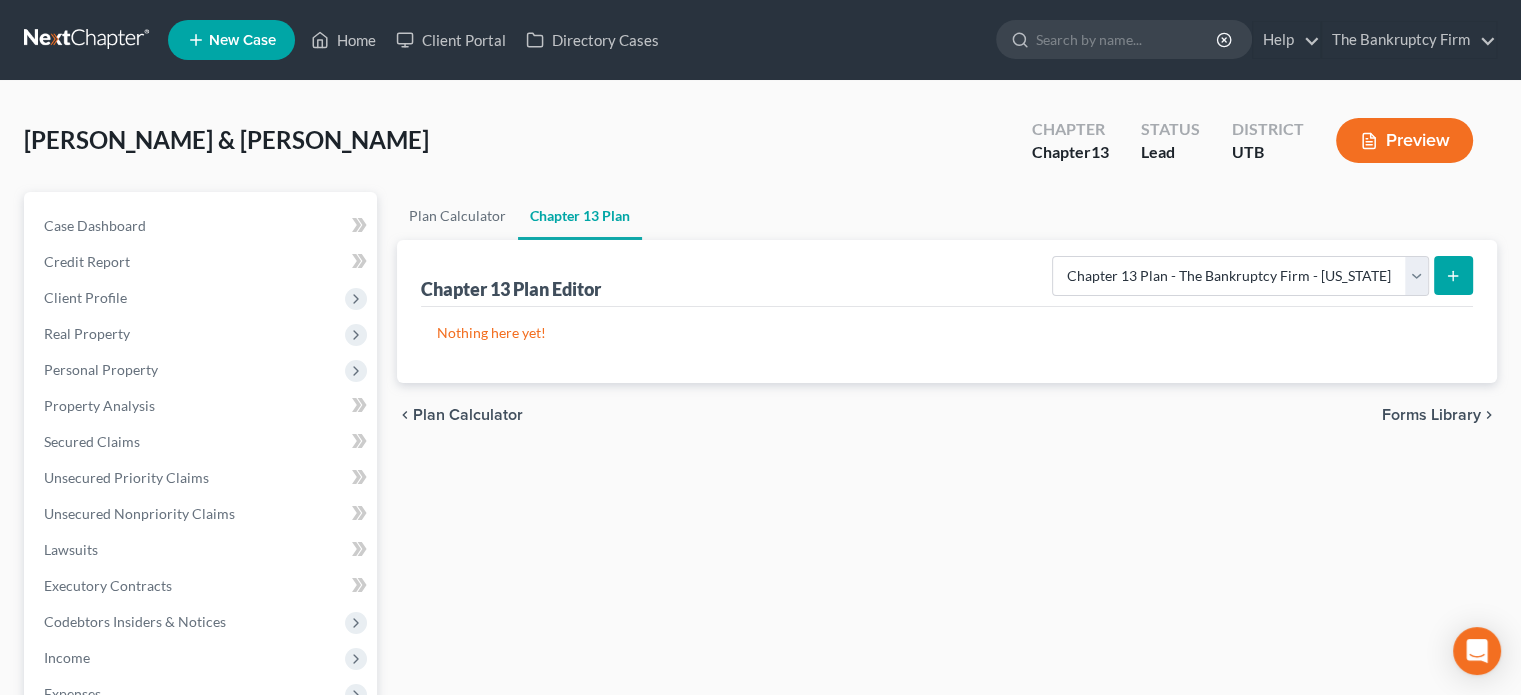 click 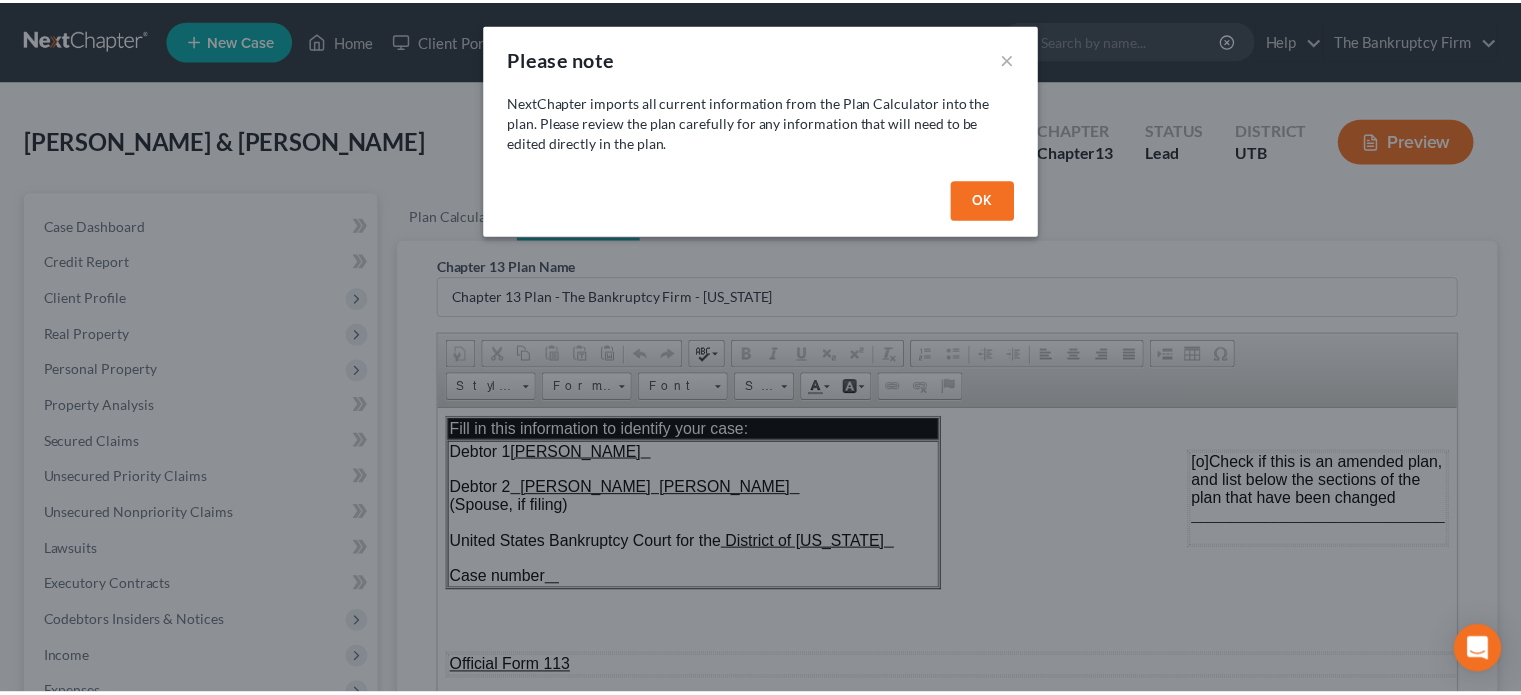 scroll, scrollTop: 0, scrollLeft: 0, axis: both 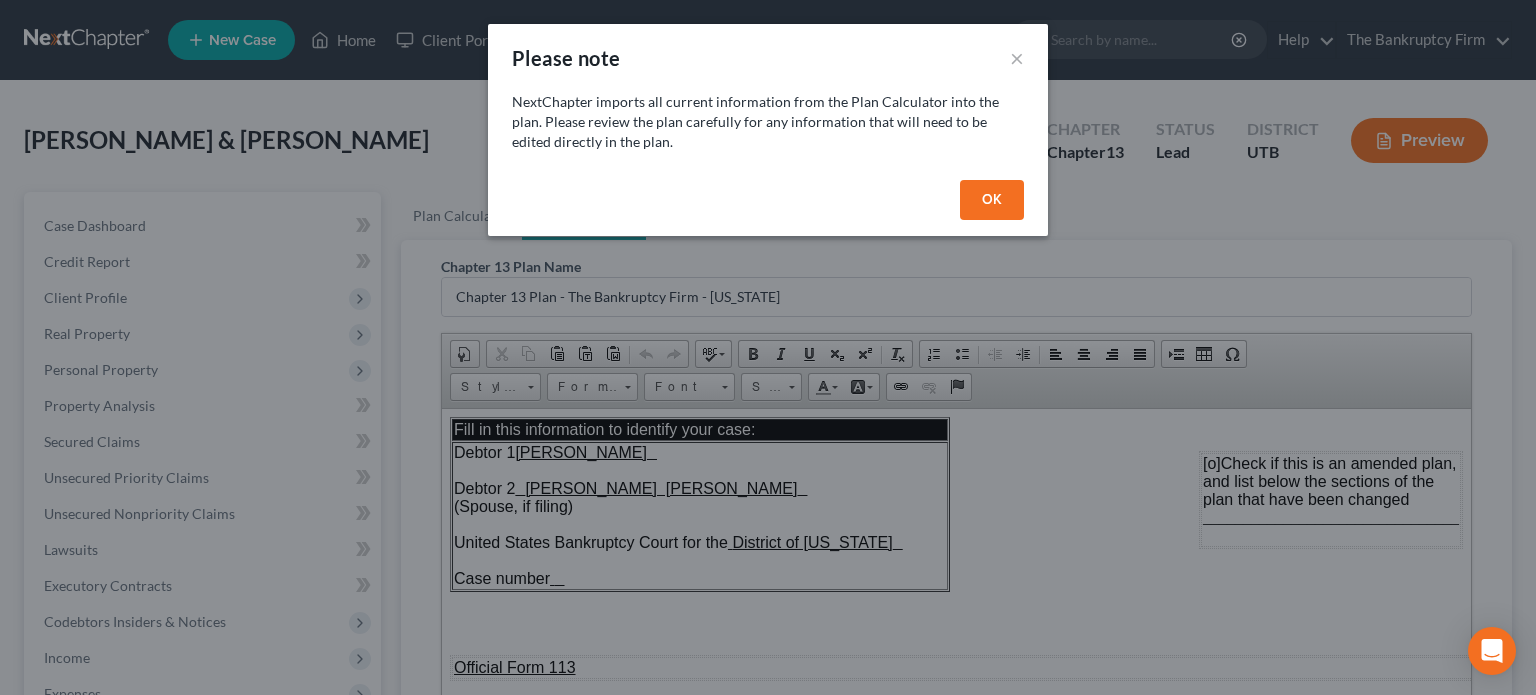 click on "OK" at bounding box center [992, 200] 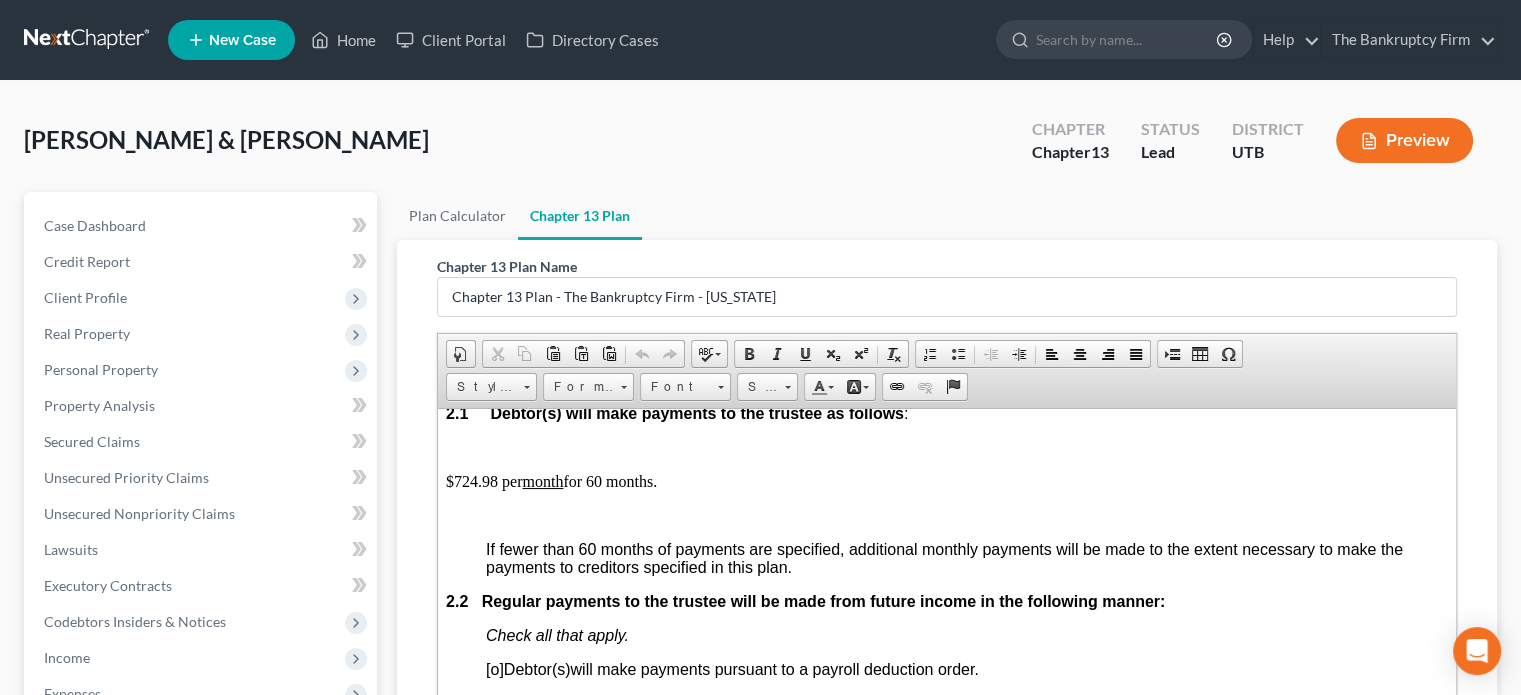 scroll, scrollTop: 1216, scrollLeft: 0, axis: vertical 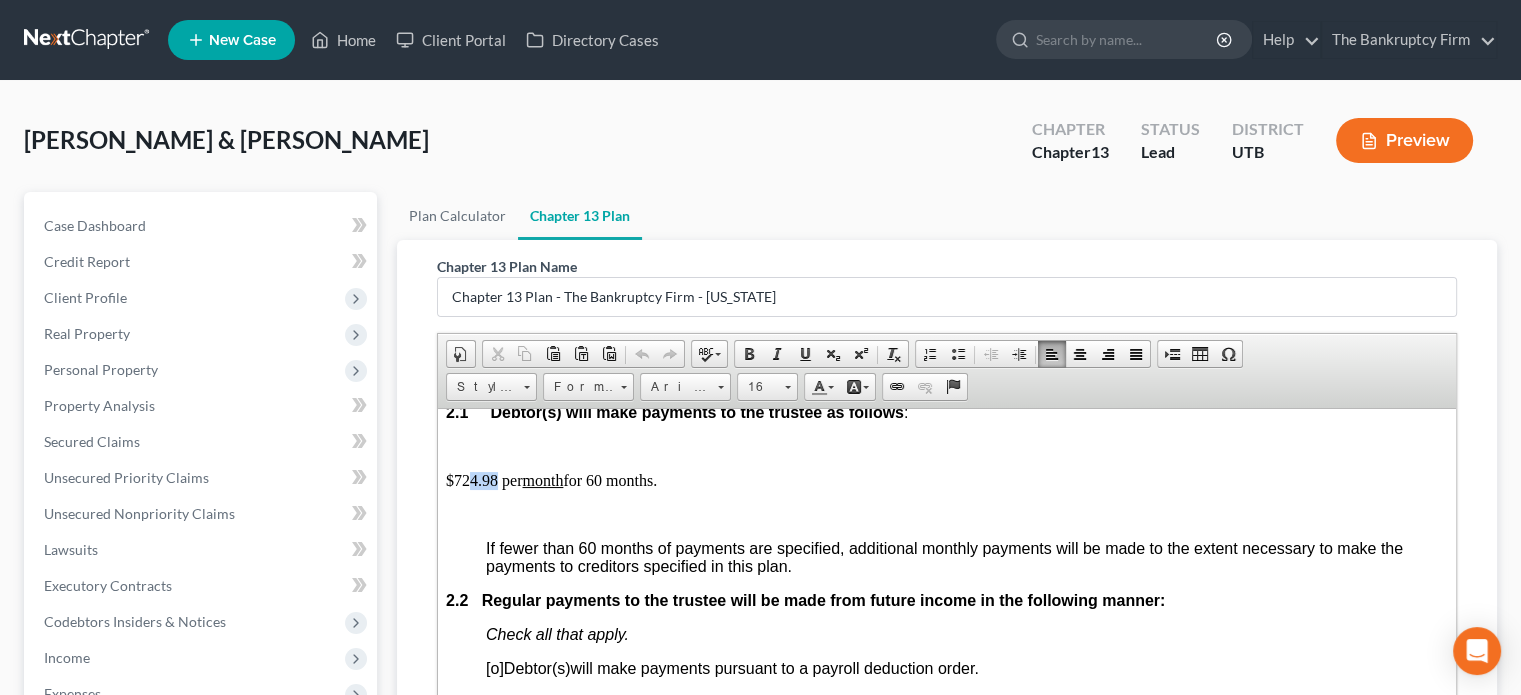 drag, startPoint x: 468, startPoint y: 485, endPoint x: 496, endPoint y: 488, distance: 28.160255 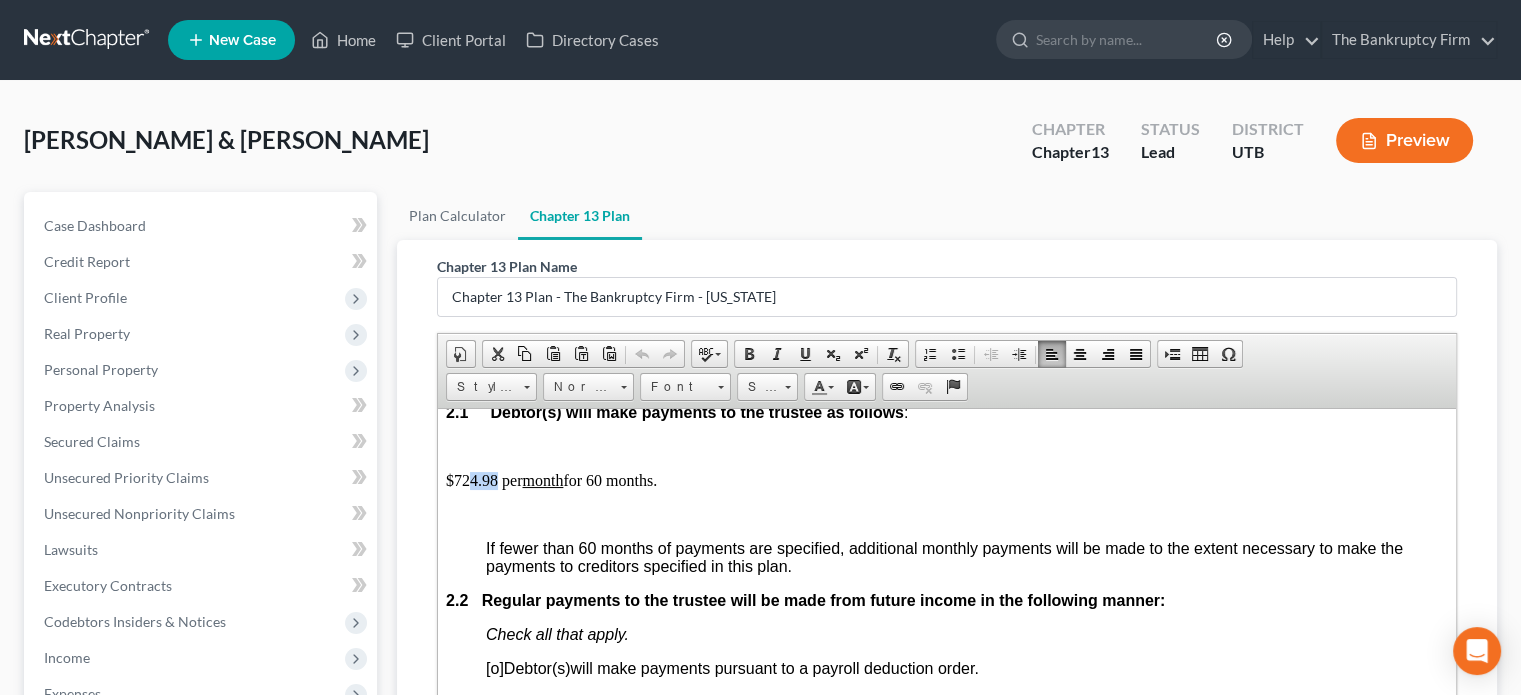 type 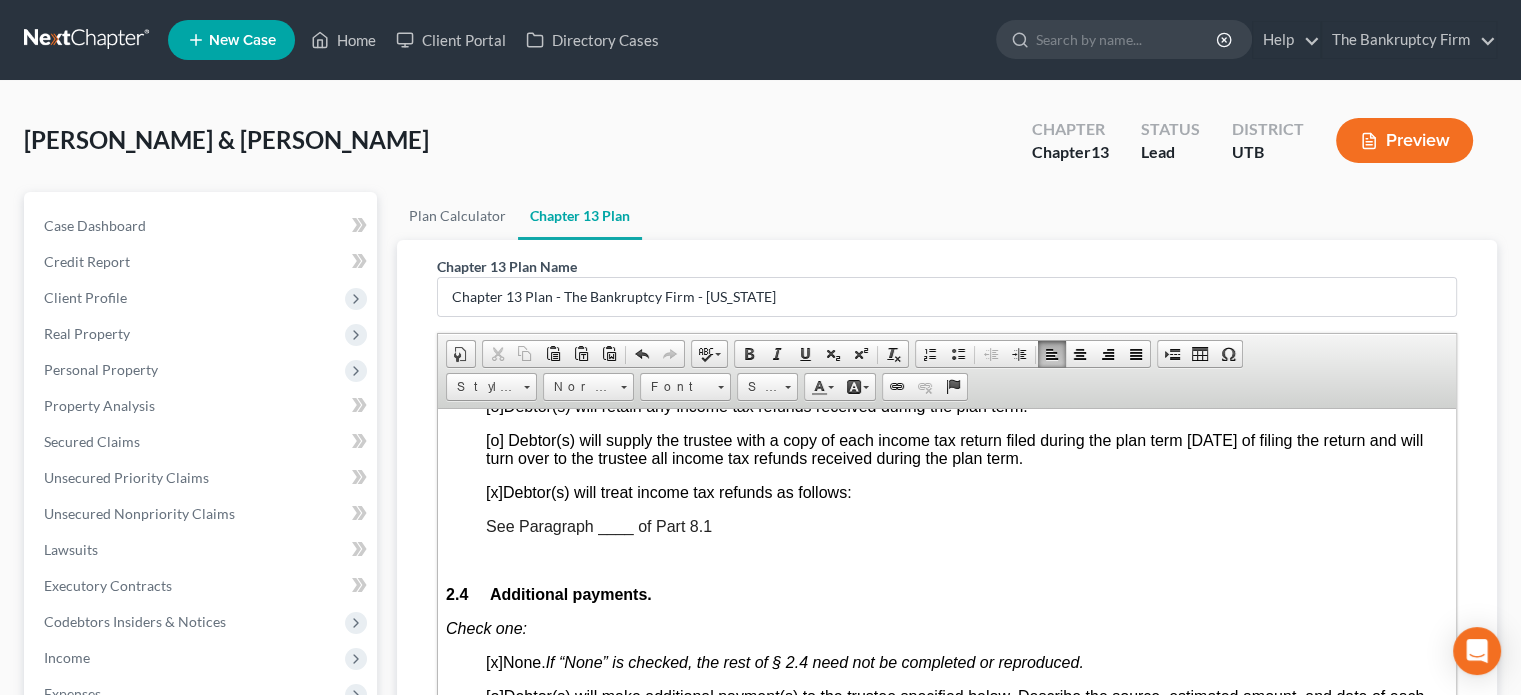 scroll, scrollTop: 1651, scrollLeft: 0, axis: vertical 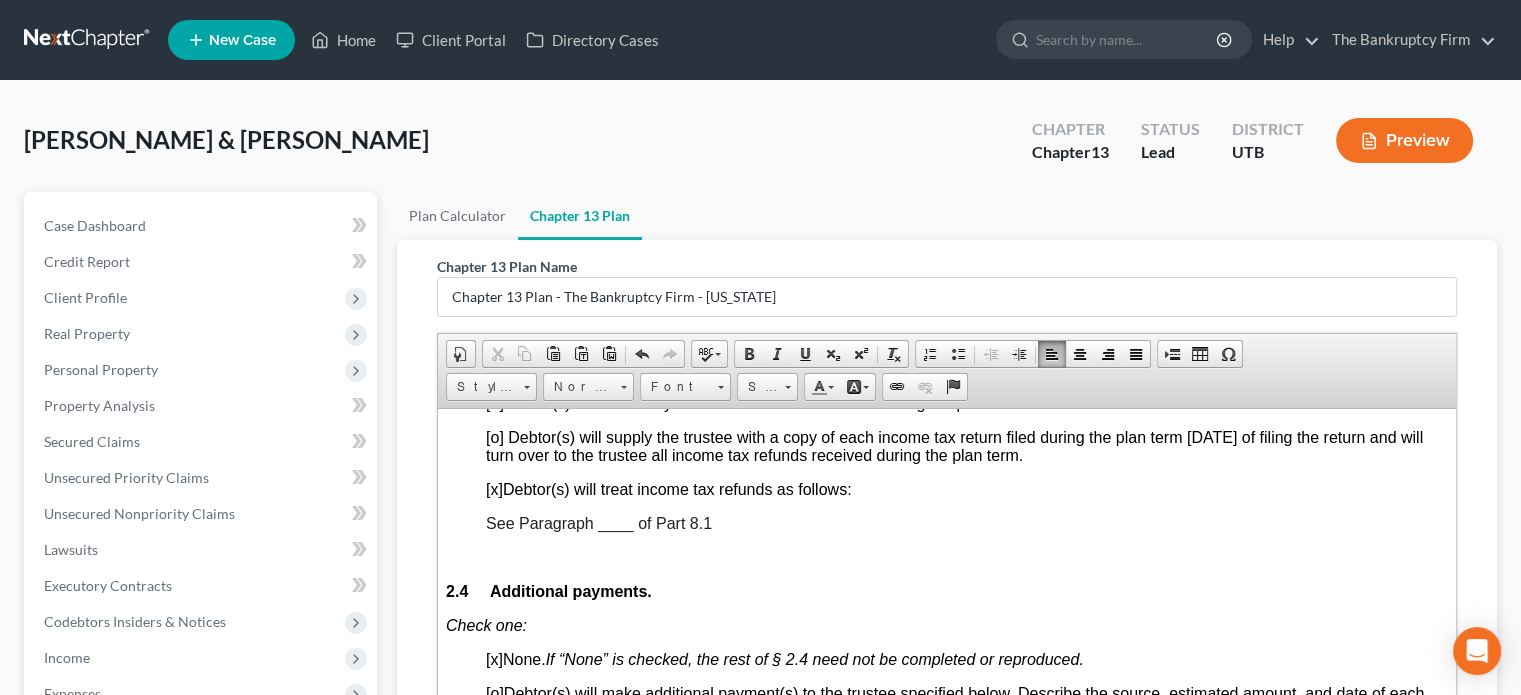 click on "See Paragraph ____ of Part 8.1" at bounding box center (599, 522) 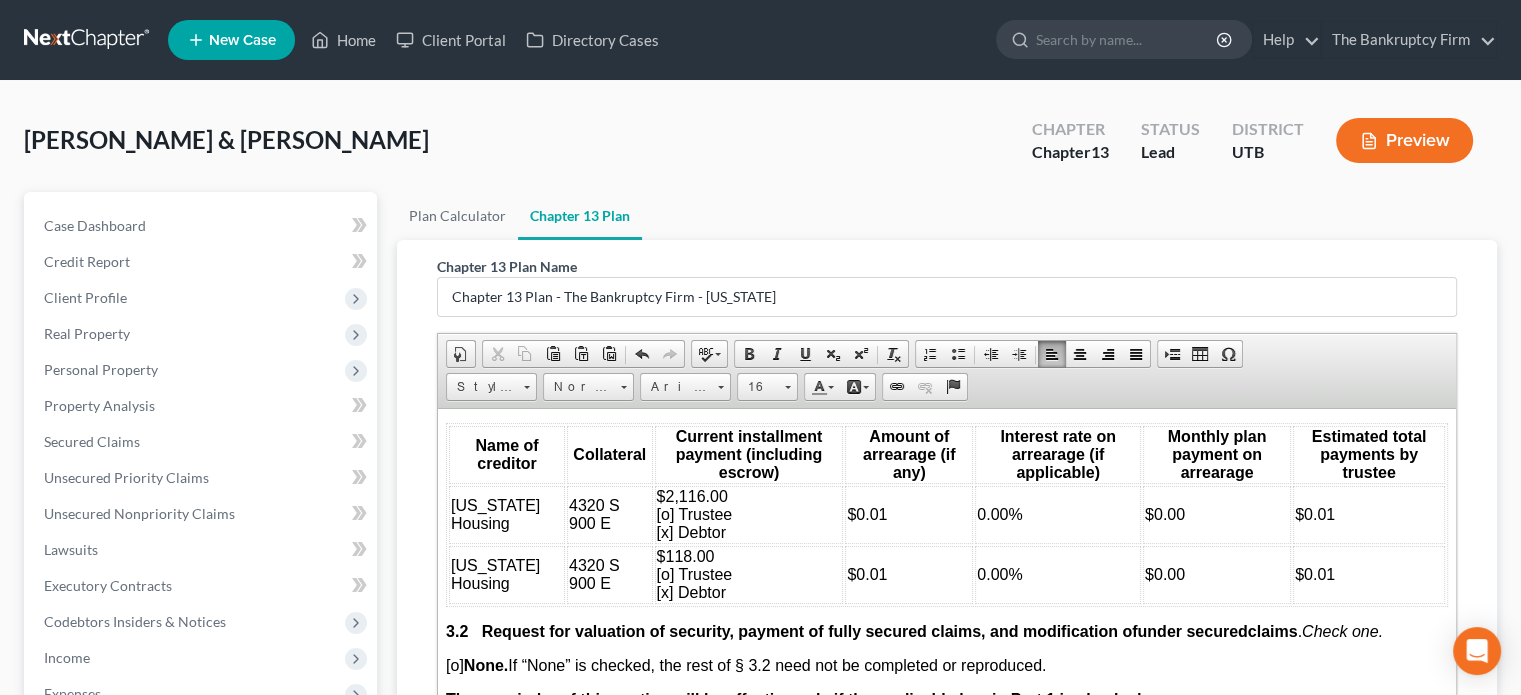 scroll, scrollTop: 2470, scrollLeft: 0, axis: vertical 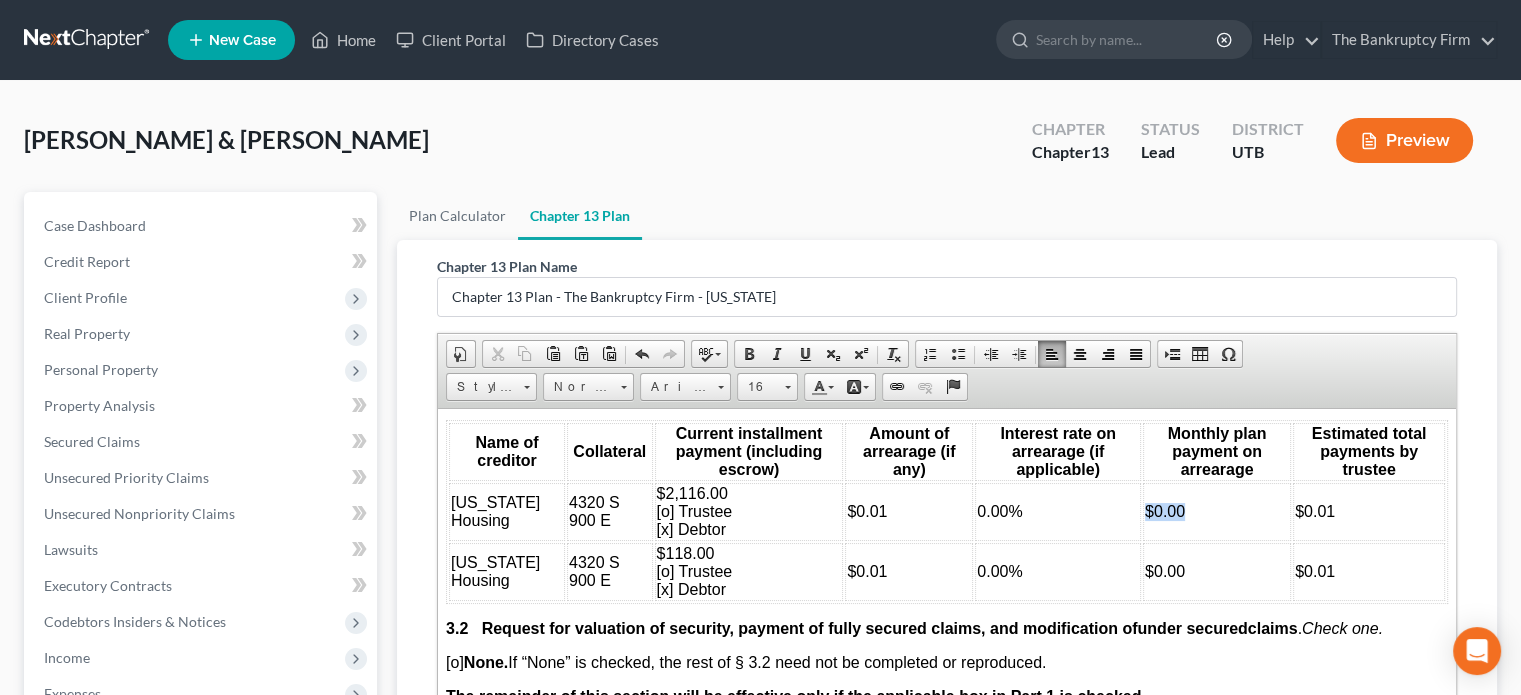 drag, startPoint x: 1168, startPoint y: 526, endPoint x: 1116, endPoint y: 526, distance: 52 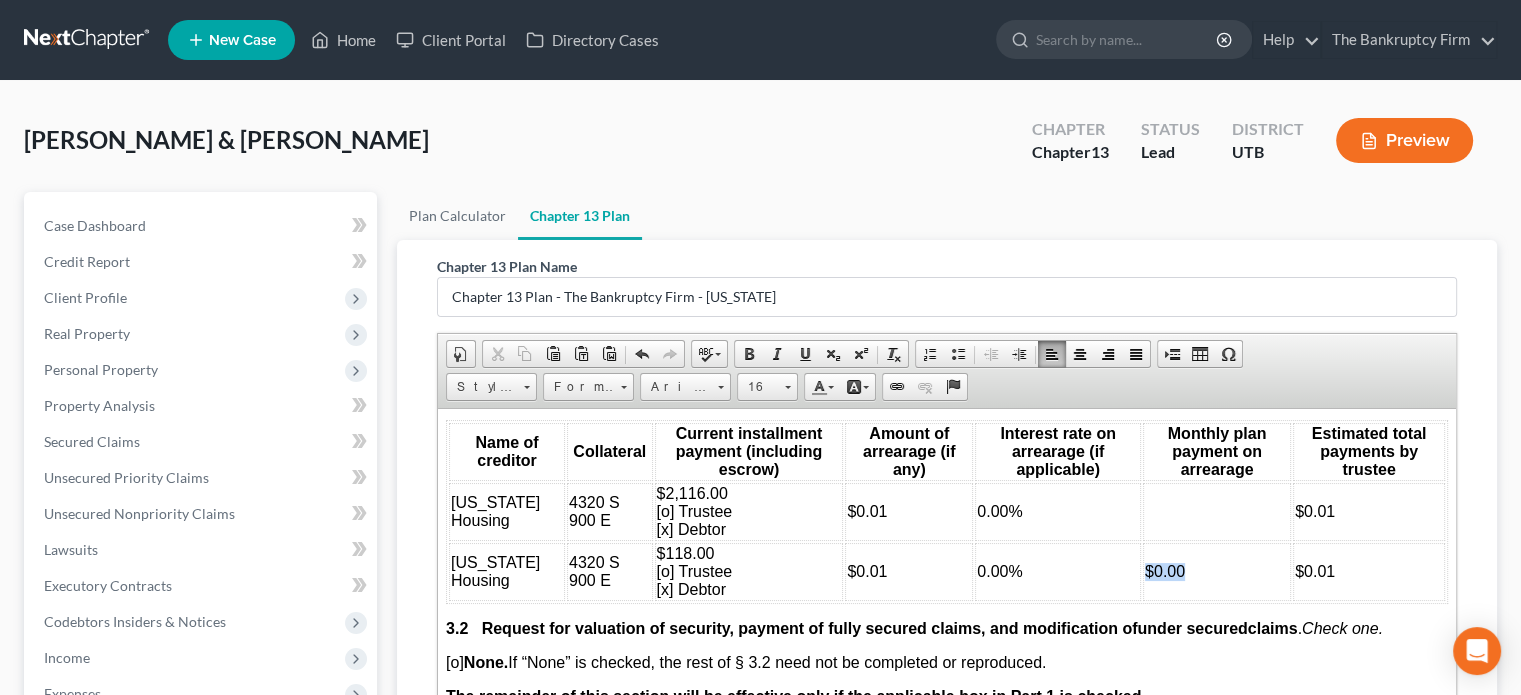 drag, startPoint x: 1183, startPoint y: 595, endPoint x: 1120, endPoint y: 596, distance: 63.007935 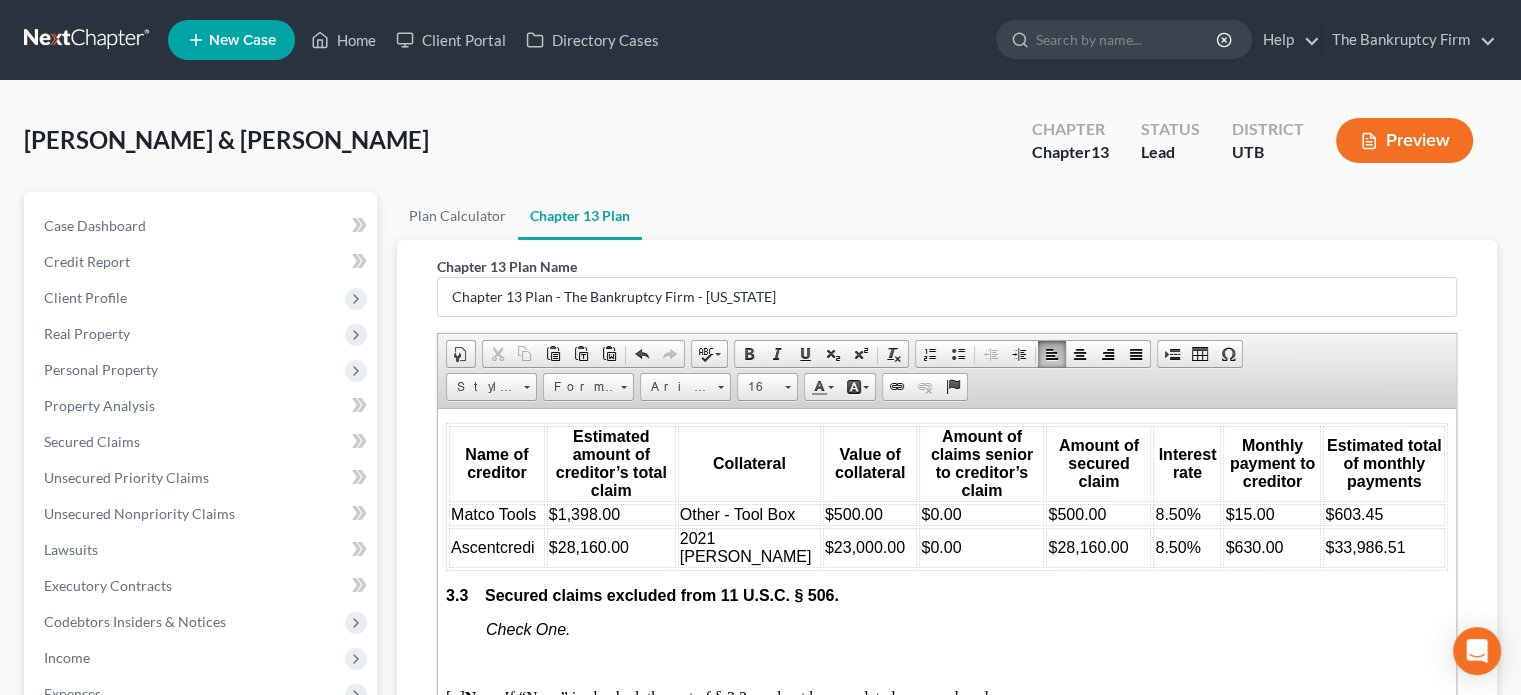 scroll, scrollTop: 3084, scrollLeft: 0, axis: vertical 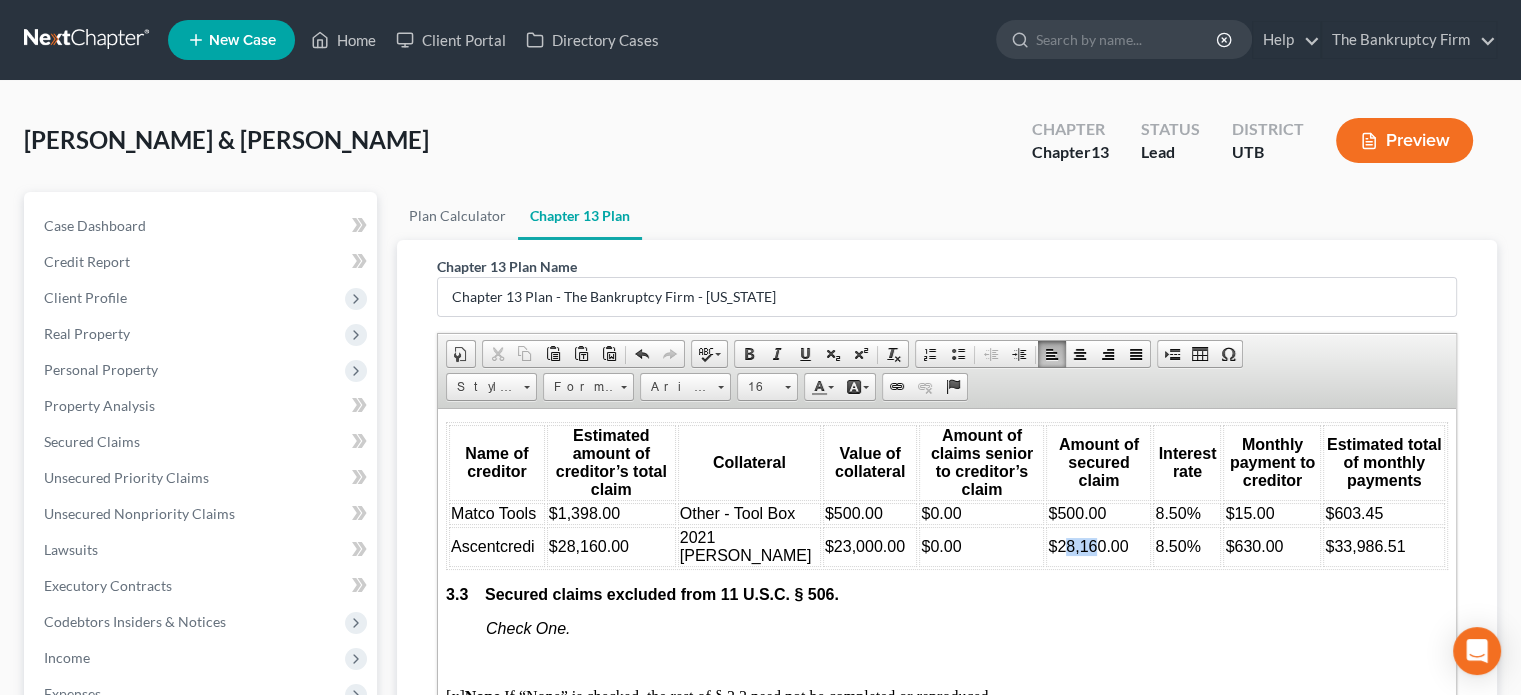 drag, startPoint x: 1032, startPoint y: 589, endPoint x: 1061, endPoint y: 591, distance: 29.068884 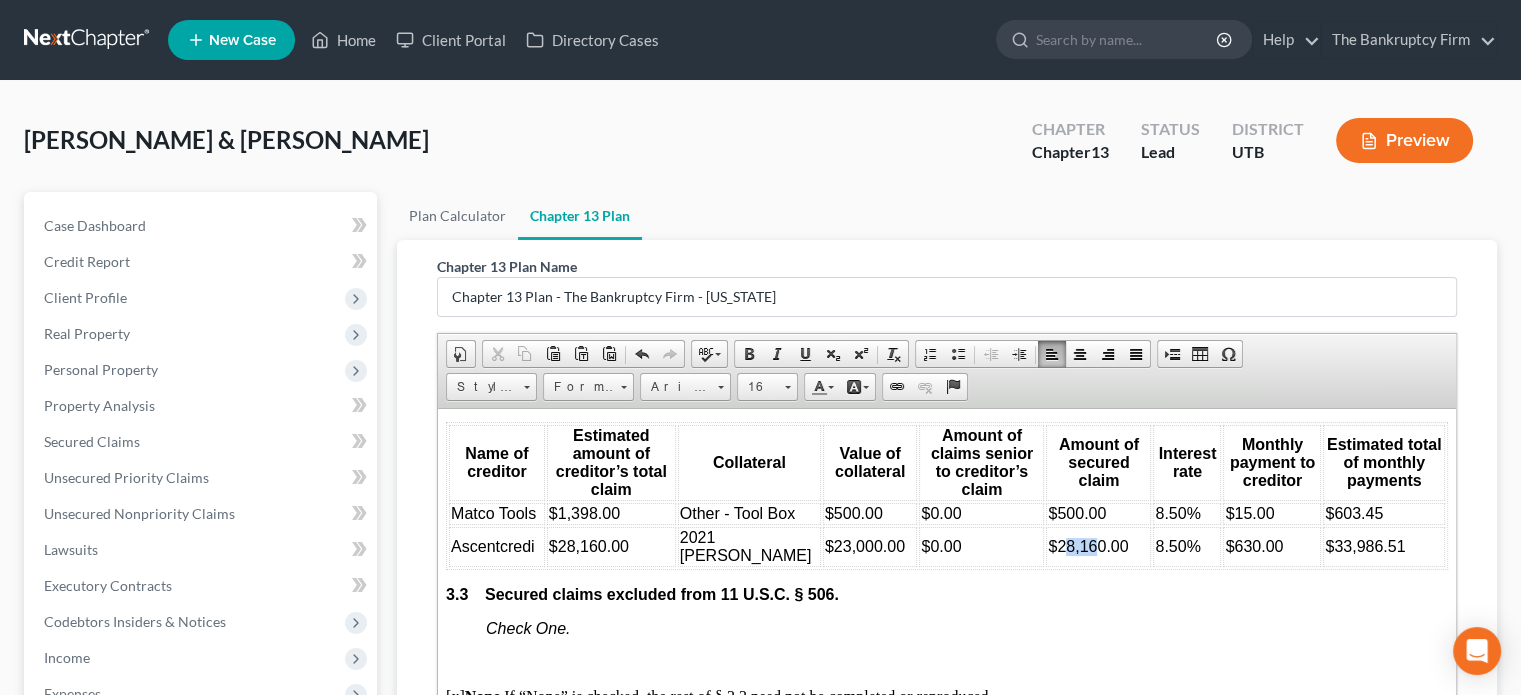 click on "$28,160.00" at bounding box center (1088, 545) 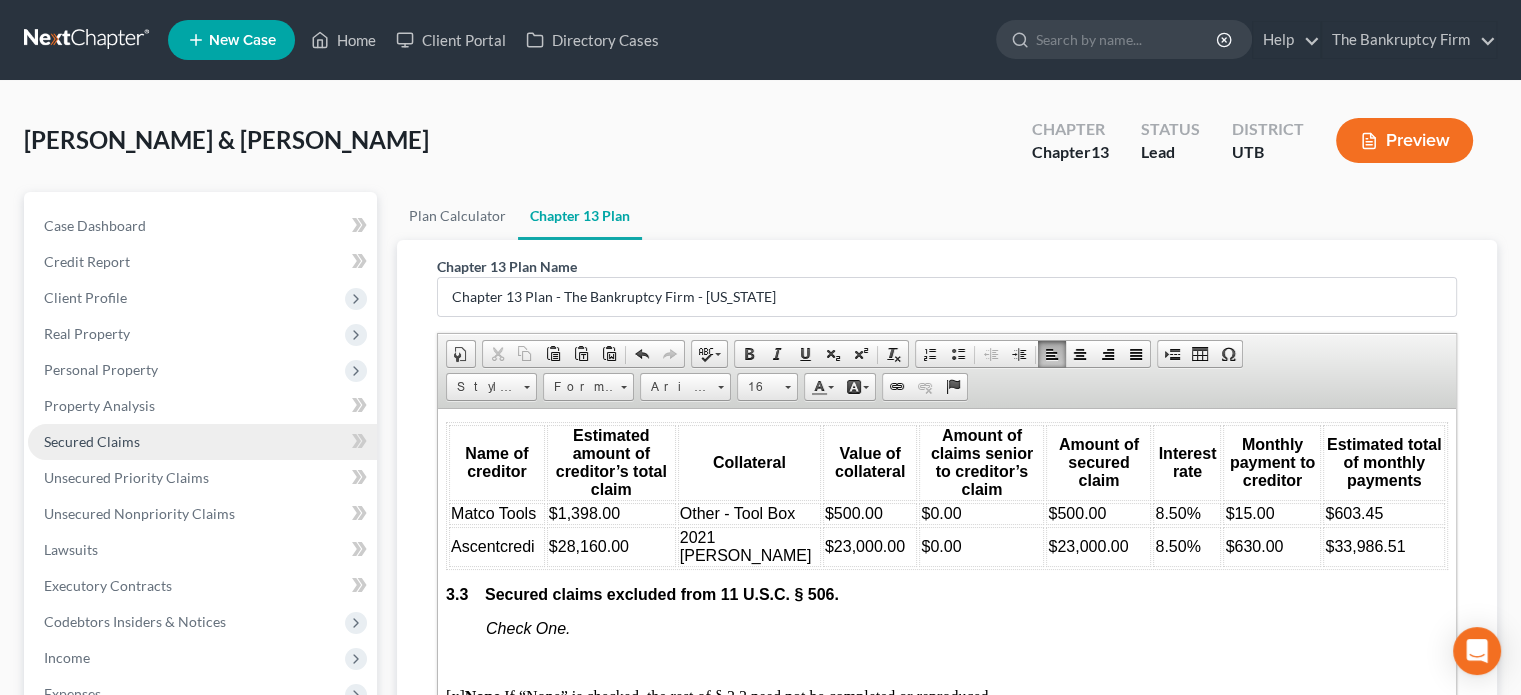 click on "Secured Claims" at bounding box center [92, 441] 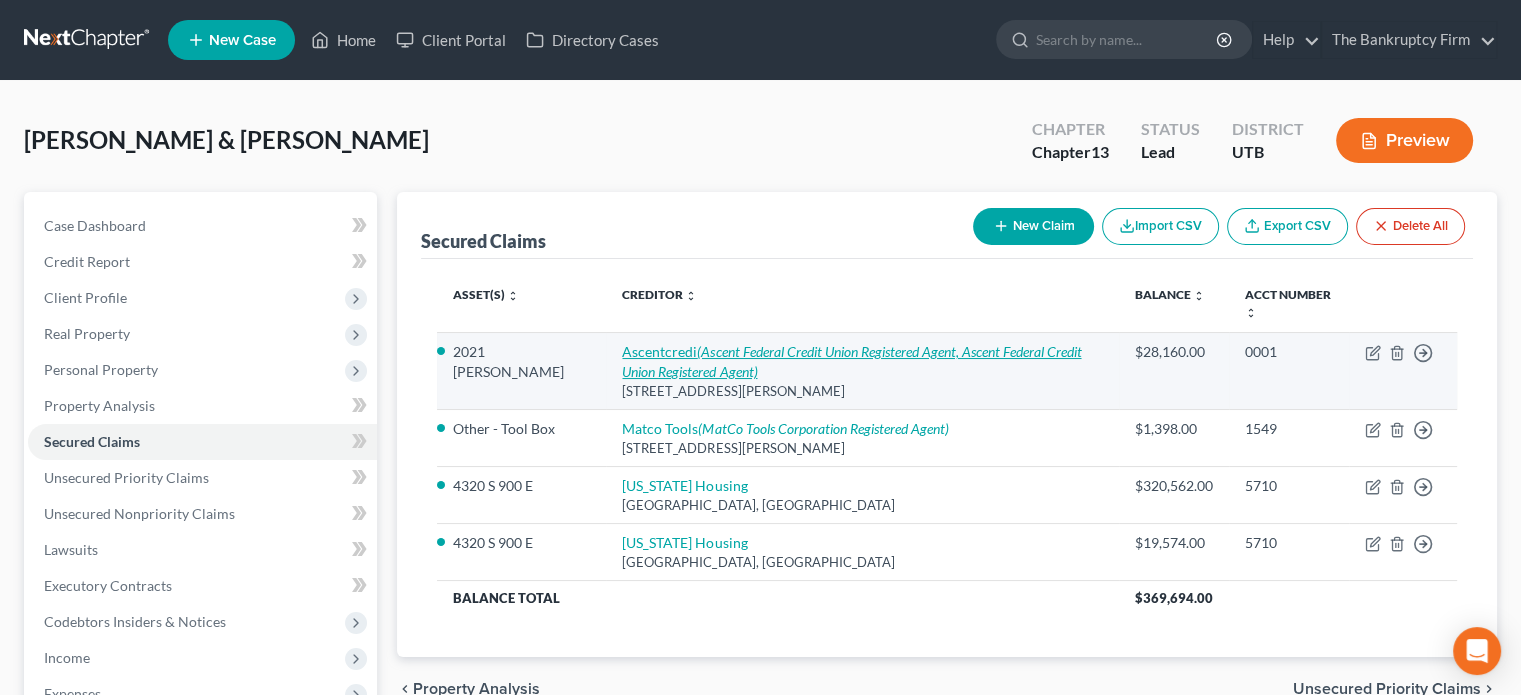 click on "(Ascent Federal Credit Union Registered Agent, Ascent Federal Credit Union Registered Agent)" at bounding box center (851, 361) 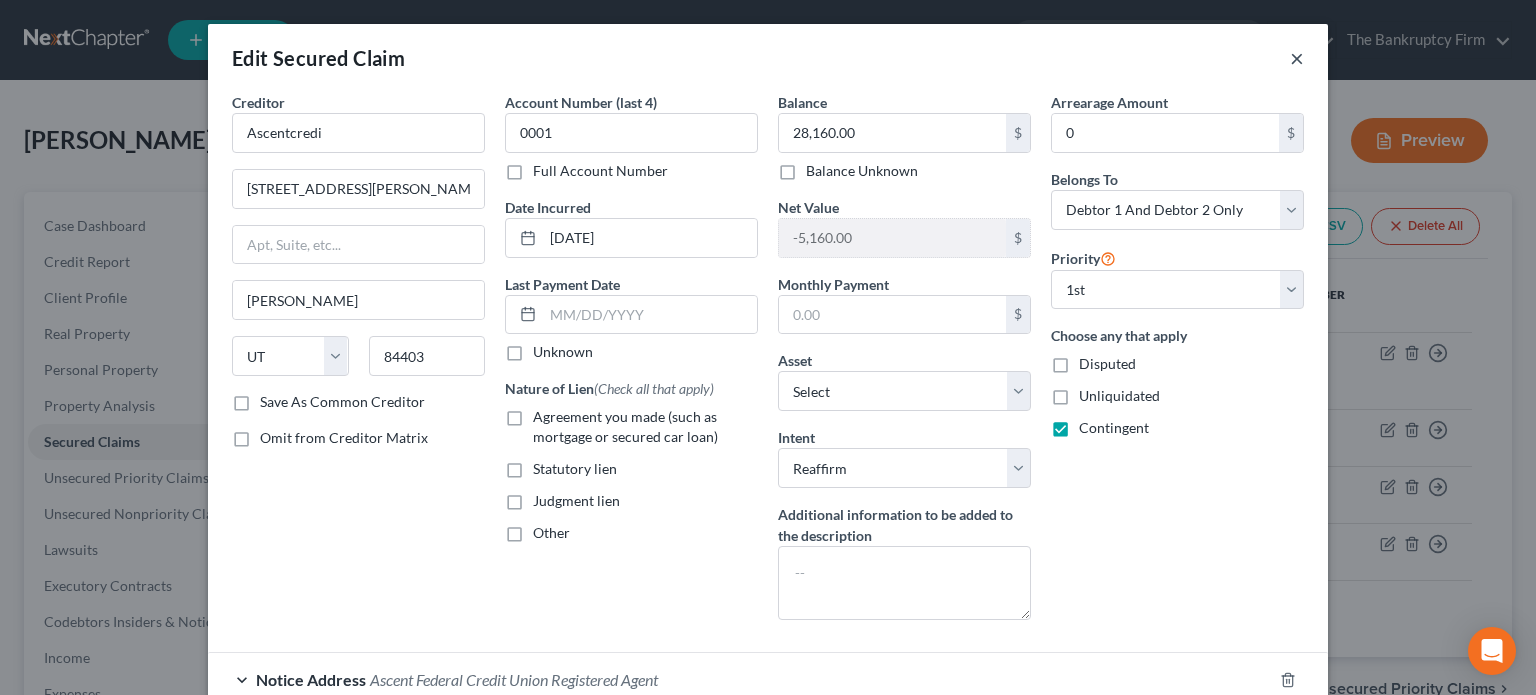 click on "×" at bounding box center (1297, 58) 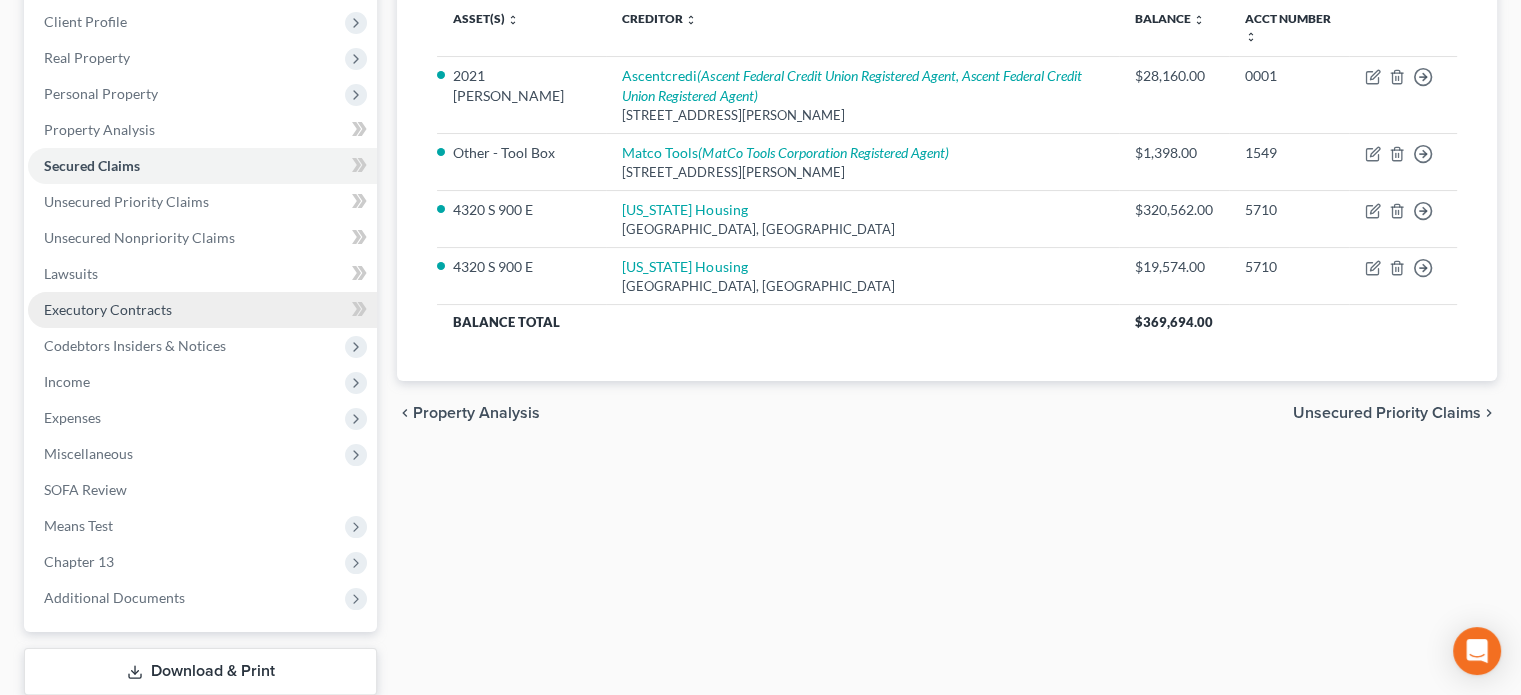 scroll, scrollTop: 316, scrollLeft: 0, axis: vertical 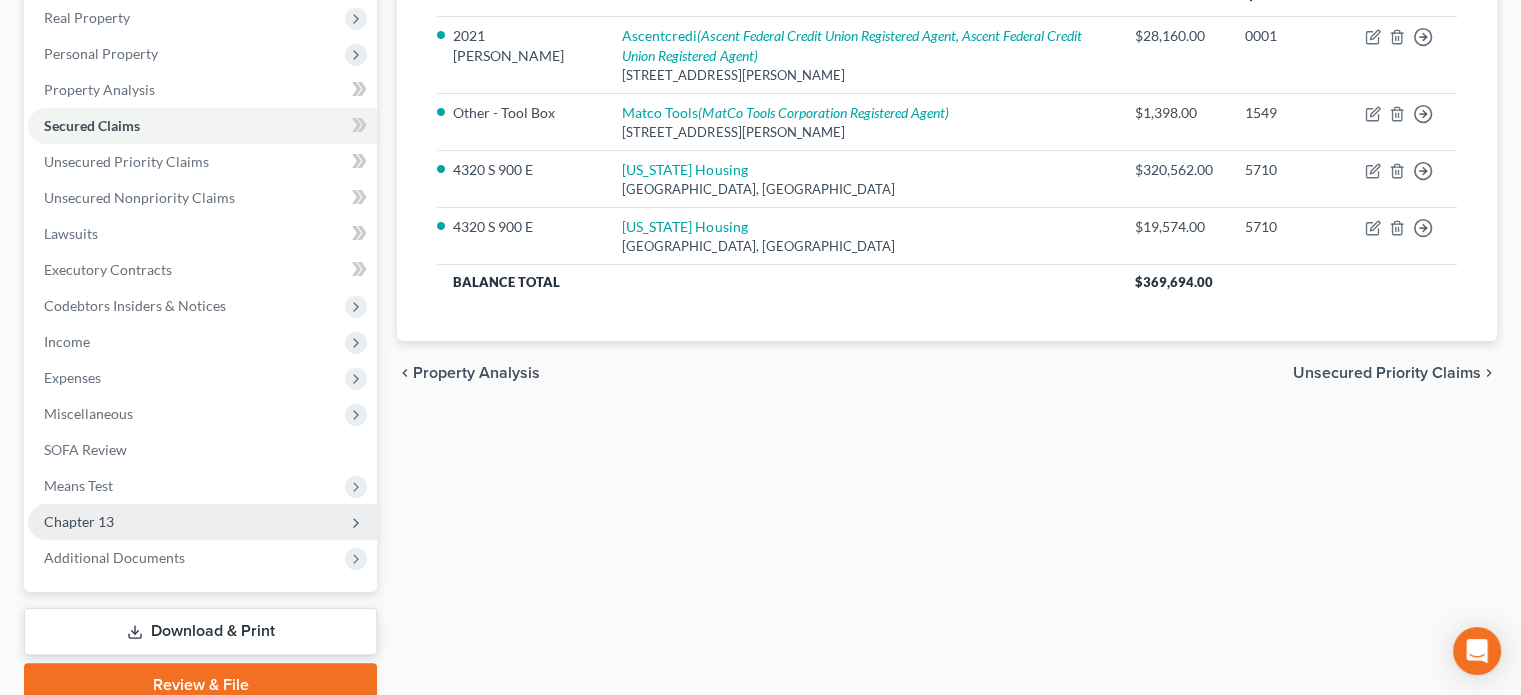 click on "Chapter 13" at bounding box center (202, 522) 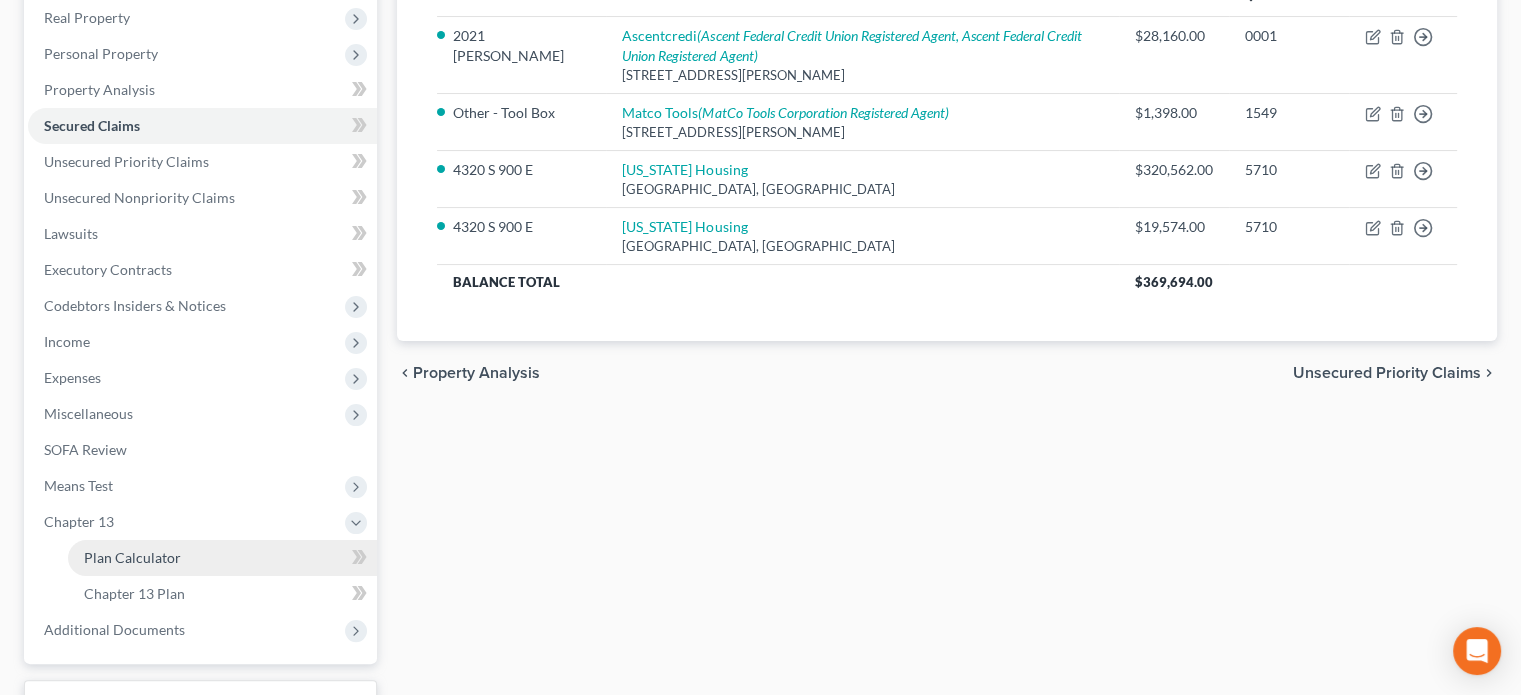 click on "Plan Calculator" at bounding box center [132, 557] 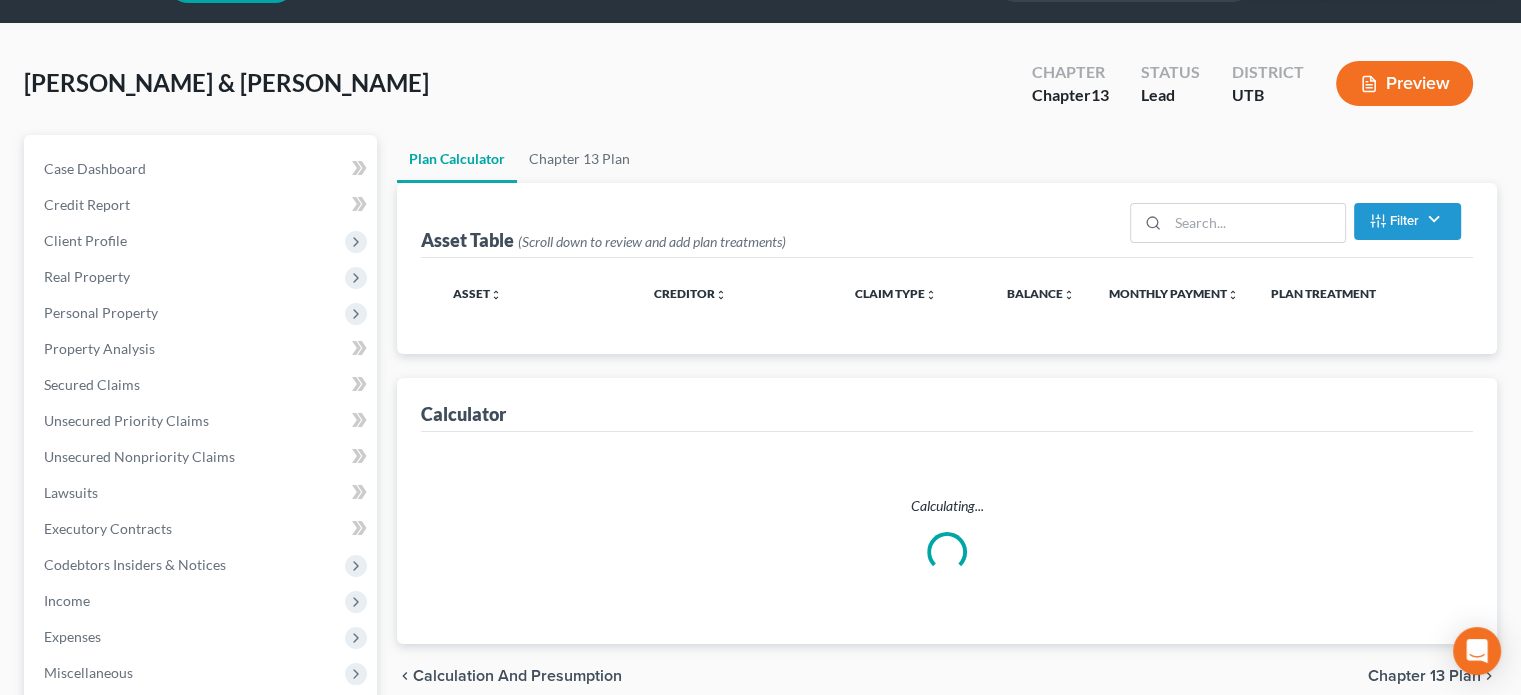scroll, scrollTop: 0, scrollLeft: 0, axis: both 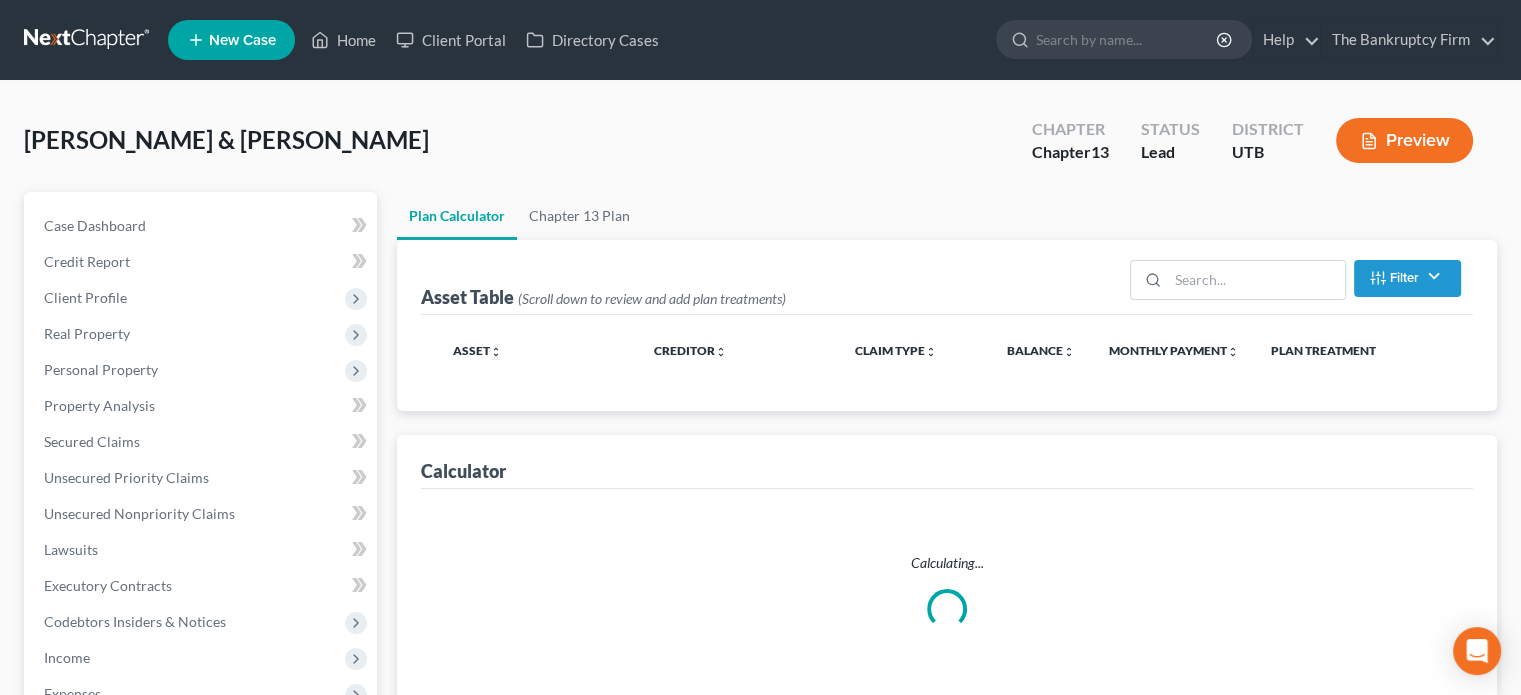 select on "59" 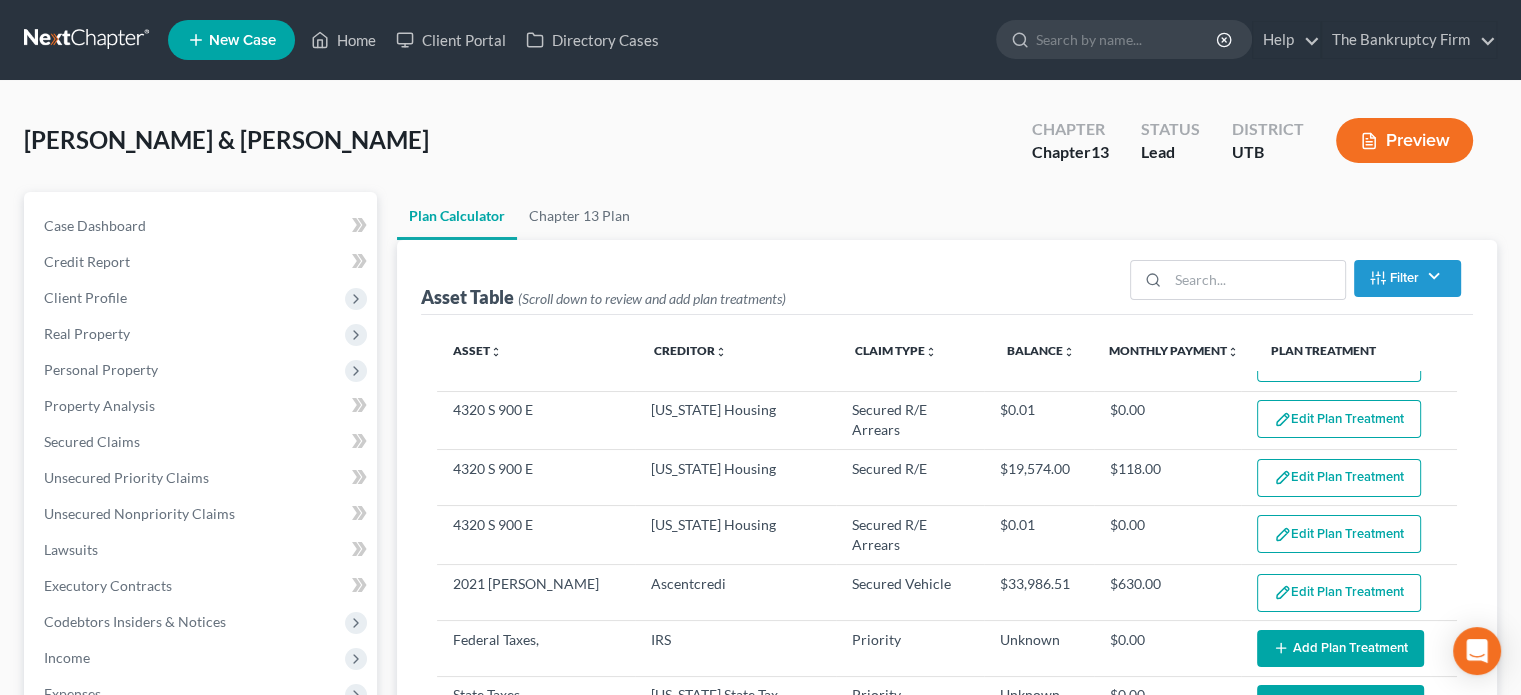 scroll, scrollTop: 183, scrollLeft: 0, axis: vertical 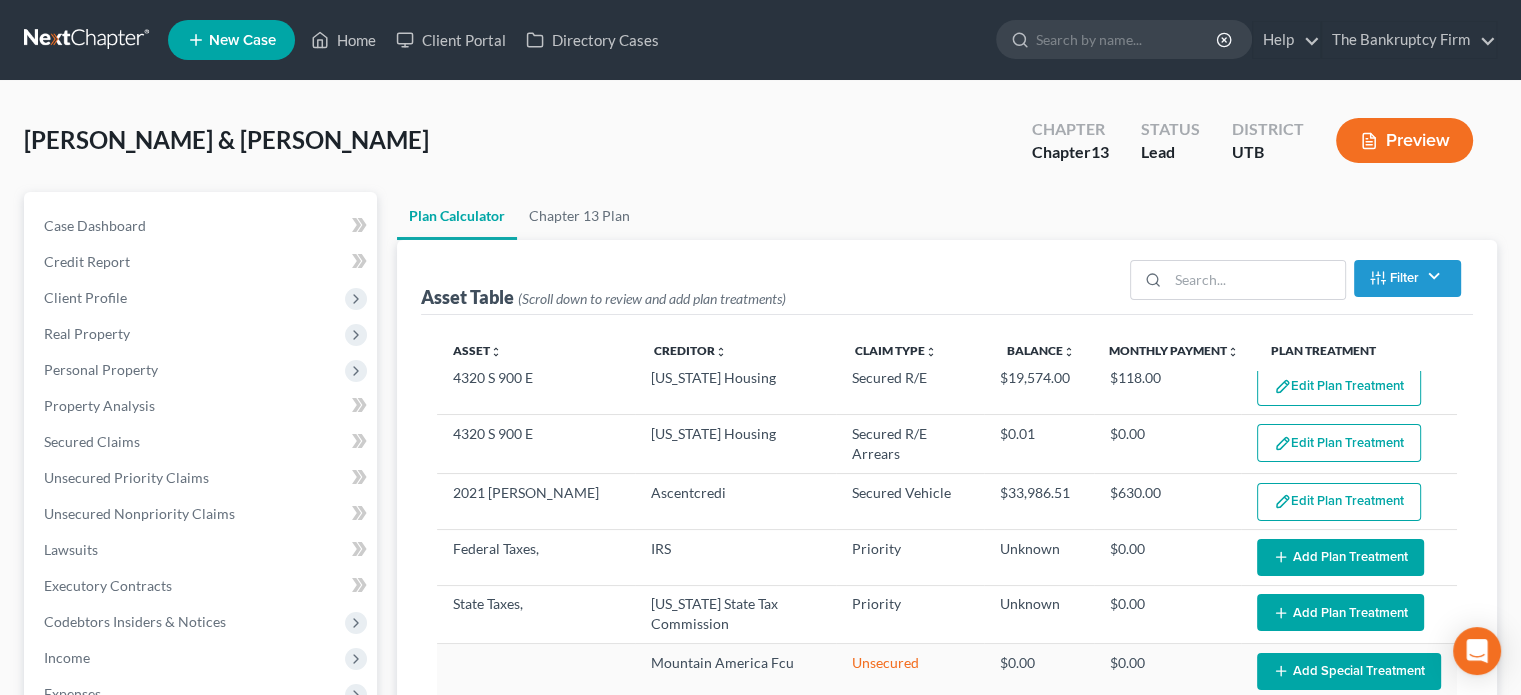 select on "59" 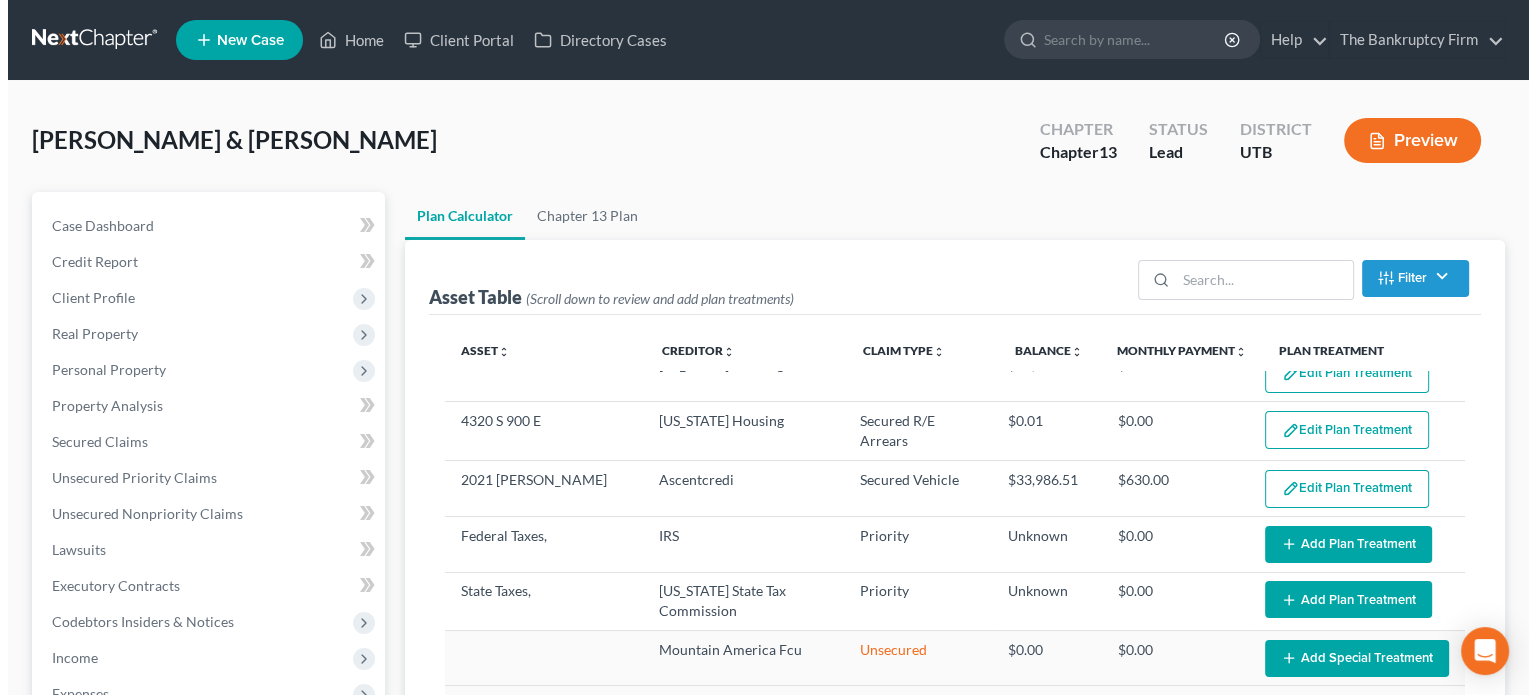 scroll, scrollTop: 198, scrollLeft: 0, axis: vertical 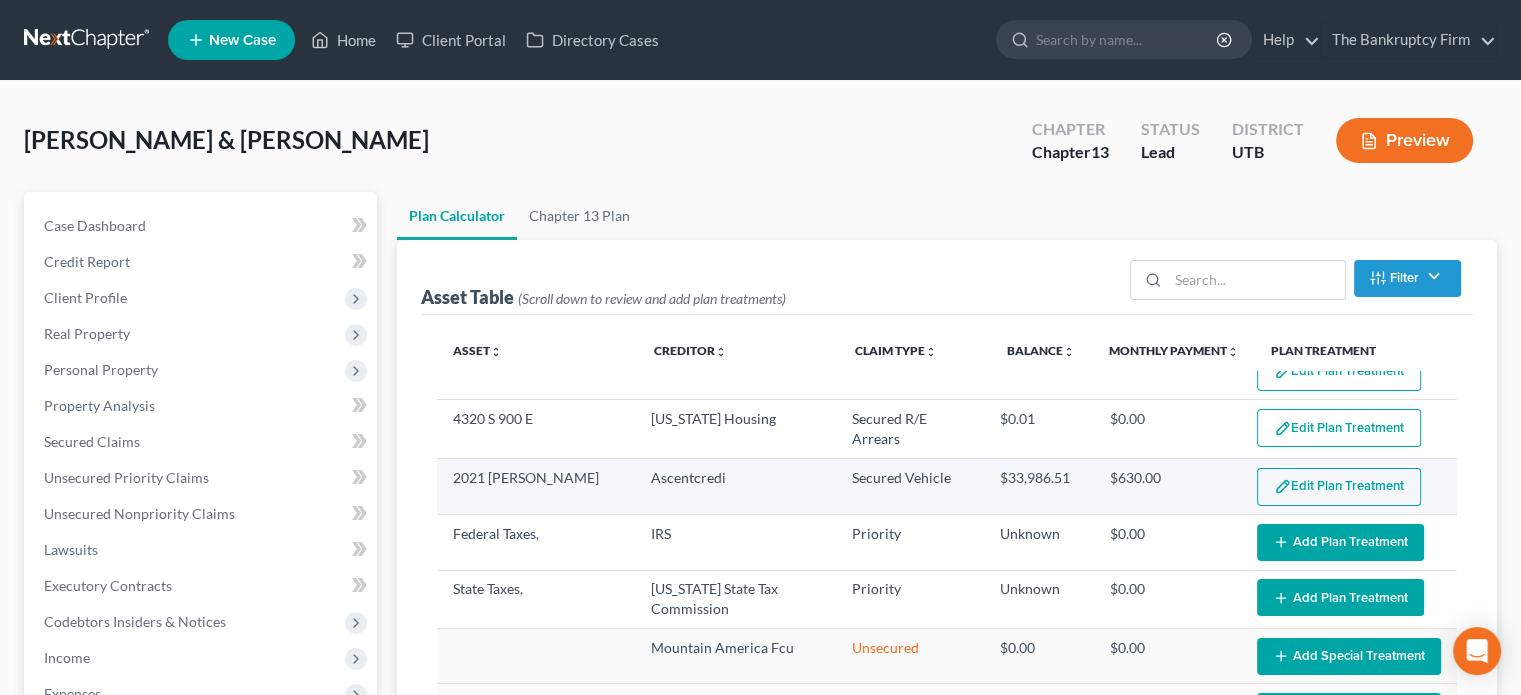 click on "Edit Plan Treatment" at bounding box center (1339, 487) 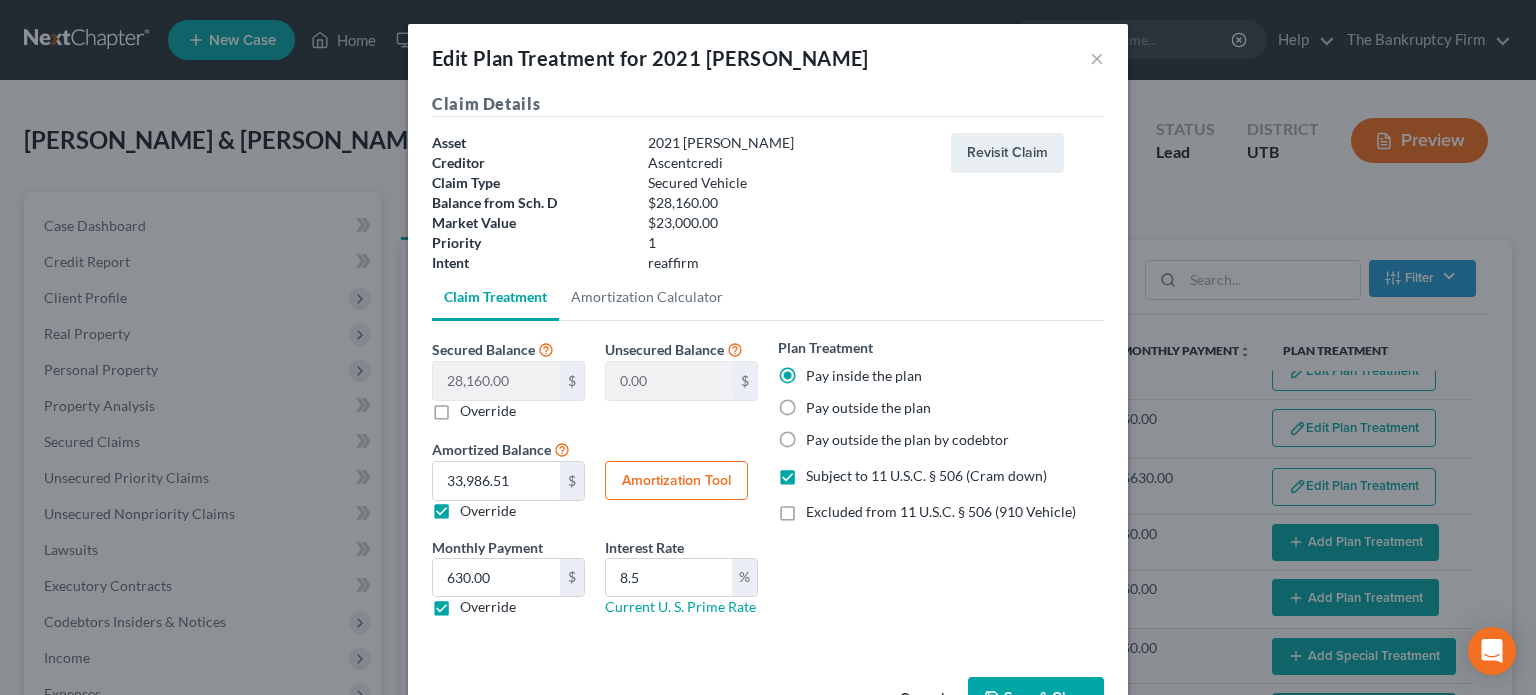 click on "Excluded from 11 U.S.C. § 506 (910 Vehicle)" at bounding box center [941, 512] 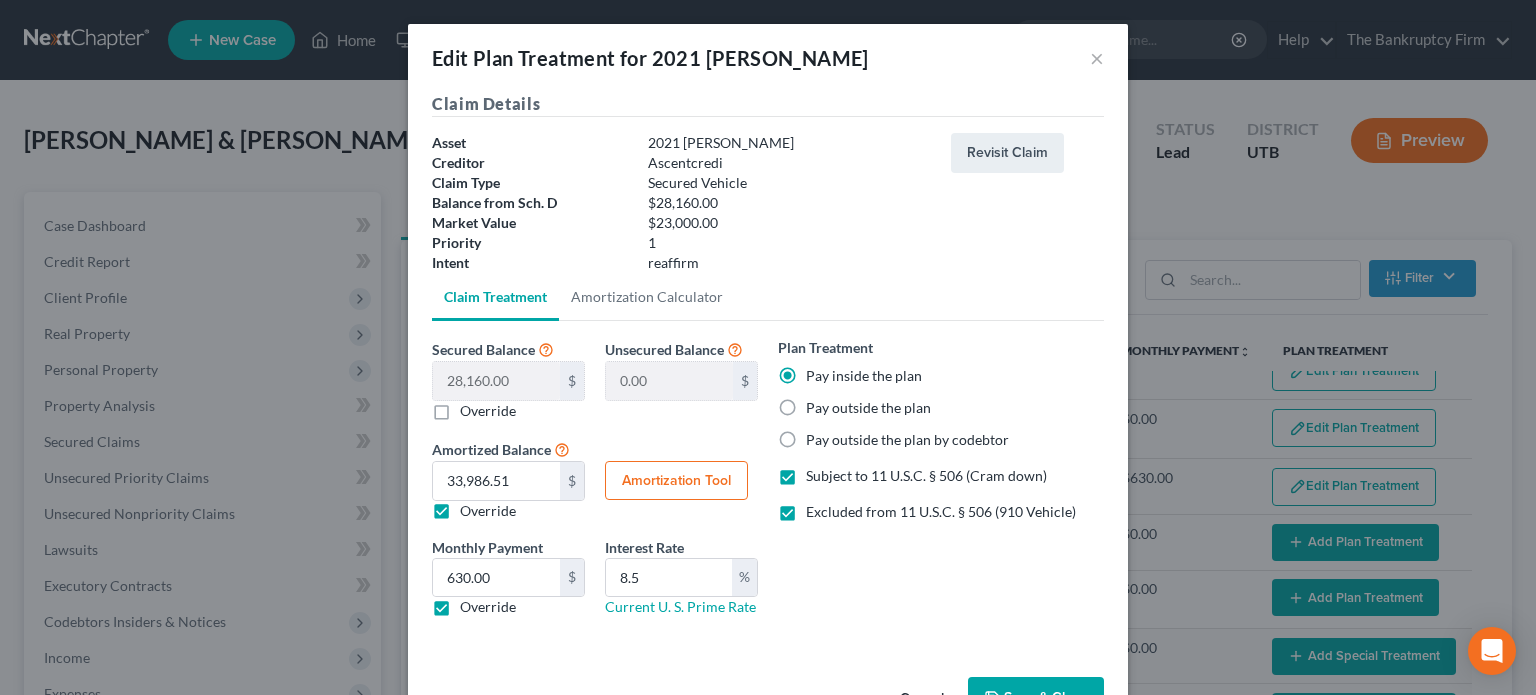 click on "Subject to 11 U.S.C. § 506 (Cram down)" at bounding box center [926, 476] 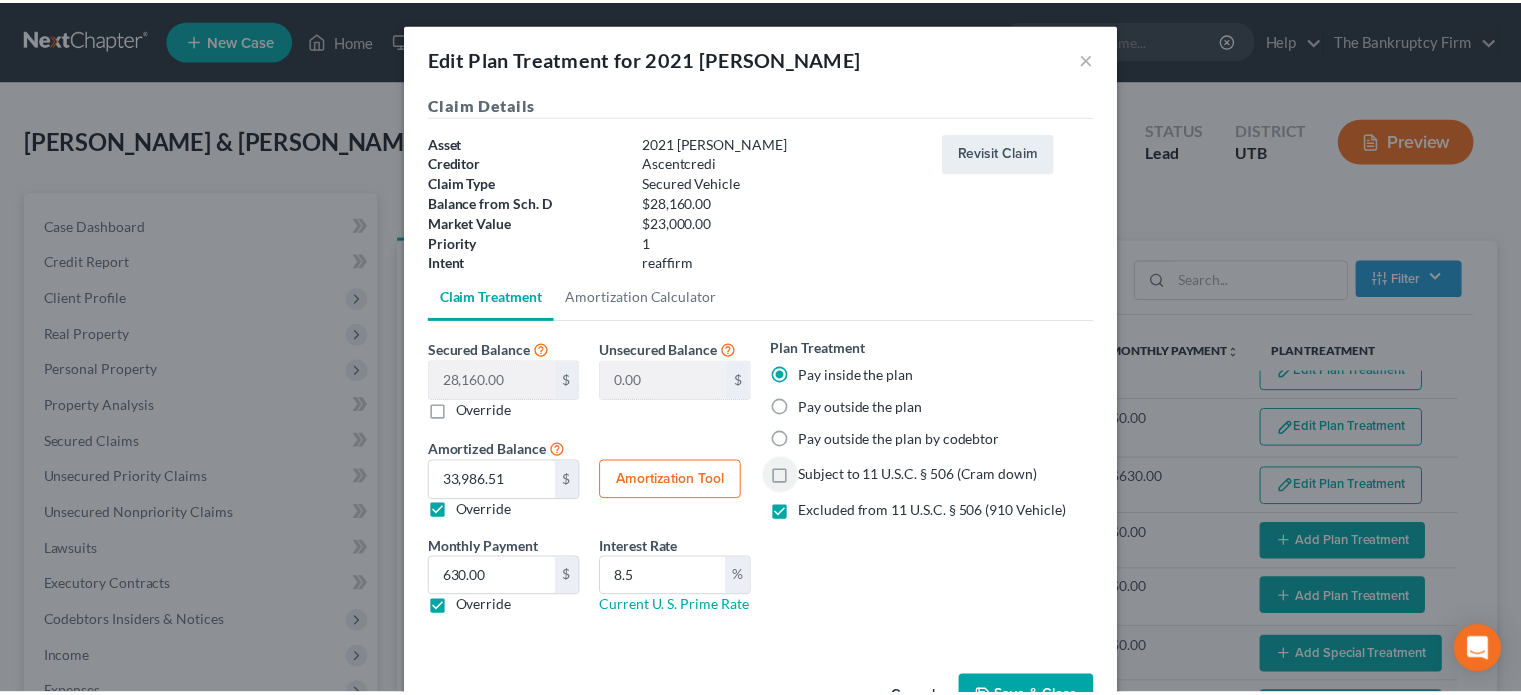 scroll, scrollTop: 63, scrollLeft: 0, axis: vertical 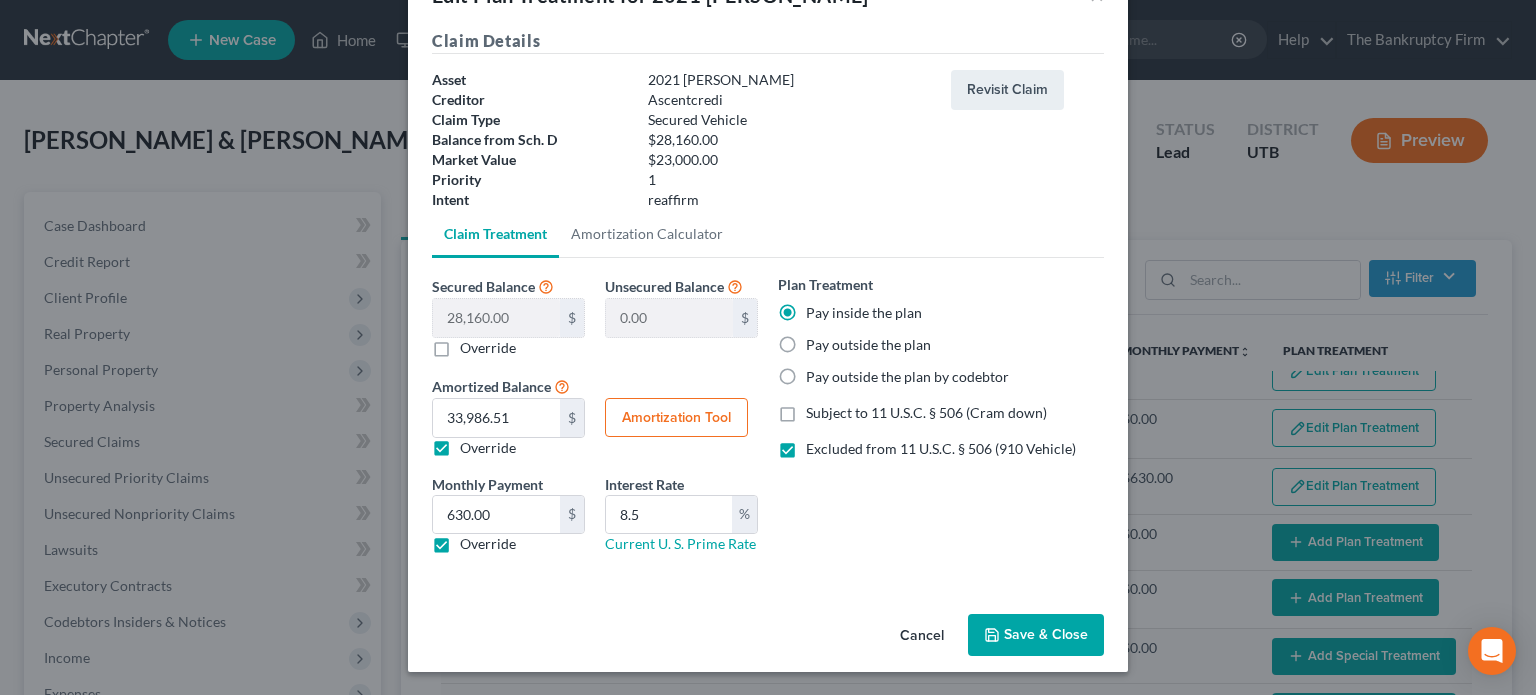 click on "Save & Close" at bounding box center (1036, 635) 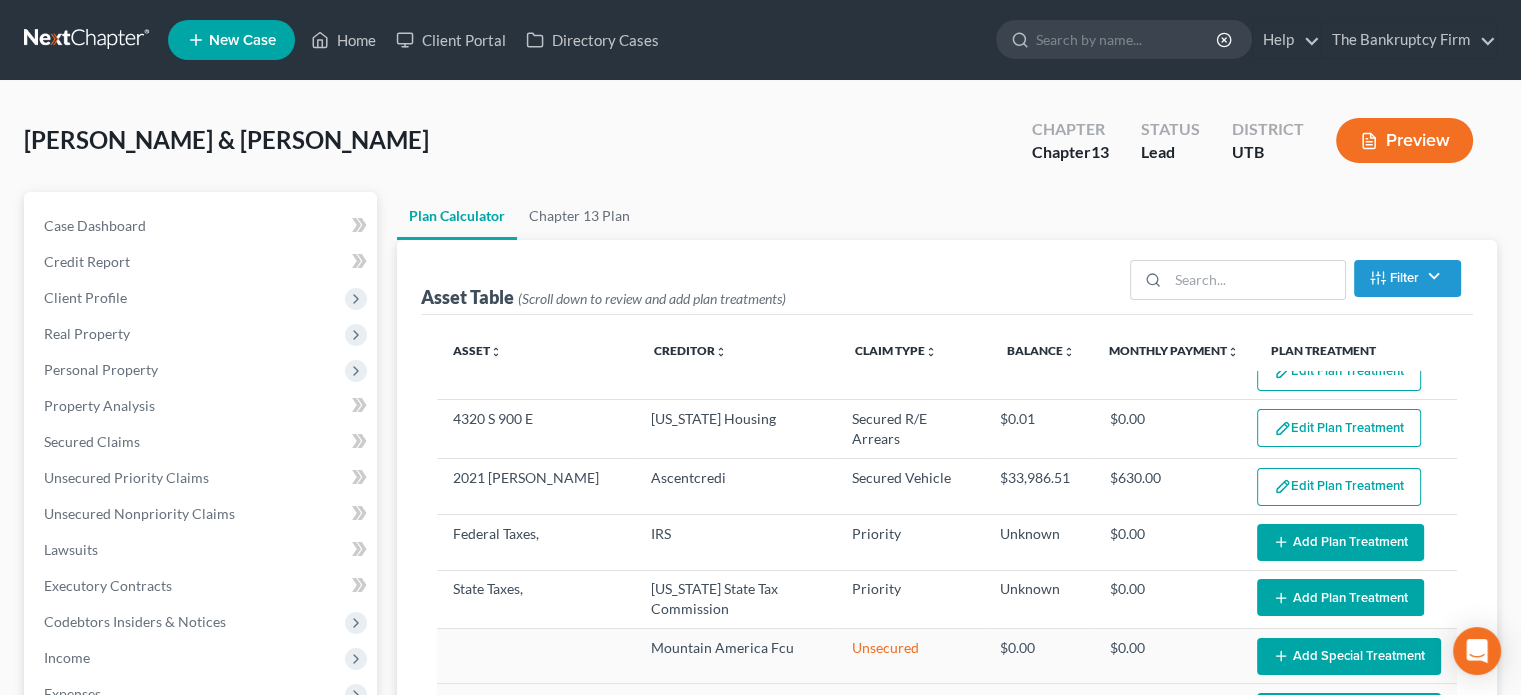 select on "59" 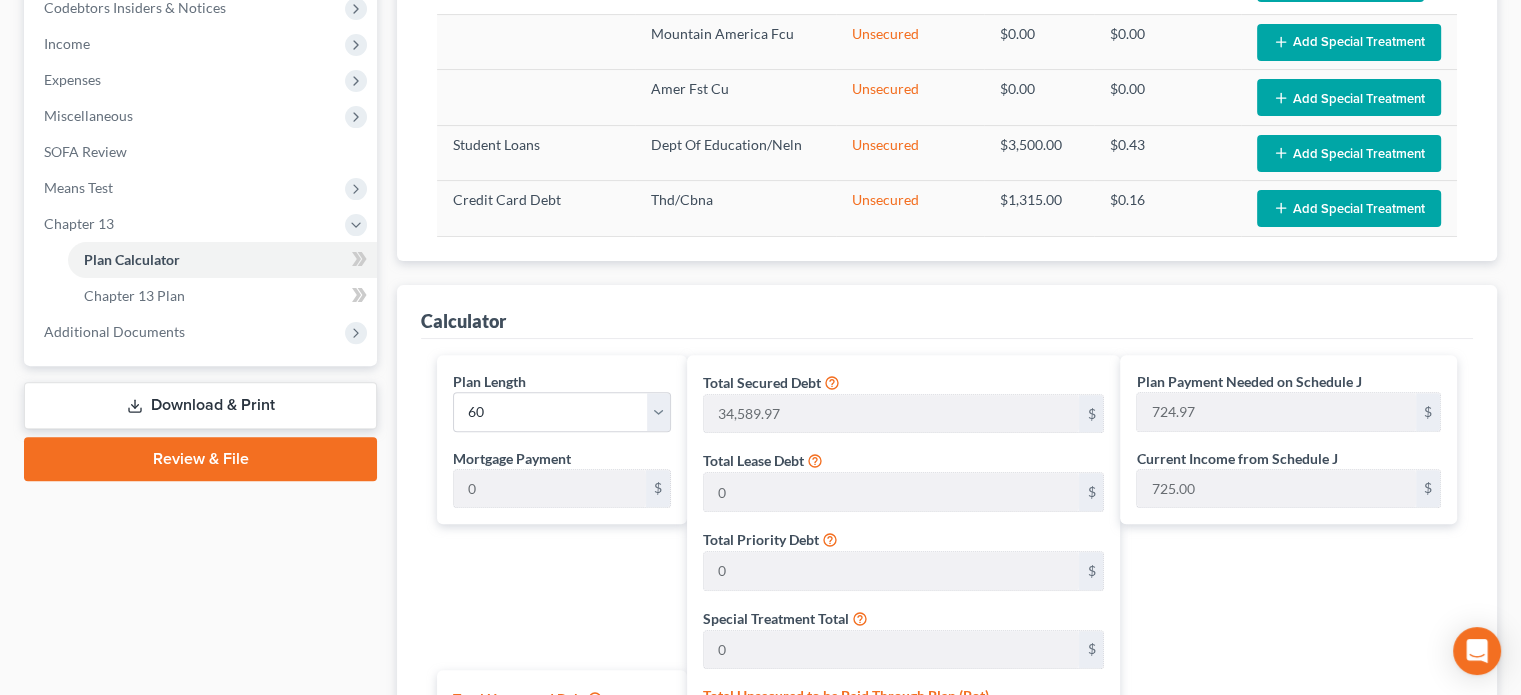 scroll, scrollTop: 638, scrollLeft: 0, axis: vertical 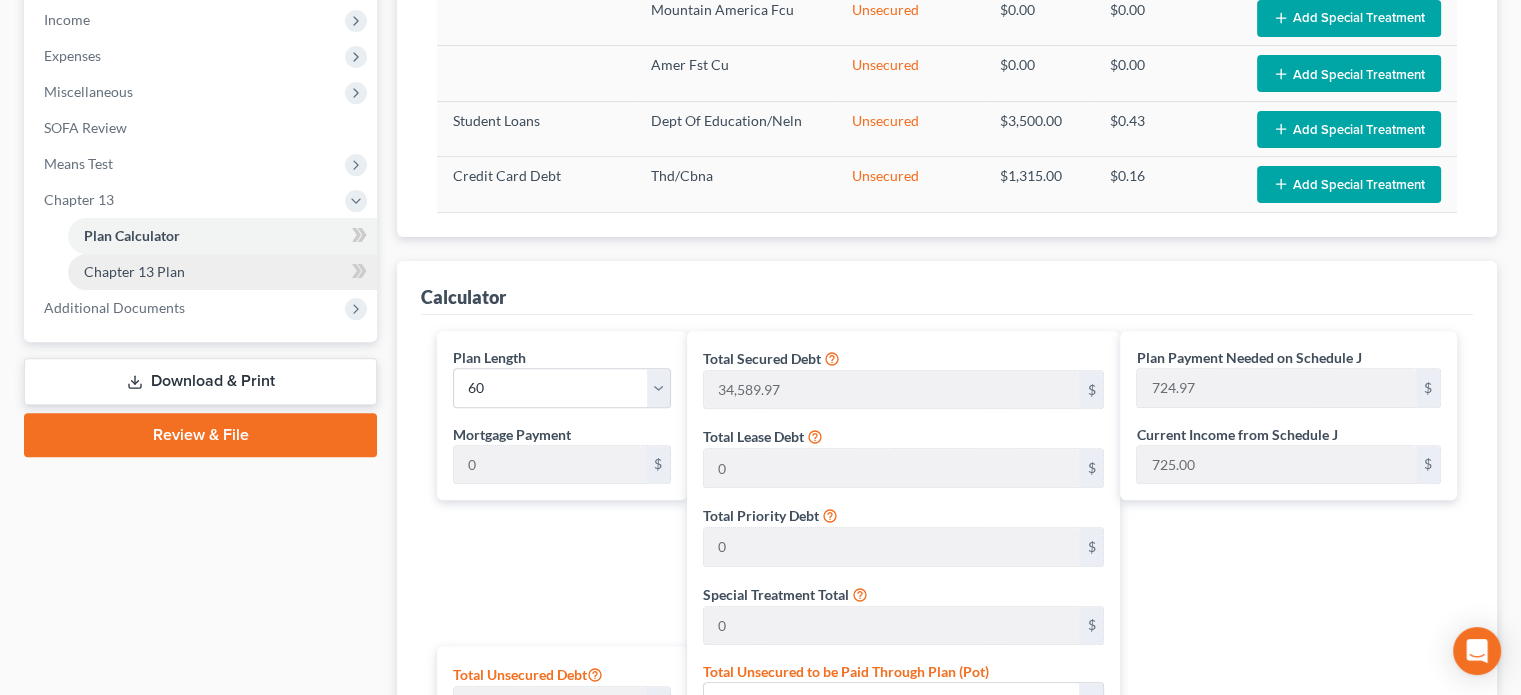 click on "Chapter 13 Plan" at bounding box center (134, 271) 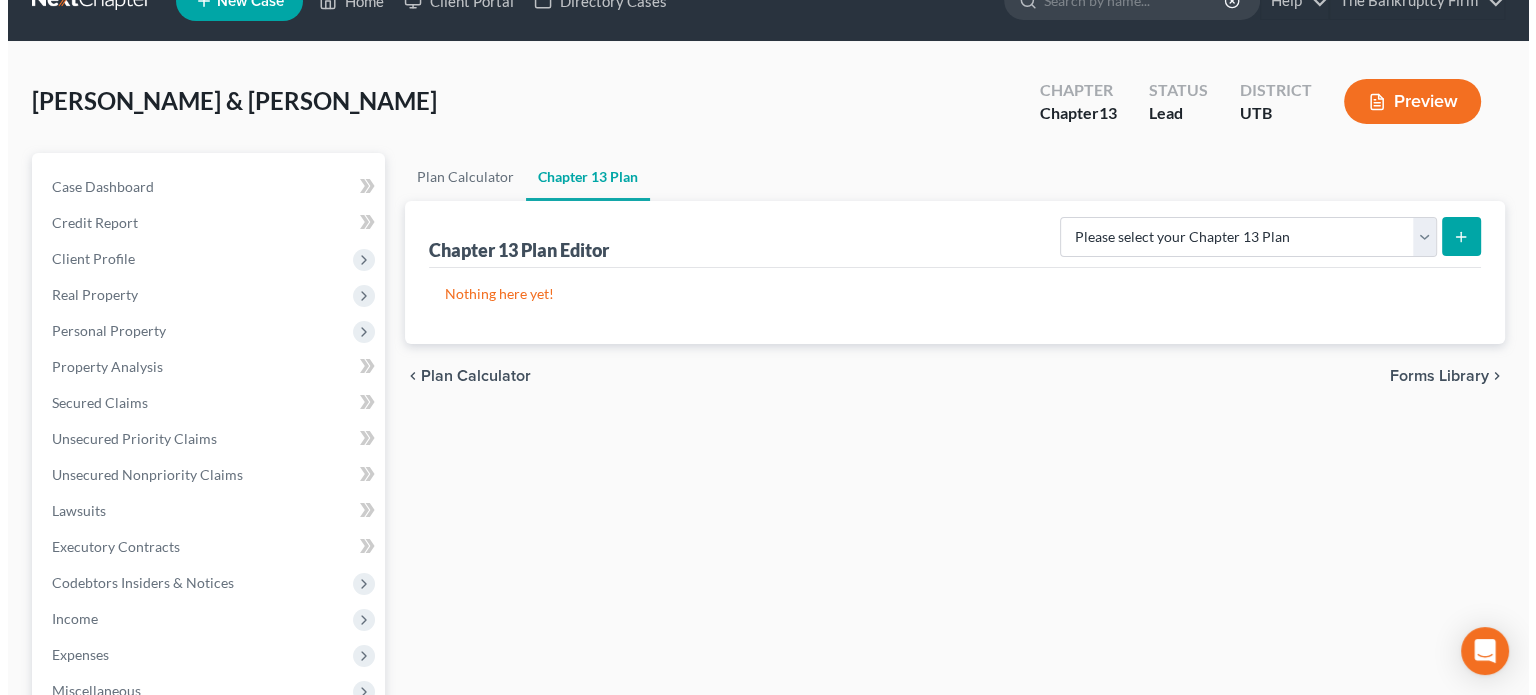 scroll, scrollTop: 47, scrollLeft: 0, axis: vertical 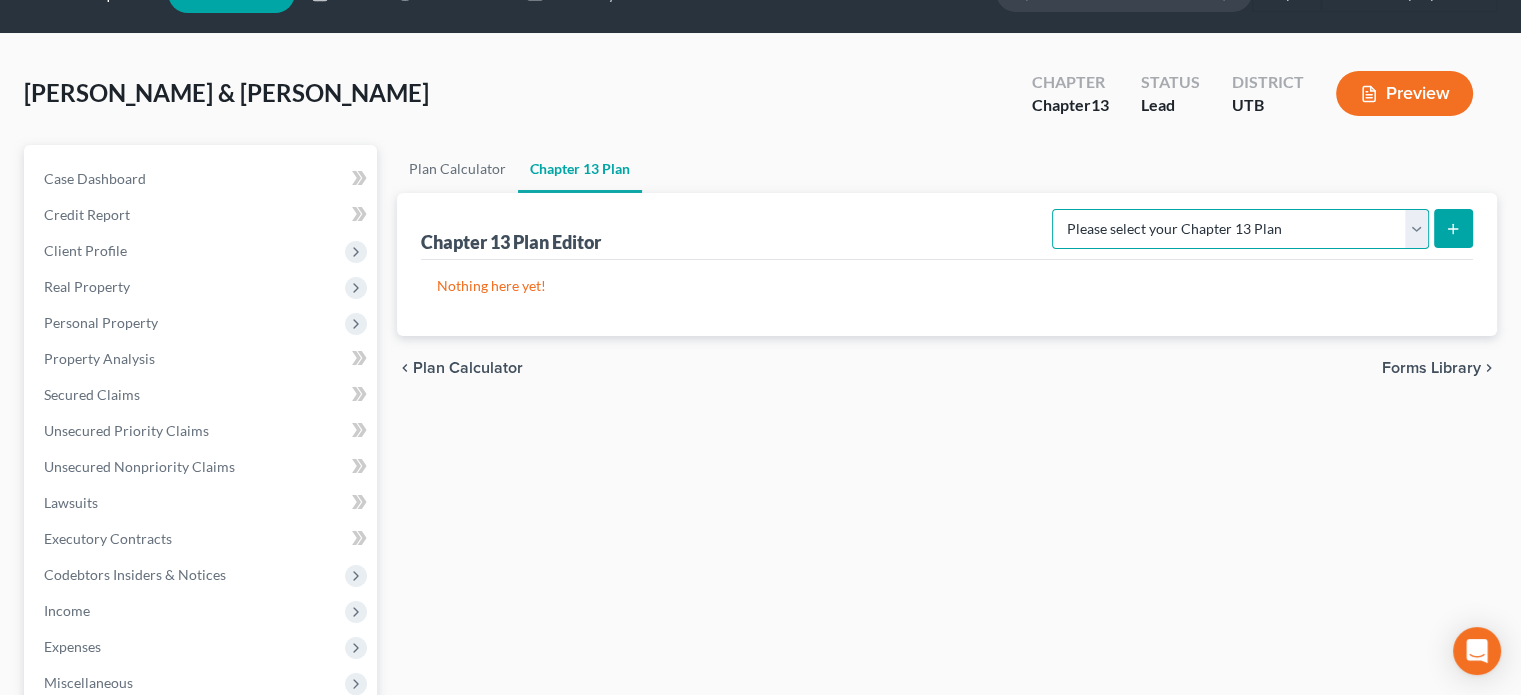 click on "Please select your Chapter 13 Plan Chapter 13 Plan - The Bankruptcy Firm - [US_STATE]  National Form Plan - Official Form 113" at bounding box center (1240, 229) 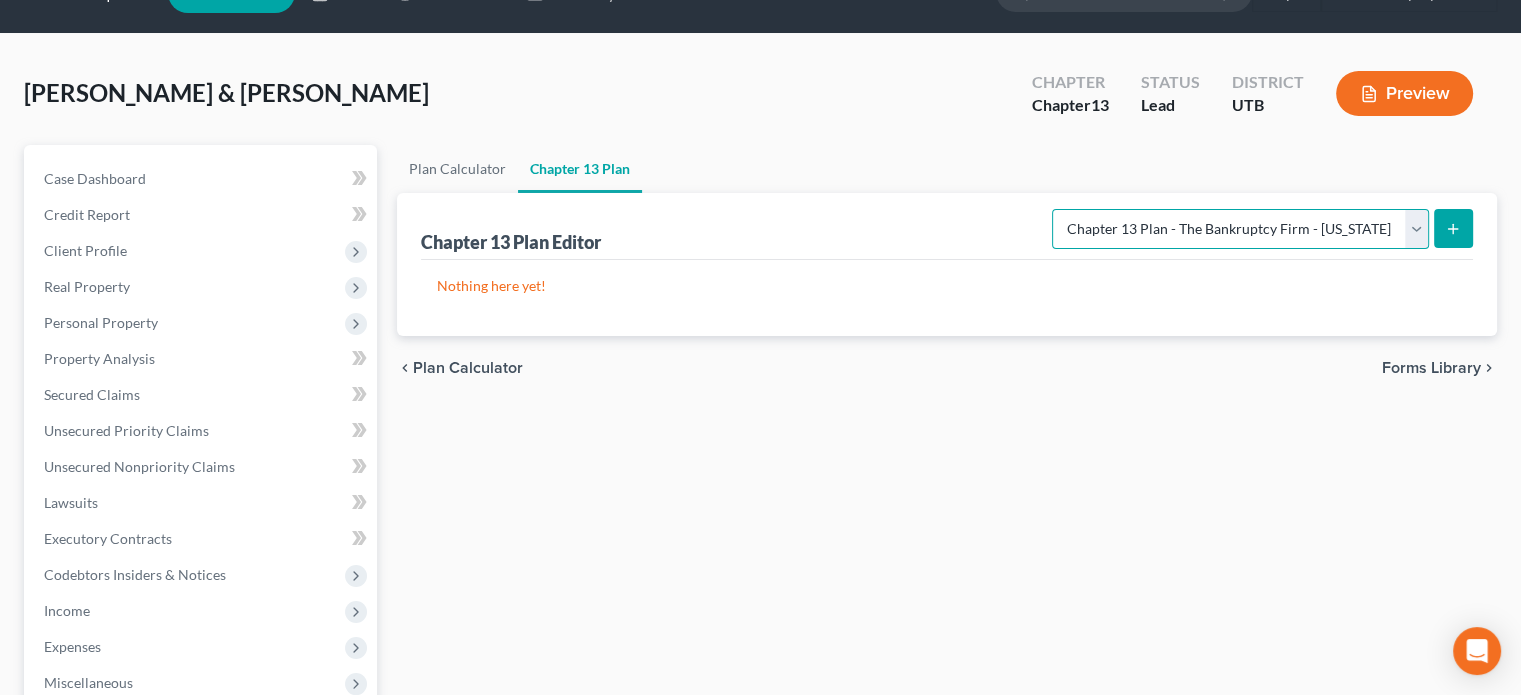 click on "Please select your Chapter 13 Plan Chapter 13 Plan - The Bankruptcy Firm - [US_STATE]  National Form Plan - Official Form 113" at bounding box center (1240, 229) 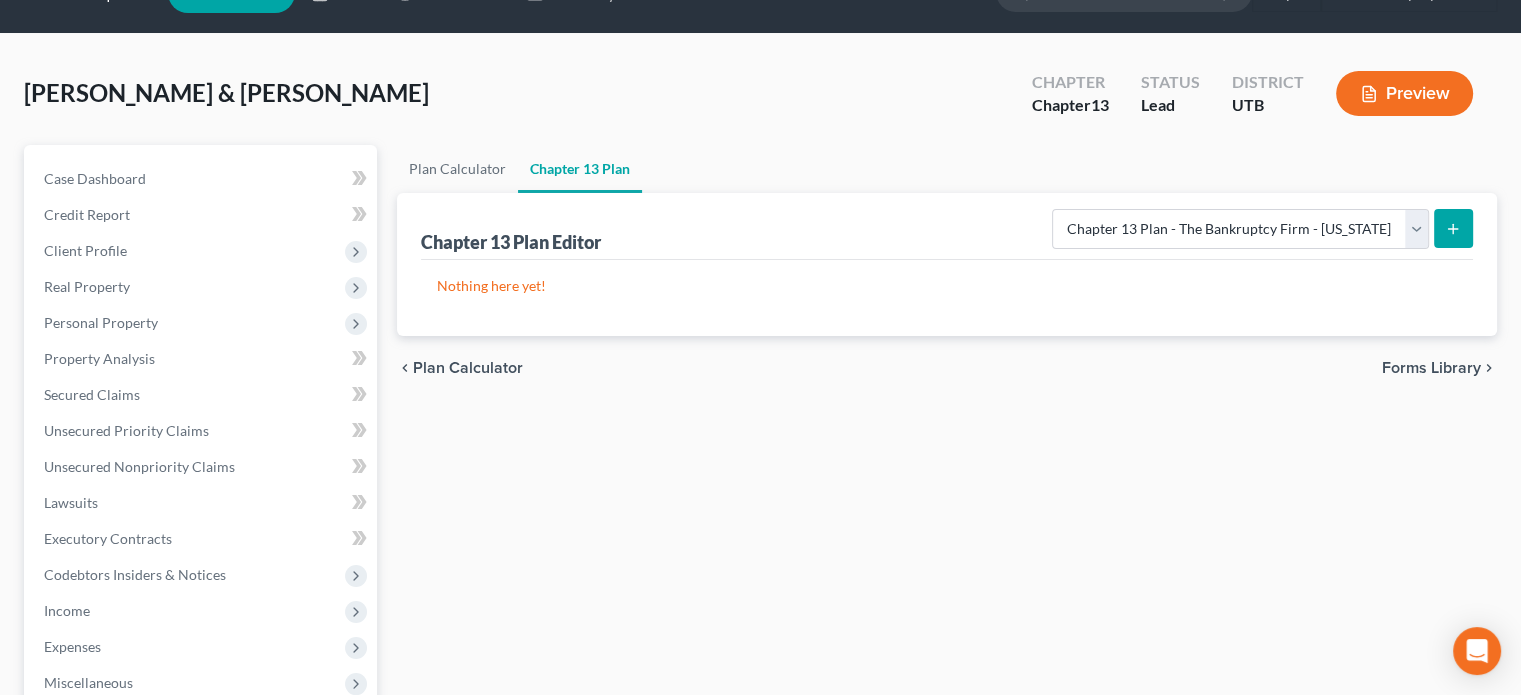 click 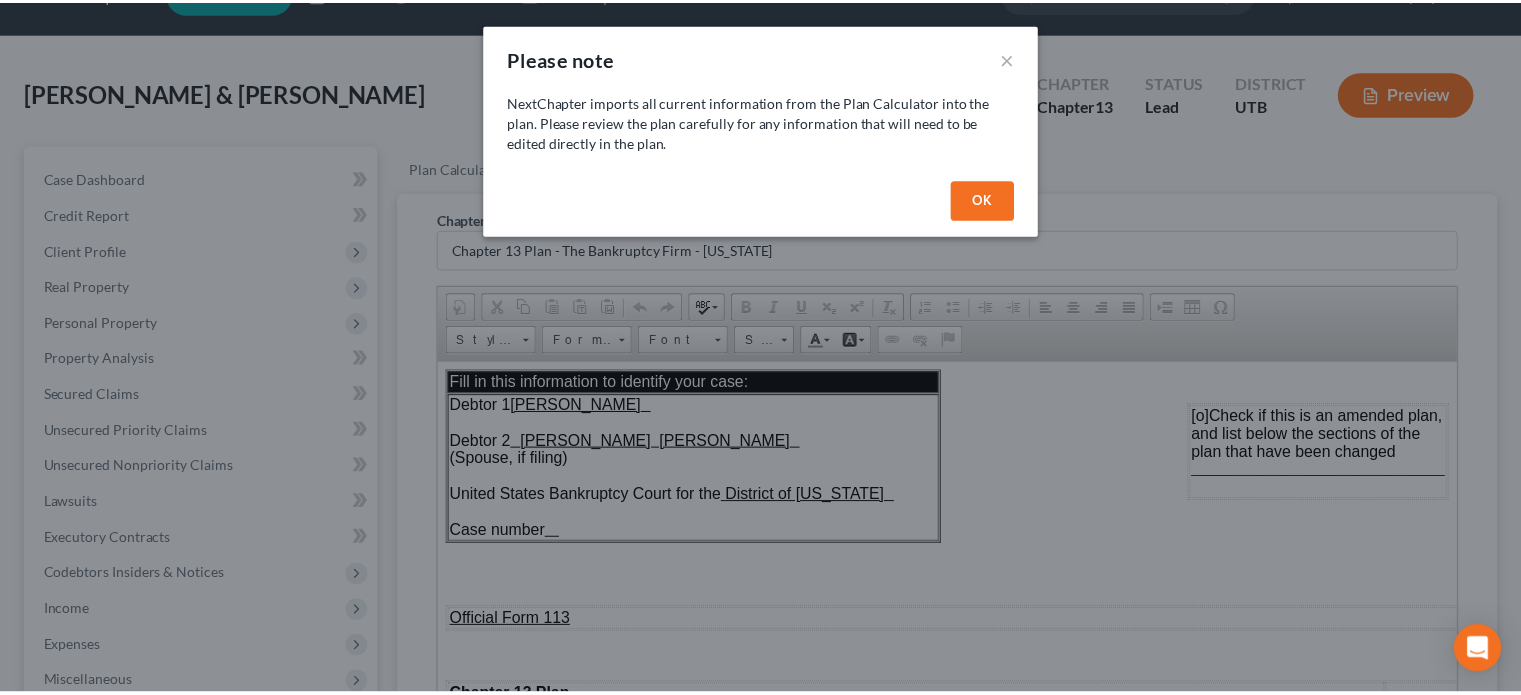 scroll, scrollTop: 0, scrollLeft: 0, axis: both 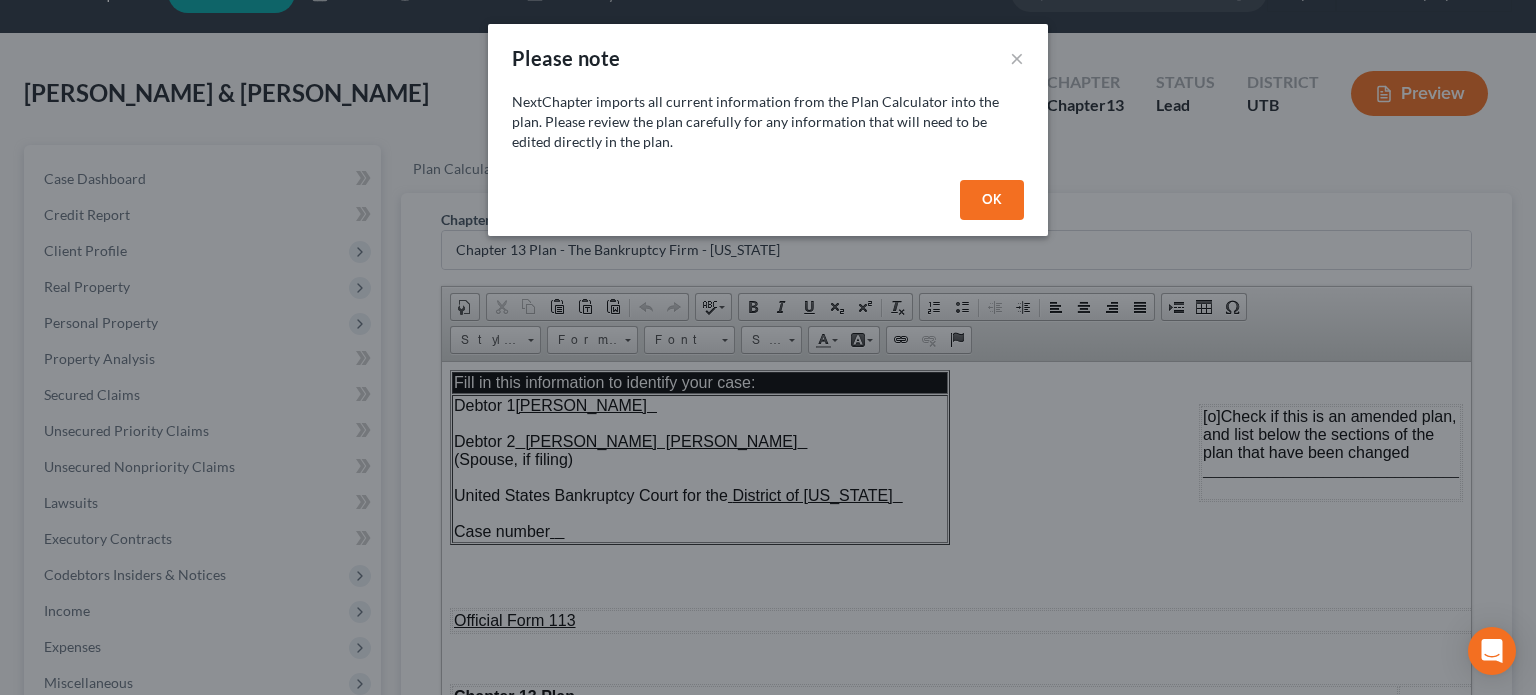click on "OK" at bounding box center [992, 200] 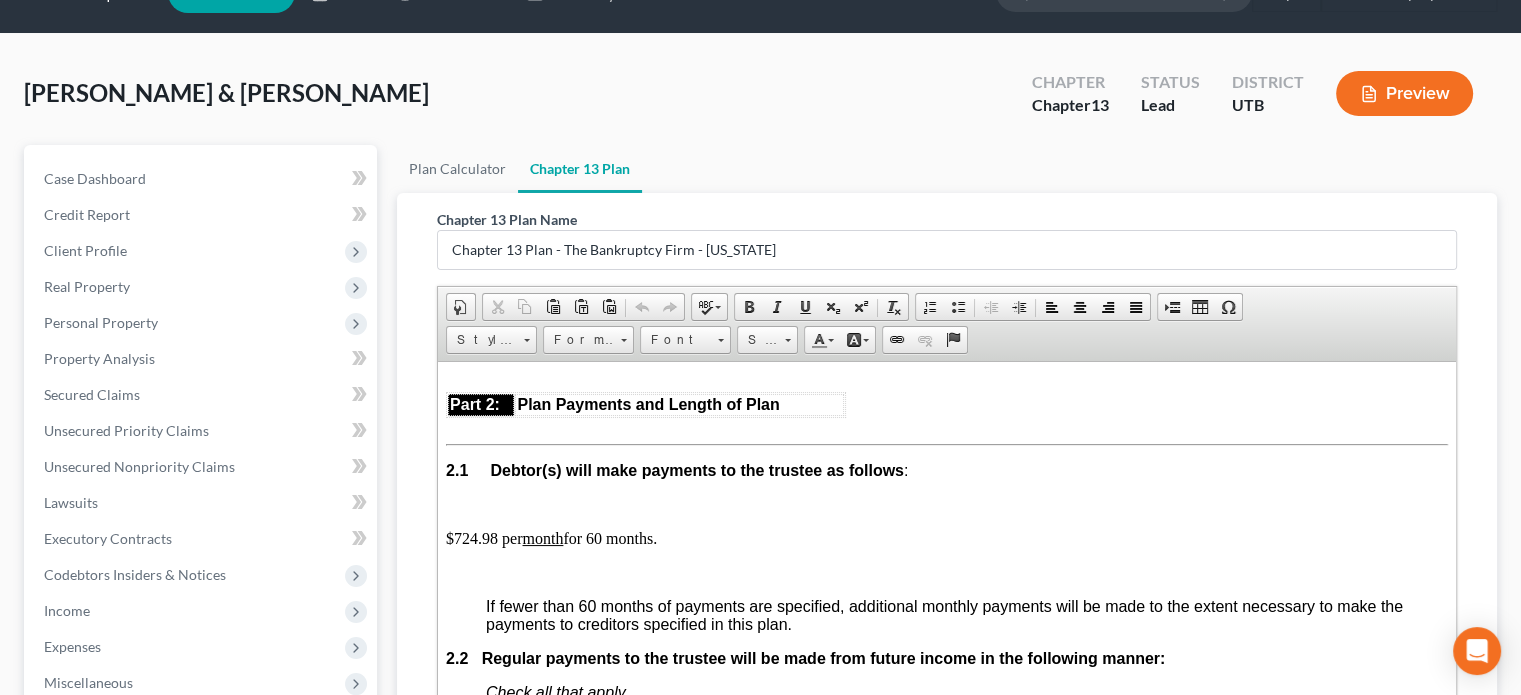 scroll, scrollTop: 1110, scrollLeft: 0, axis: vertical 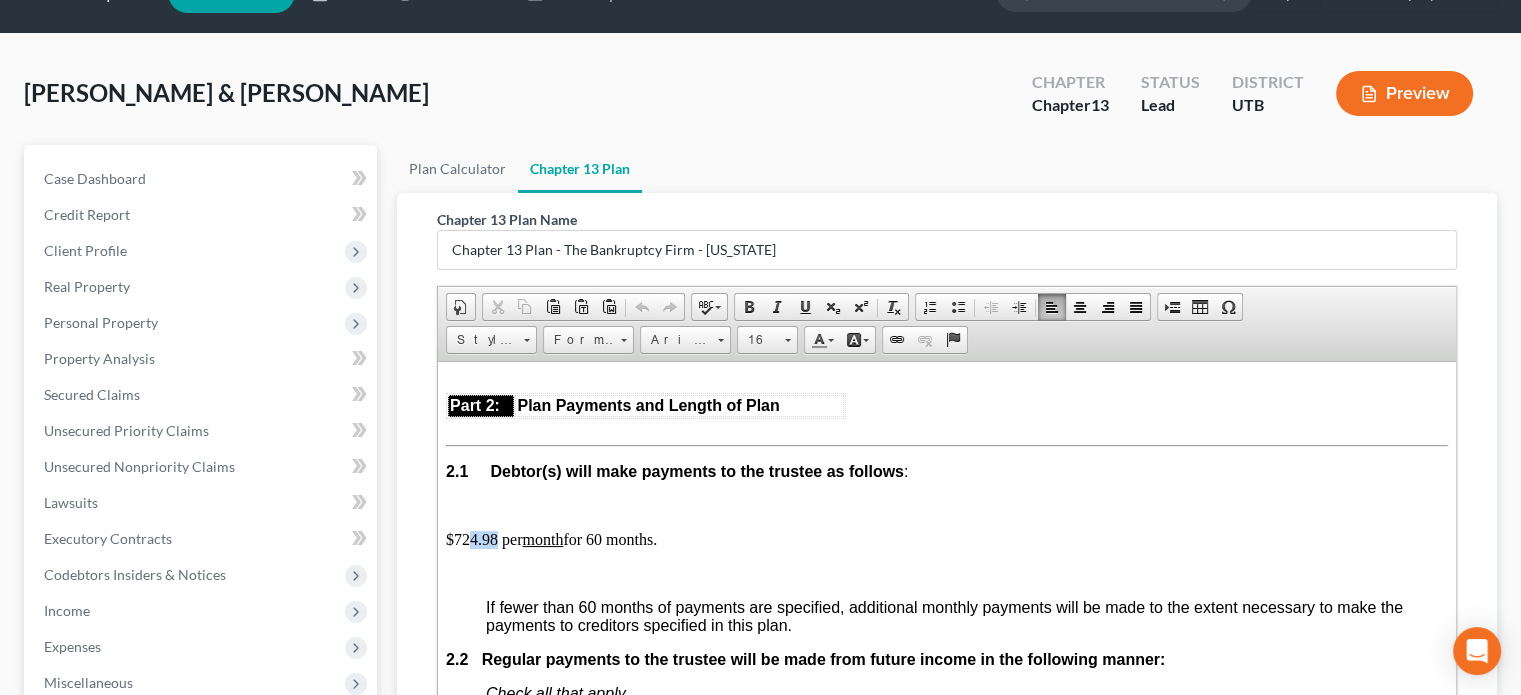 drag, startPoint x: 469, startPoint y: 543, endPoint x: 497, endPoint y: 545, distance: 28.071337 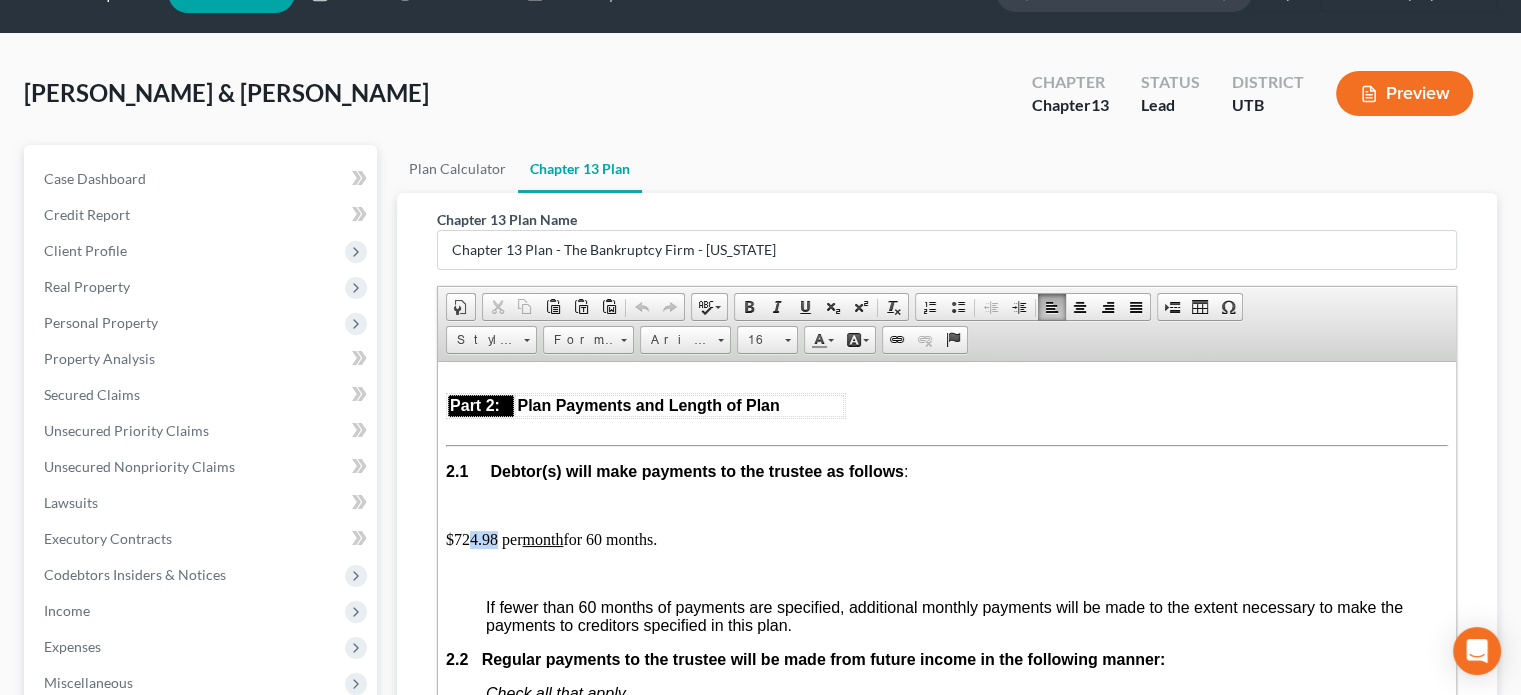 click on "$724.98 per  month  for 60 months." at bounding box center [947, 539] 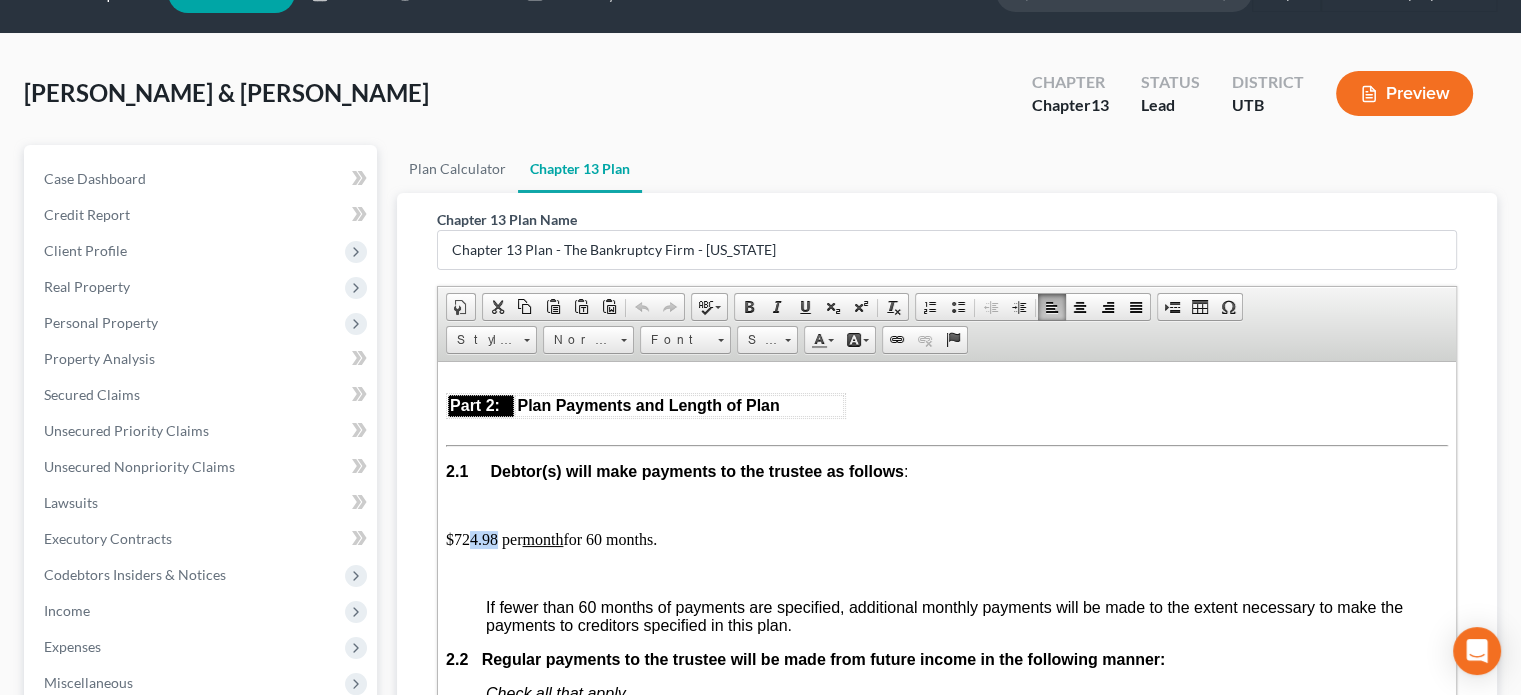 type 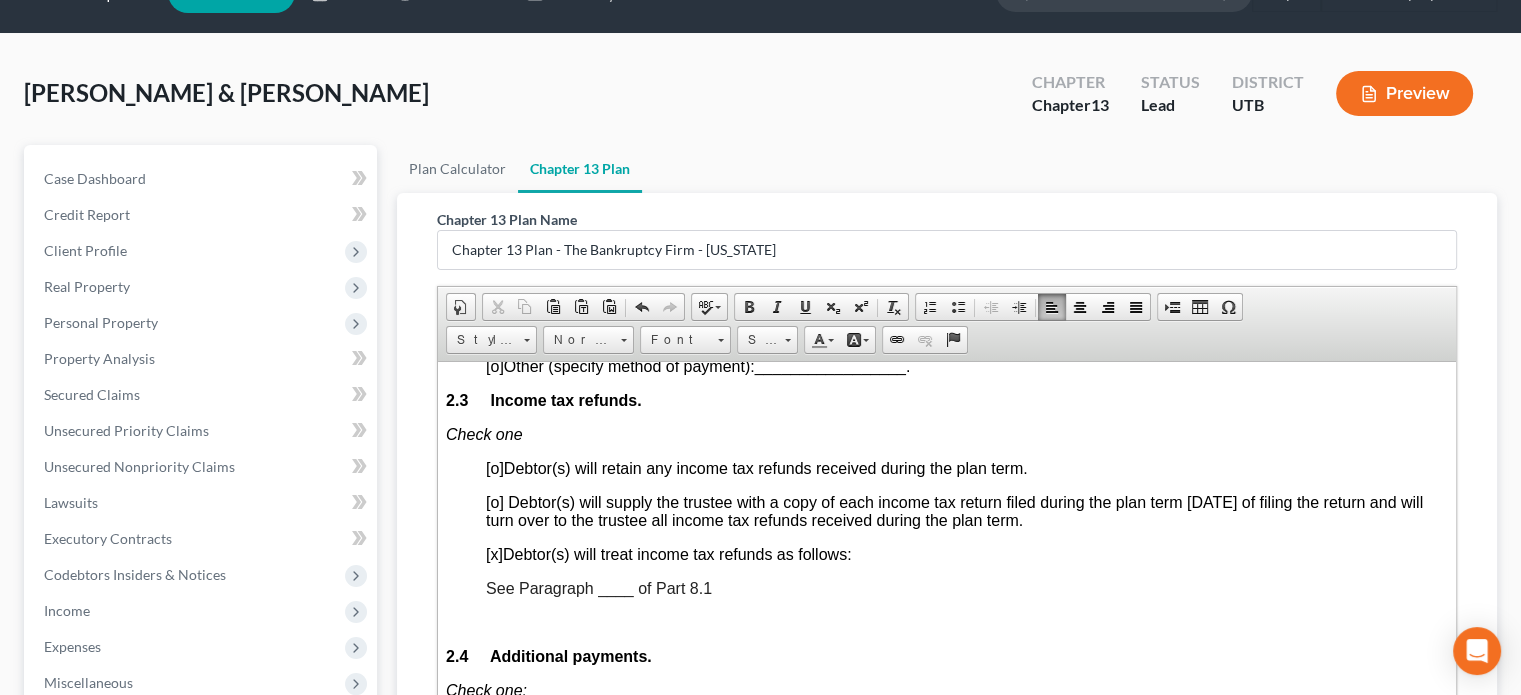 scroll, scrollTop: 1540, scrollLeft: 0, axis: vertical 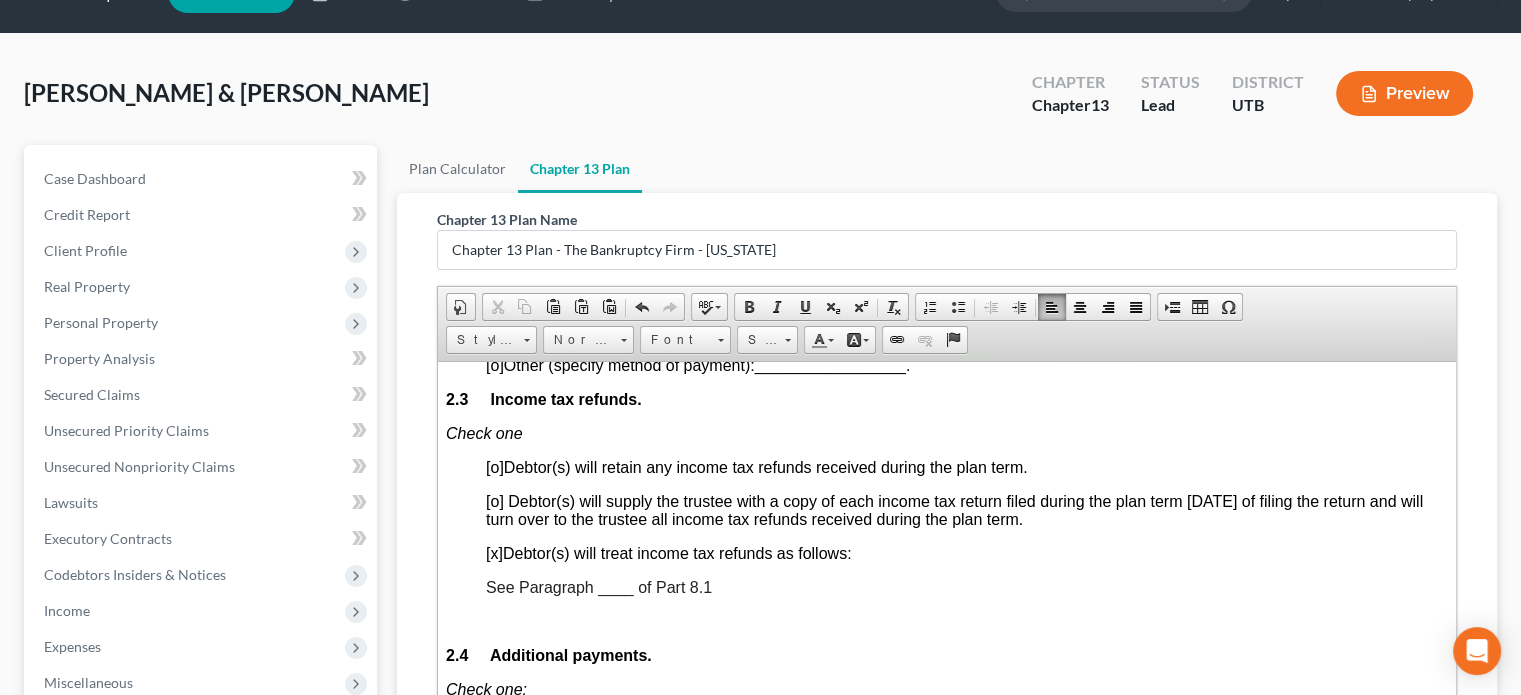 click on "See Paragraph ____ of Part 8.1" at bounding box center (599, 586) 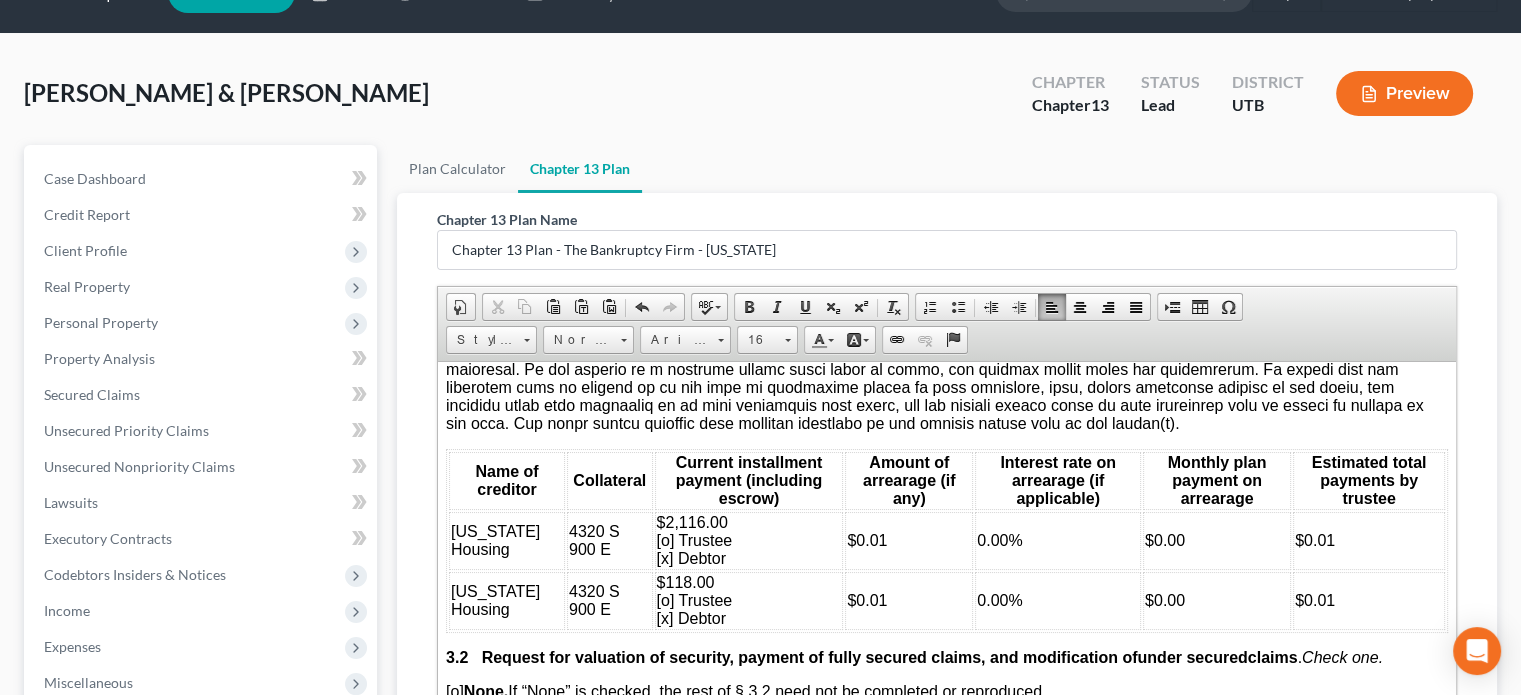 scroll, scrollTop: 2395, scrollLeft: 0, axis: vertical 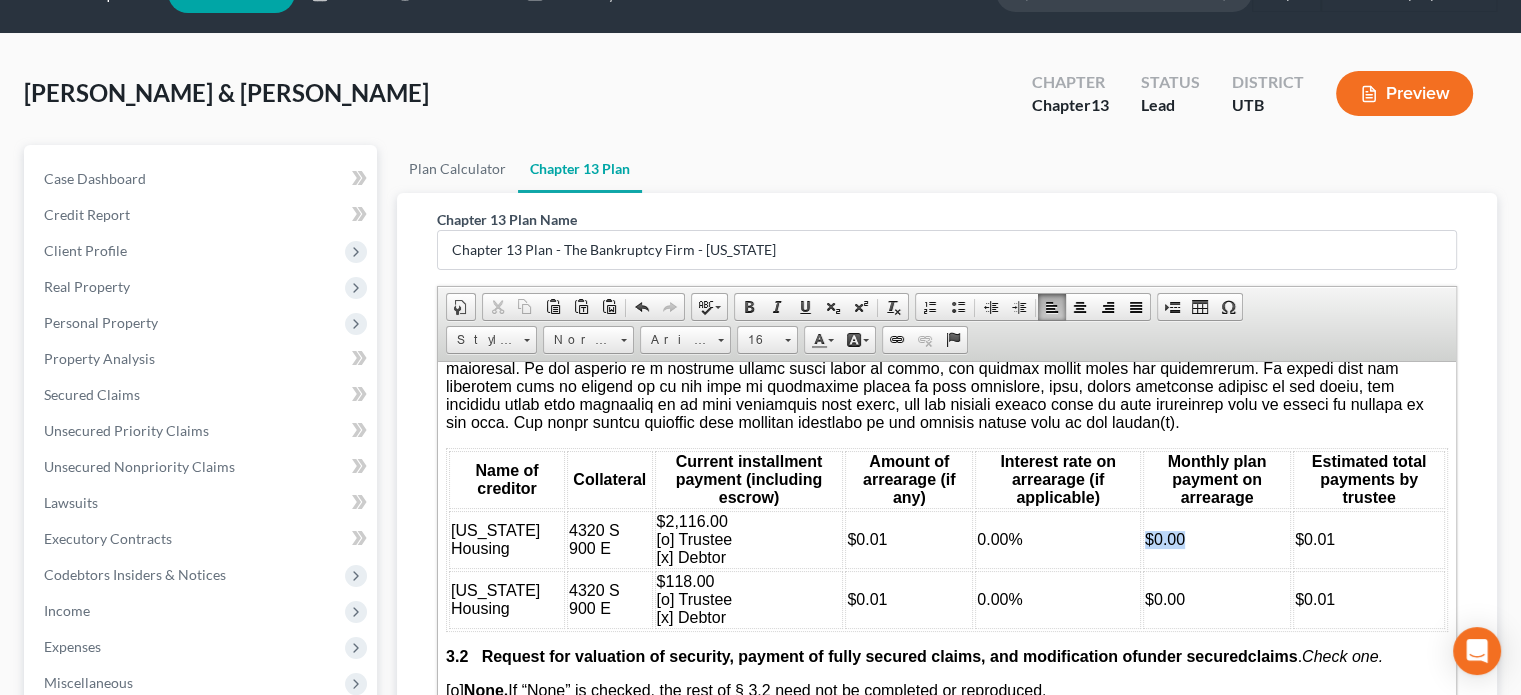 drag, startPoint x: 1184, startPoint y: 553, endPoint x: 1118, endPoint y: 561, distance: 66.48308 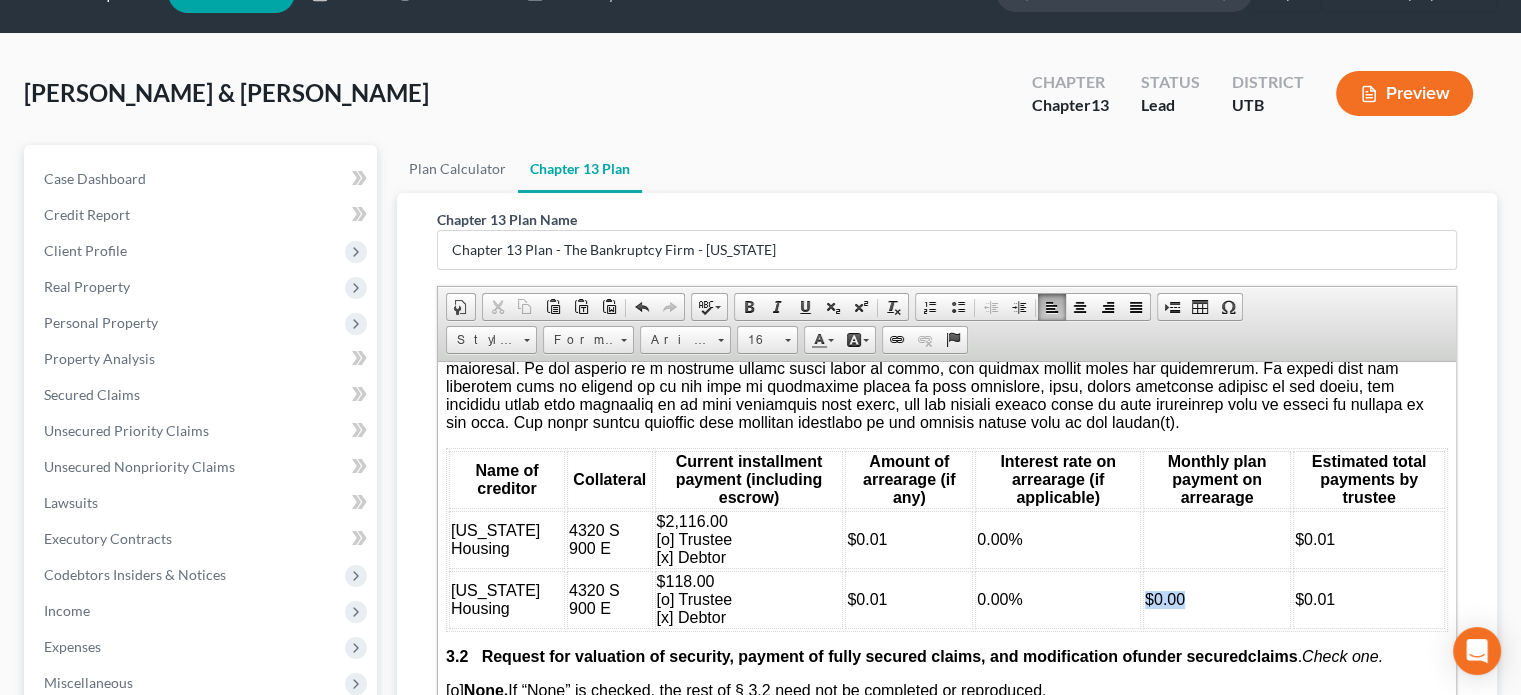 drag, startPoint x: 1171, startPoint y: 619, endPoint x: 1104, endPoint y: 609, distance: 67.74216 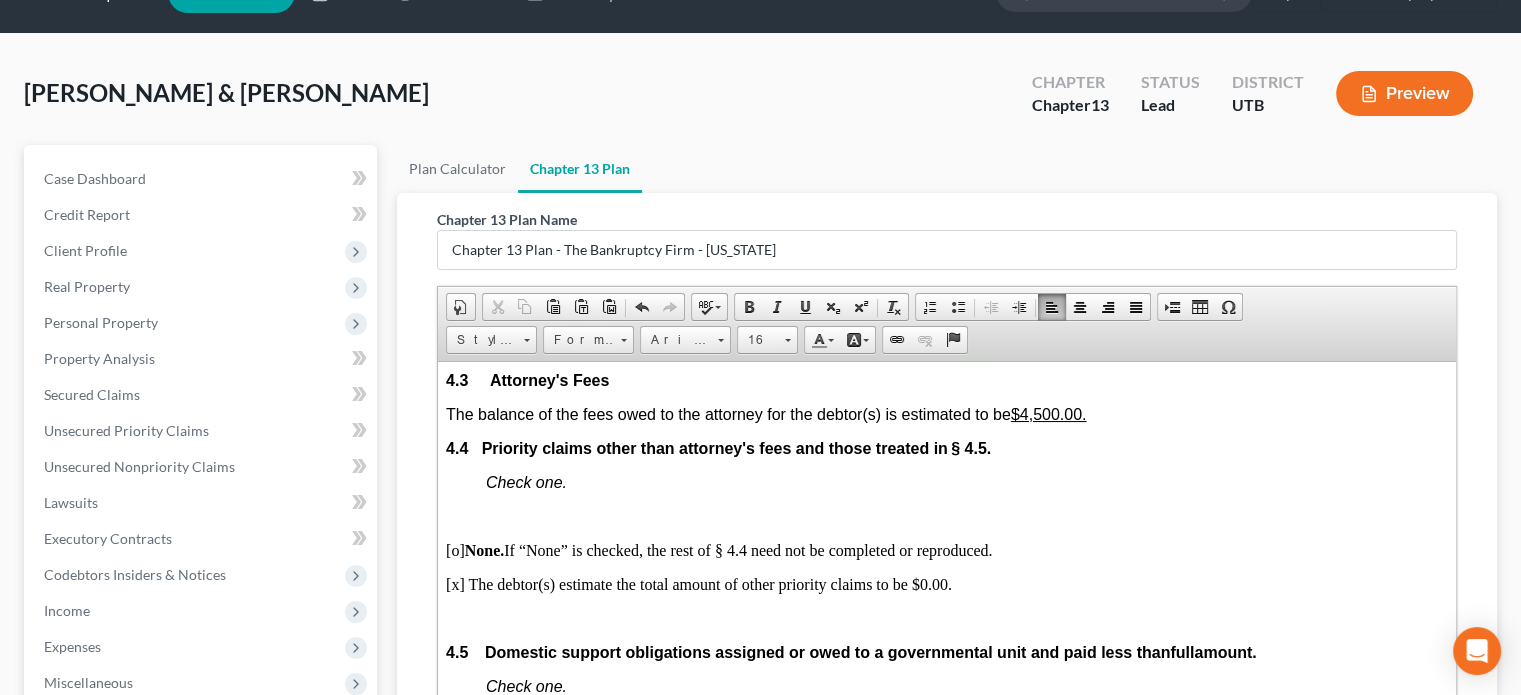 scroll, scrollTop: 4362, scrollLeft: 0, axis: vertical 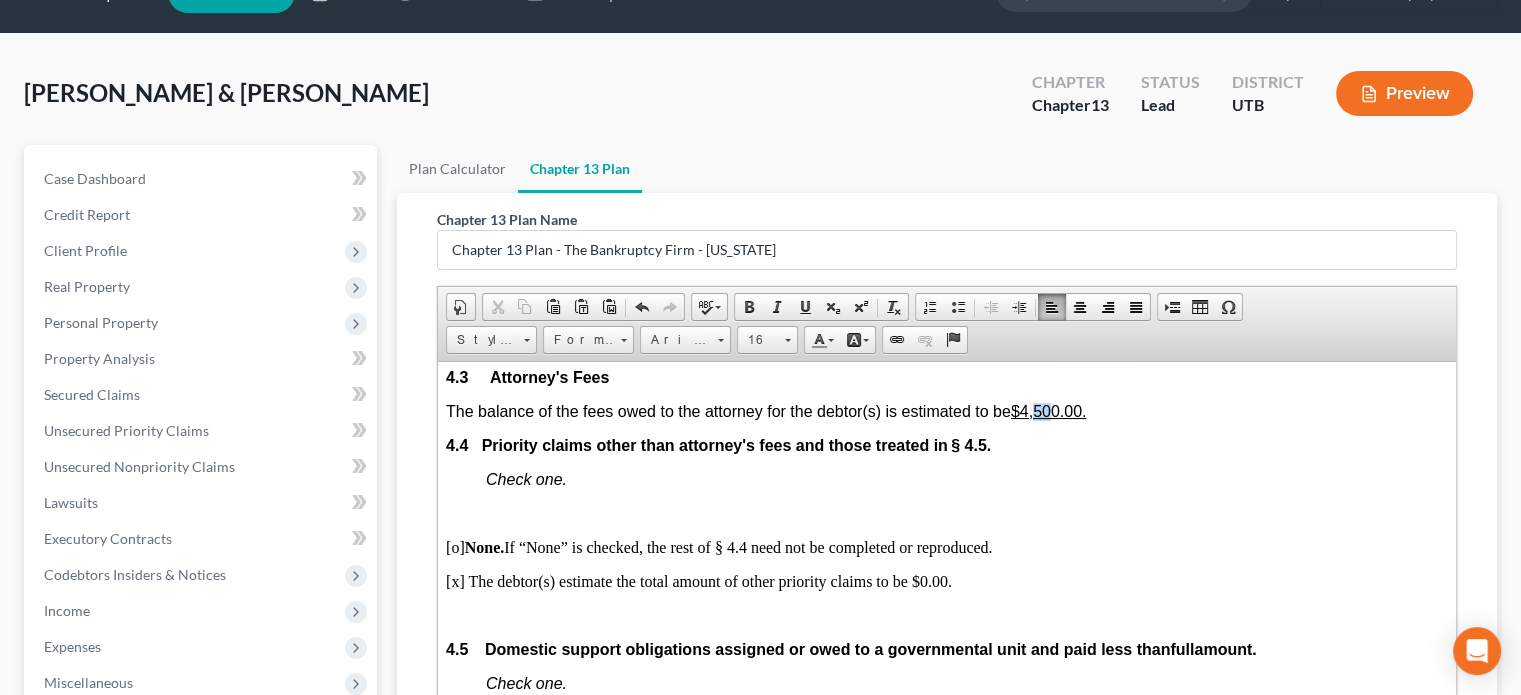 drag, startPoint x: 1039, startPoint y: 447, endPoint x: 1052, endPoint y: 451, distance: 13.601471 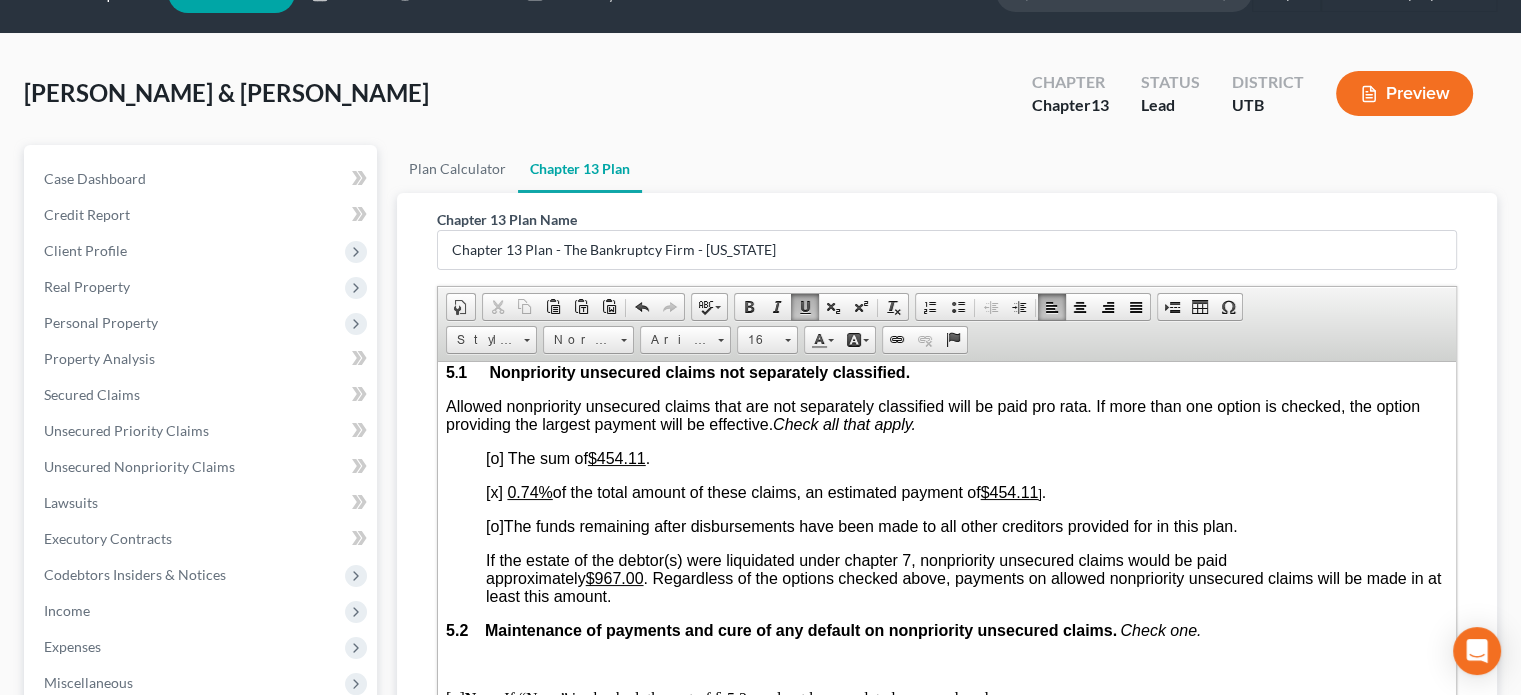 scroll, scrollTop: 4998, scrollLeft: 0, axis: vertical 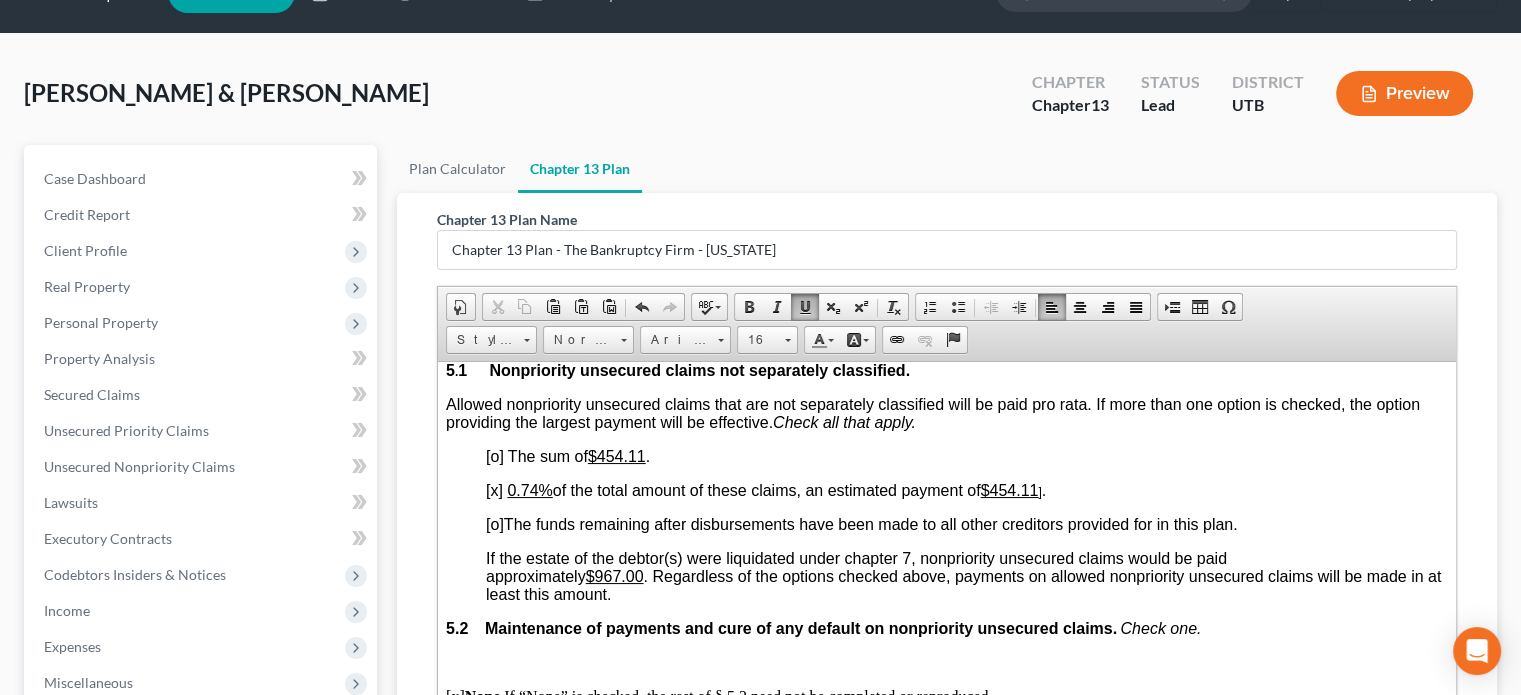 click on "$454.11" at bounding box center (1010, 489) 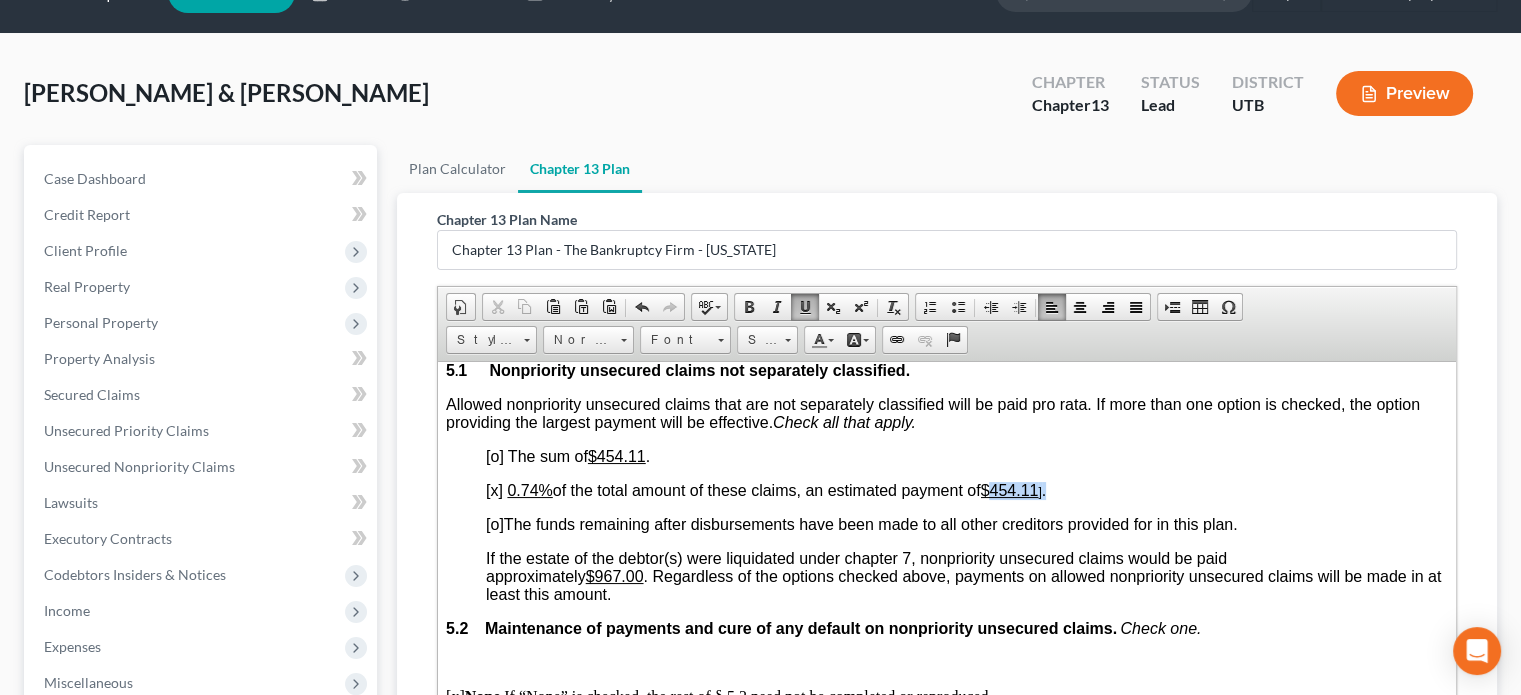 drag, startPoint x: 1006, startPoint y: 537, endPoint x: 1059, endPoint y: 544, distance: 53.460266 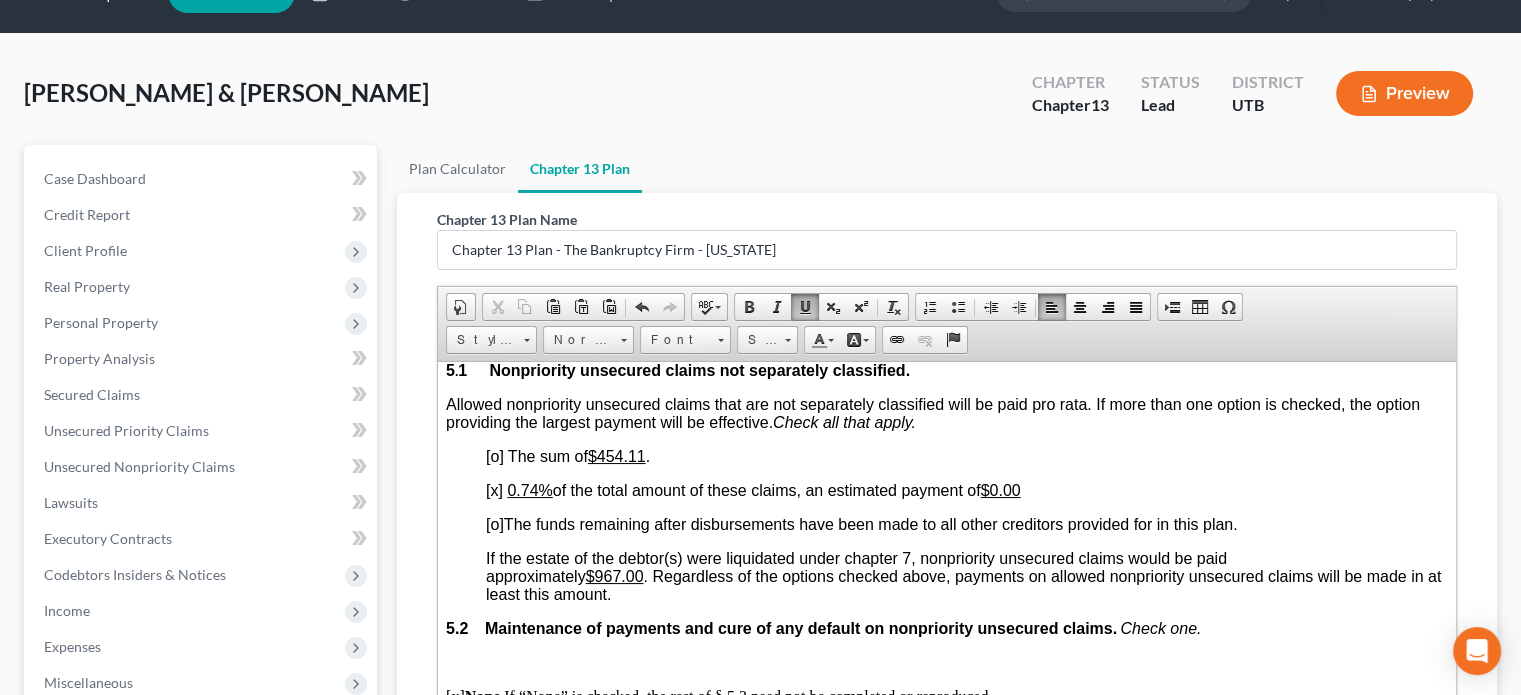 click on "0.74%" at bounding box center (529, 489) 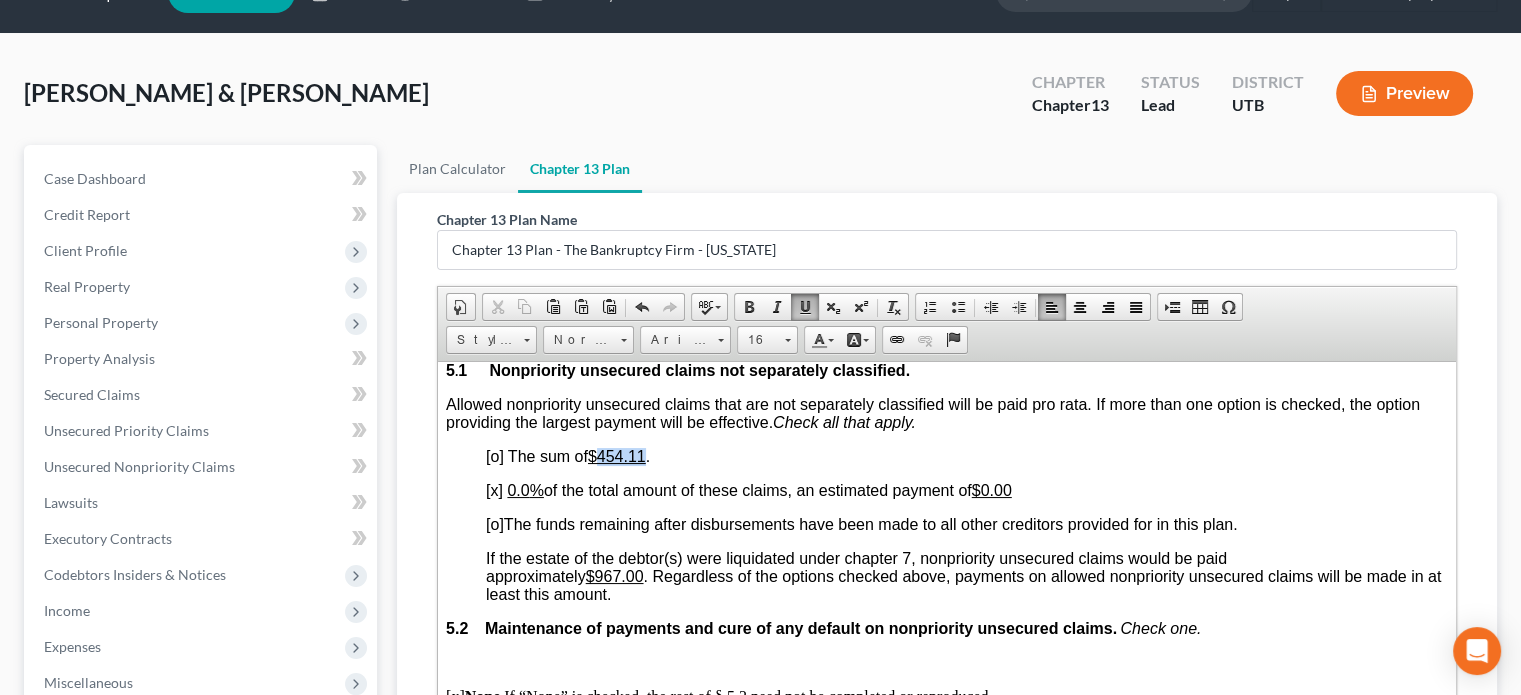 drag, startPoint x: 601, startPoint y: 505, endPoint x: 649, endPoint y: 506, distance: 48.010414 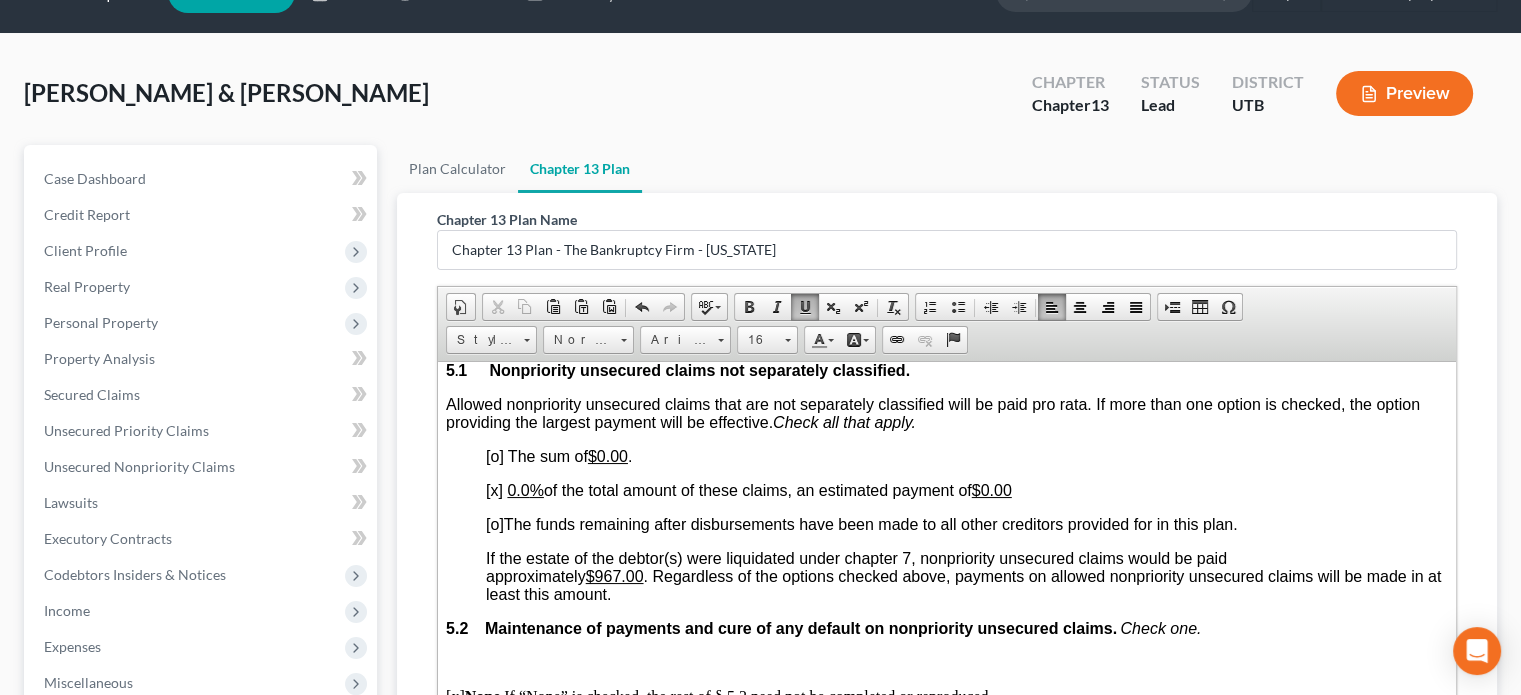 click on "$967.00" at bounding box center (615, 575) 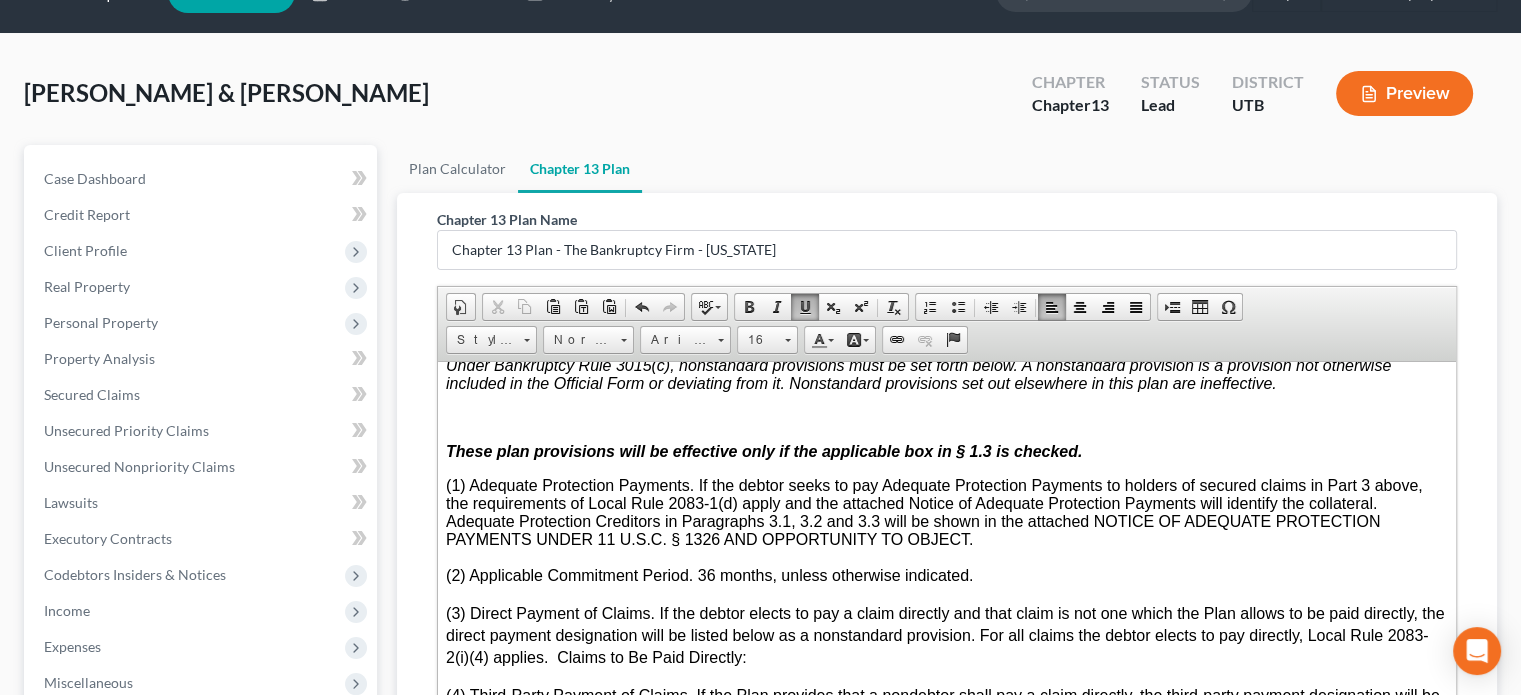 scroll, scrollTop: 6288, scrollLeft: 0, axis: vertical 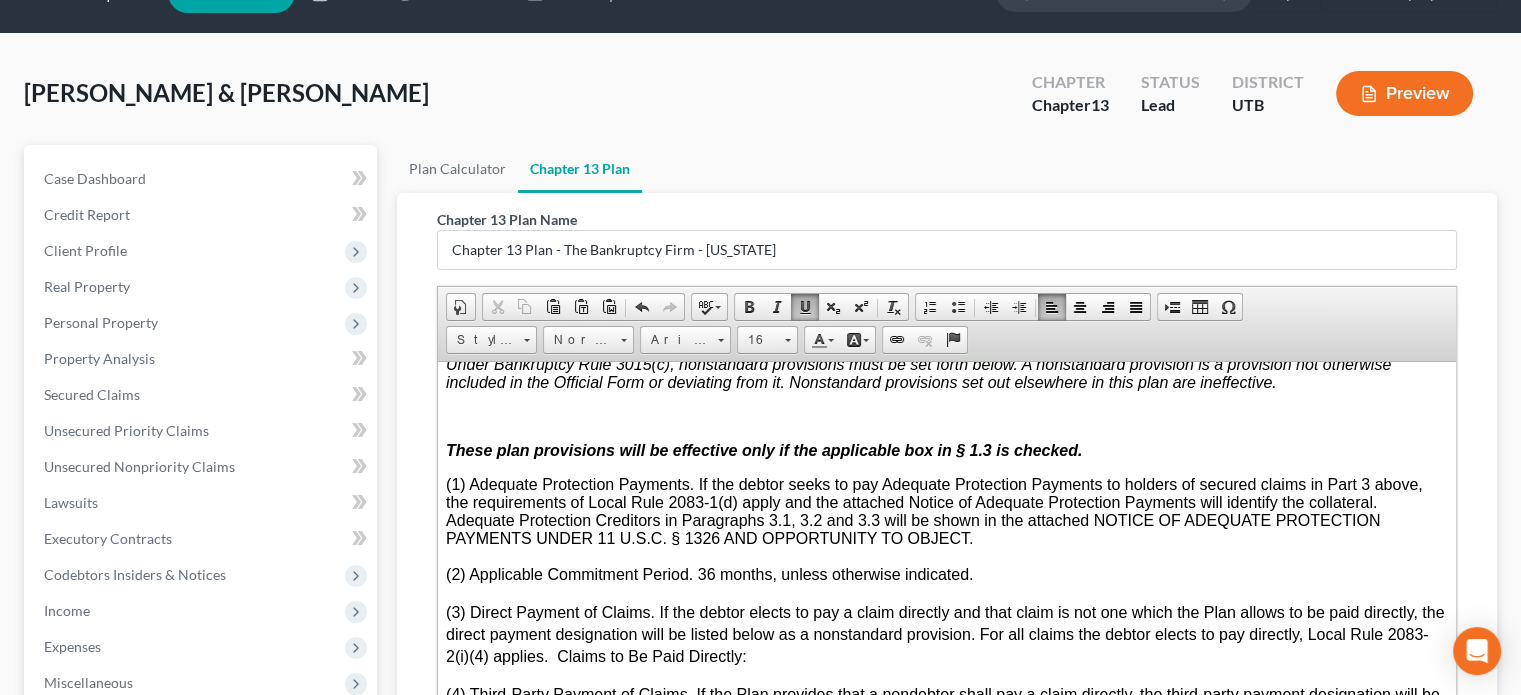 click on "Fill in this information to identify your case: Debtor 1        [PERSON_NAME]     Debtor 2         [PERSON_NAME]  [PERSON_NAME]     (Spouse, if filing) United States Bankruptcy Court for the    District of [US_STATE]     Case number        [o]  Check if this is an amended plan, and list below the sections of the plan that have been changed ________________________________ Official Form 113 Chapter 13 Plan 12/17 Part 1:  Notices To Debtor(s):   This form sets out options that may be appropriate in some cases, but the presence of an option on the form does not indicate that the option is appropriate in your circumstances or that it is permissible in your judicial district. Plans that do not comply with local rules and judicial rulings may not be confirmable.  In the following notice to creditors, you must check each box that applies. To Creditor(s): Your rights are affected by this plan. Your claim may be reduced, modified, or eliminated.  1.1 [x] Included [o] Not included 1.2 [o] Included" at bounding box center (947, -1312) 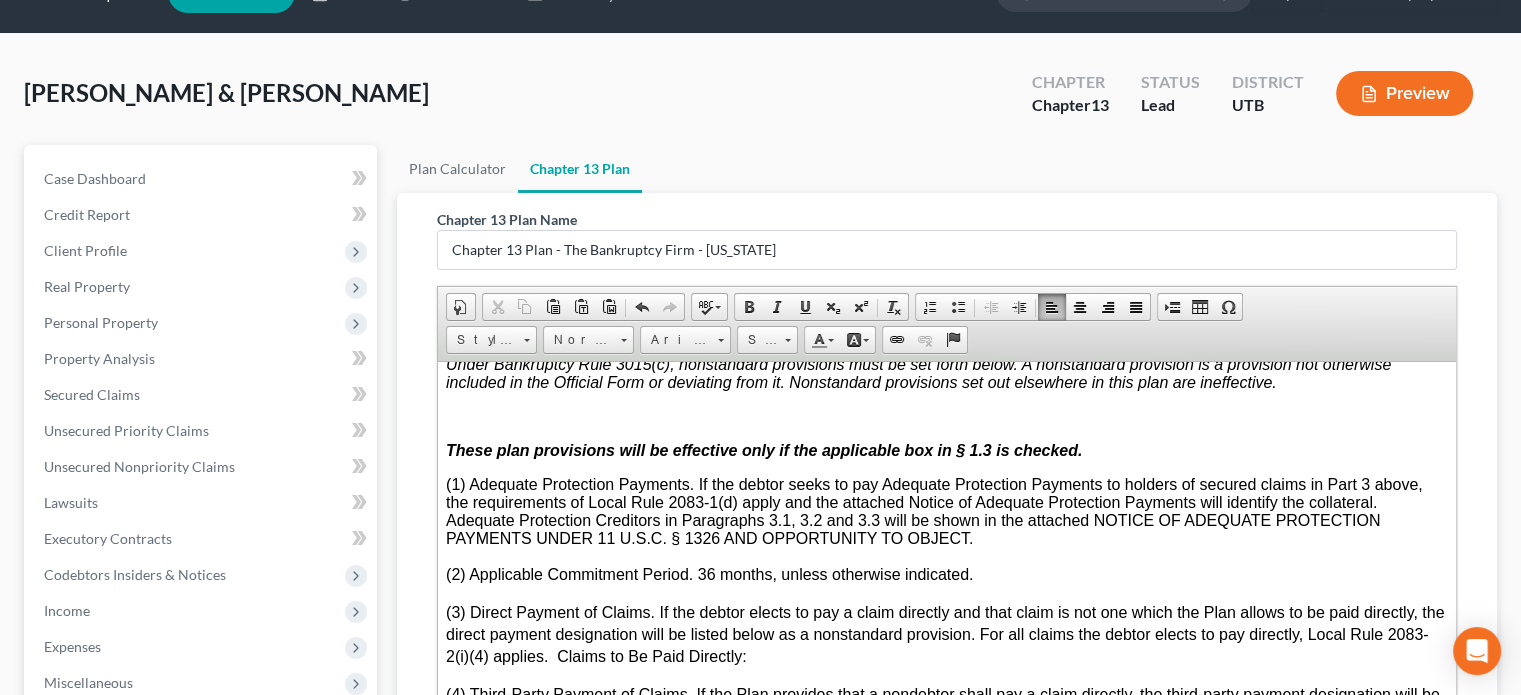 click on "(1) Adequate Protection Payments. If the debtor seeks to pay Adequate Protection Payments to holders of secured claims in Part 3 above, the requirements of Local Rule 2083-1(d) apply and the attached Notice of Adequate Protection Payments will identify the collateral. Adequate Protection Creditors in Paragraphs 3.1, 3.2 and 3.3 will be shown in the attached NOTICE OF ADEQUATE PROTECTION PAYMENTS UNDER 11 U.S.C. § 1326 AND OPPORTUNITY TO OBJECT." at bounding box center [947, 511] 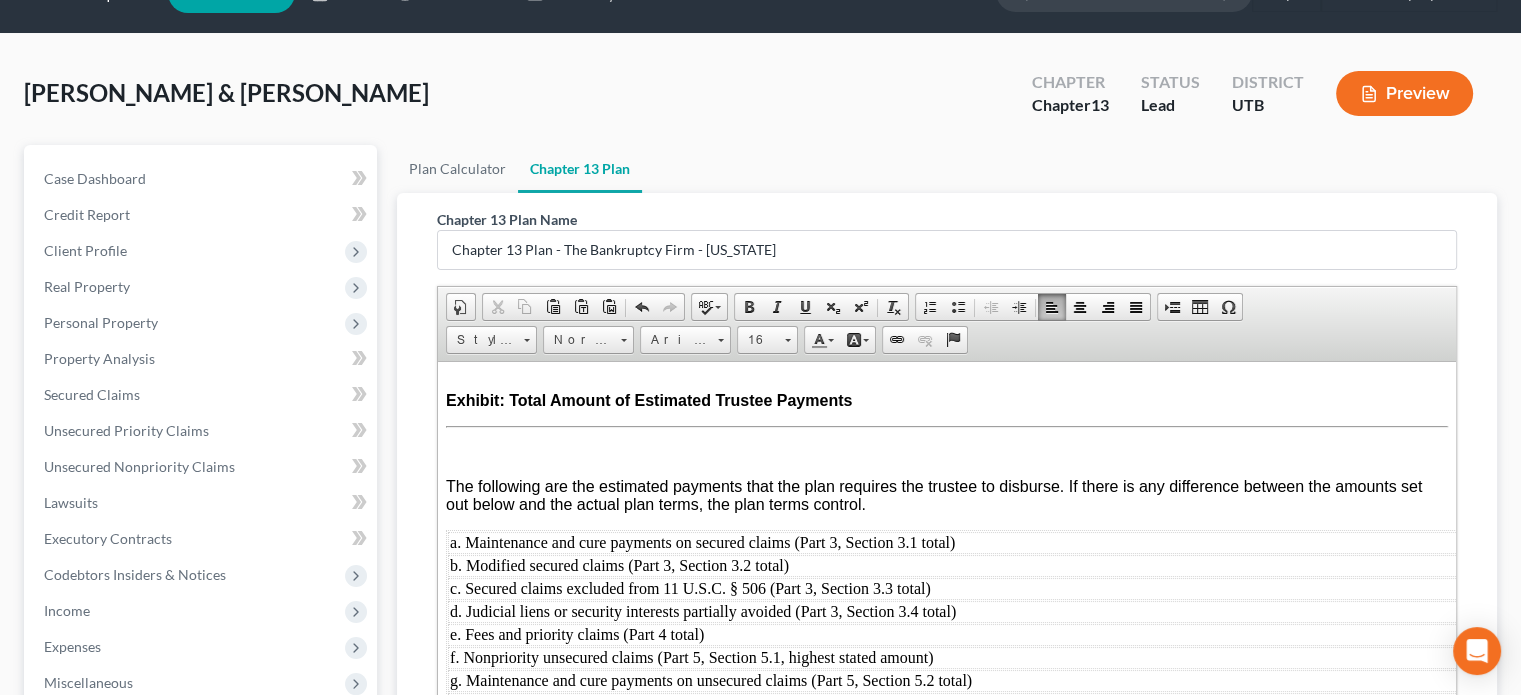 scroll, scrollTop: 8846, scrollLeft: 0, axis: vertical 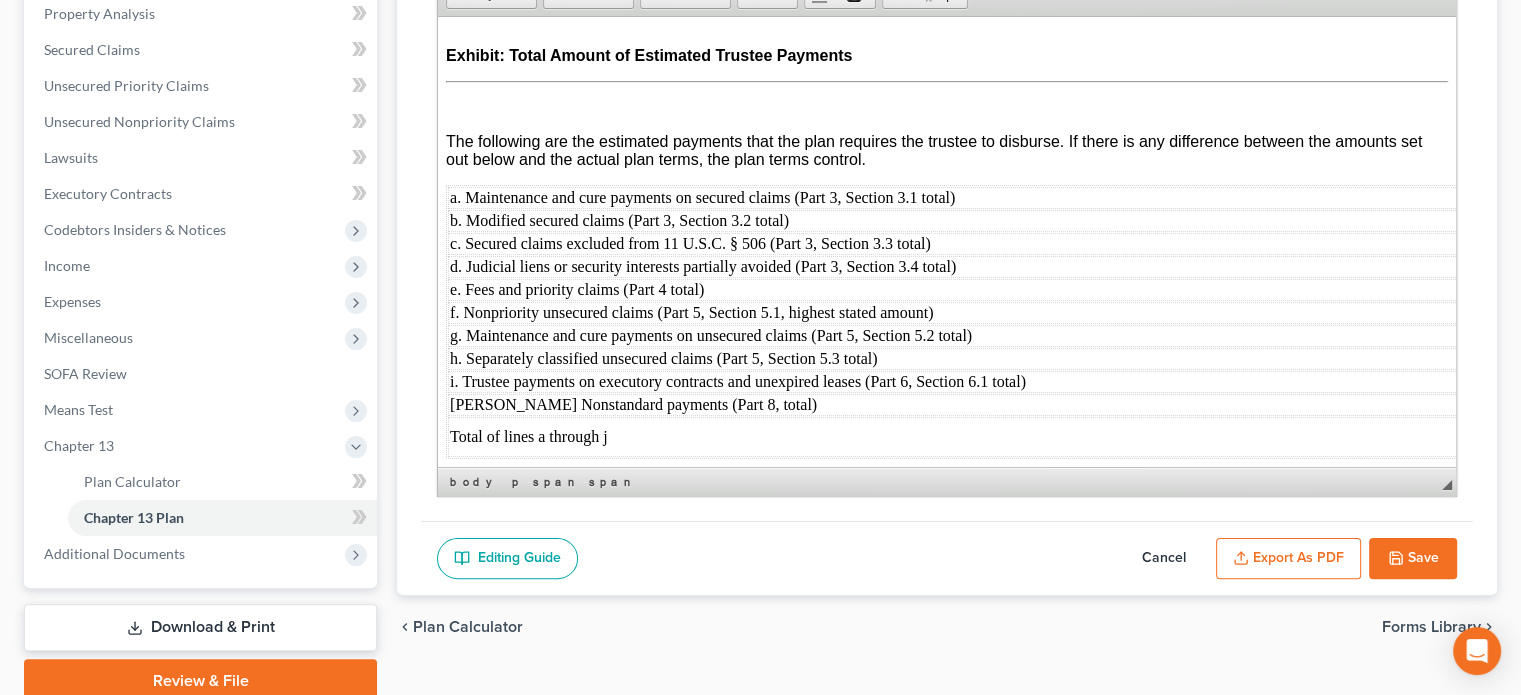 click on "Export as PDF" at bounding box center (1288, 559) 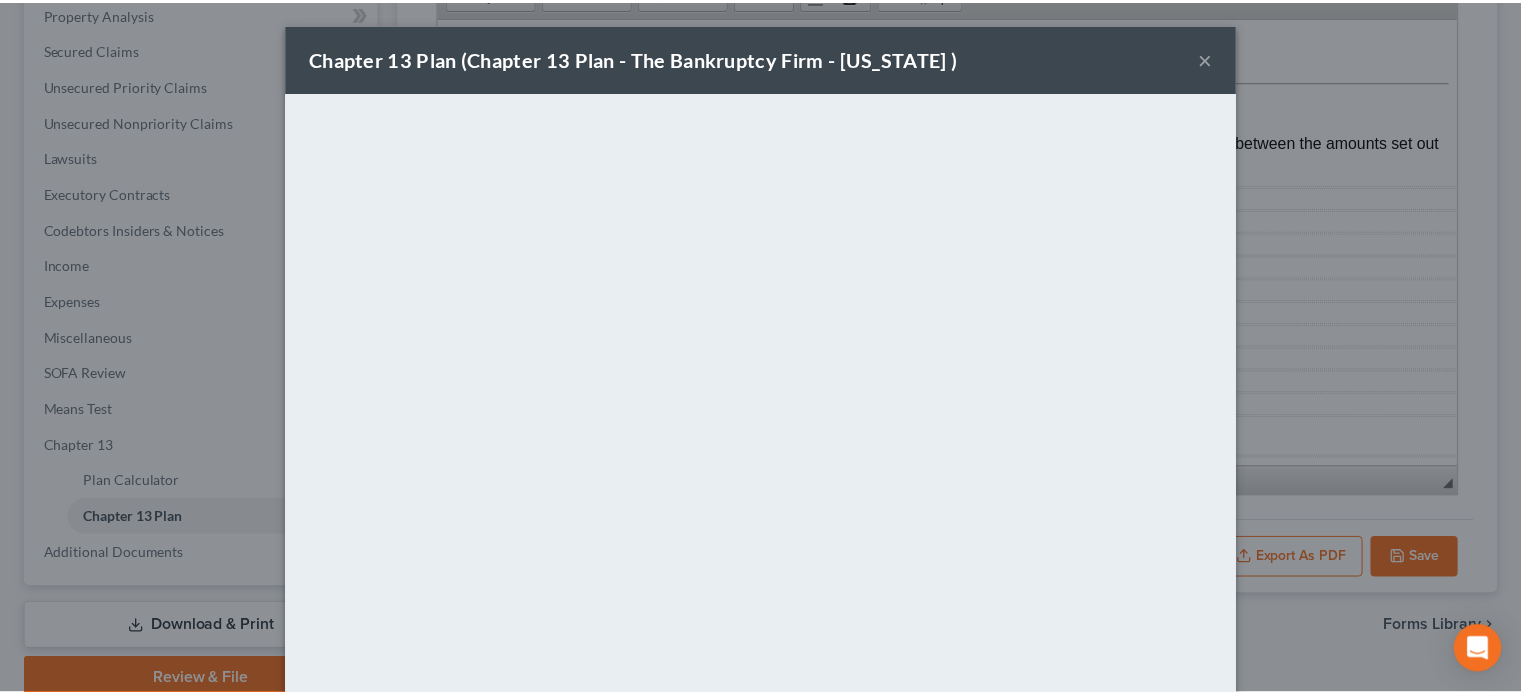 scroll, scrollTop: 141, scrollLeft: 0, axis: vertical 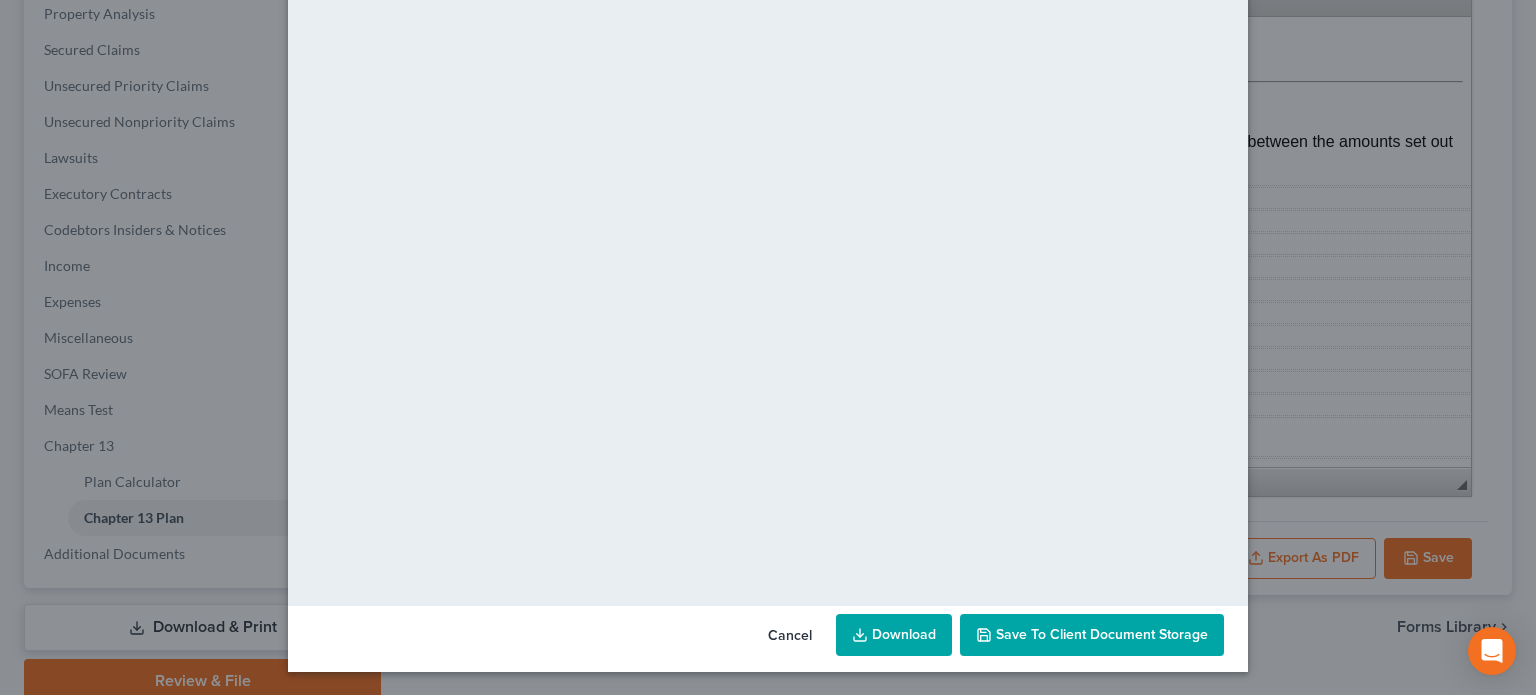 click on "Save to Client Document Storage" at bounding box center [1102, 634] 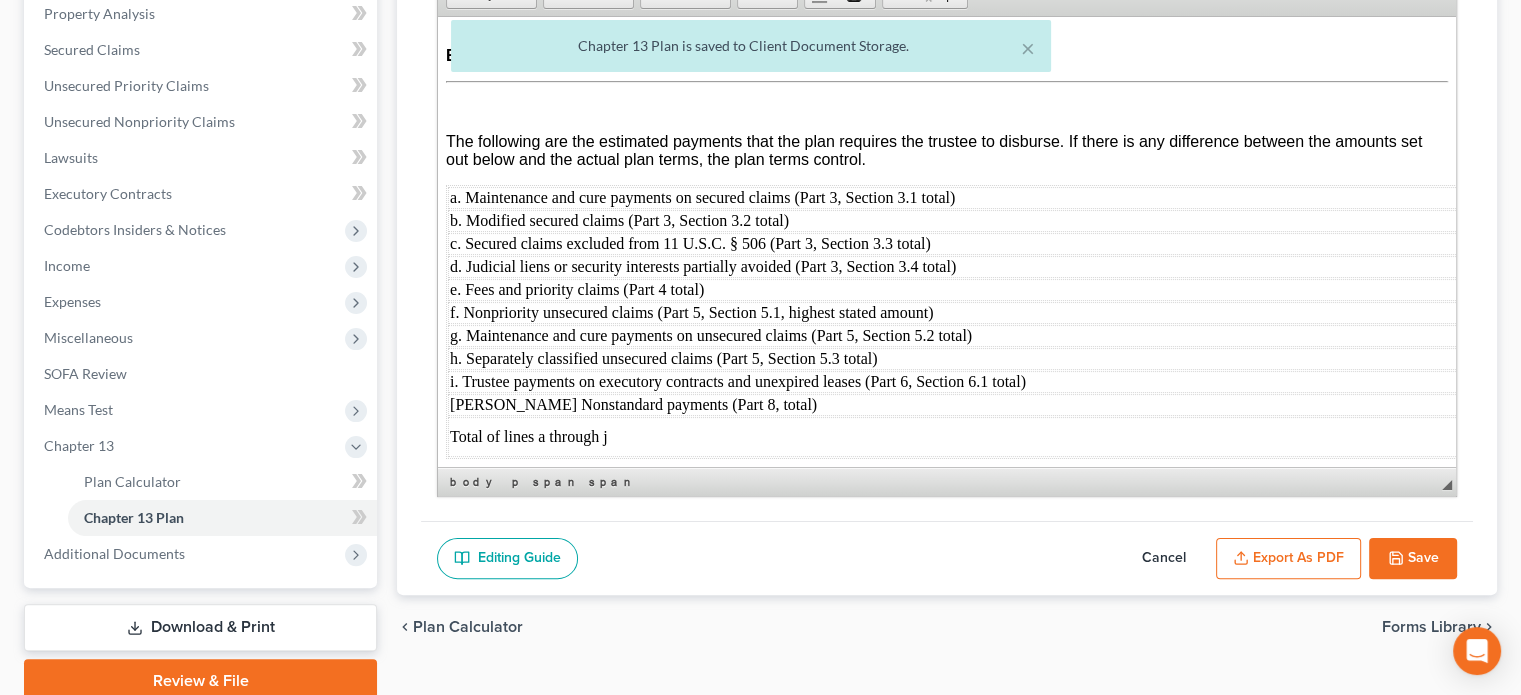 click on "Save" at bounding box center [1413, 559] 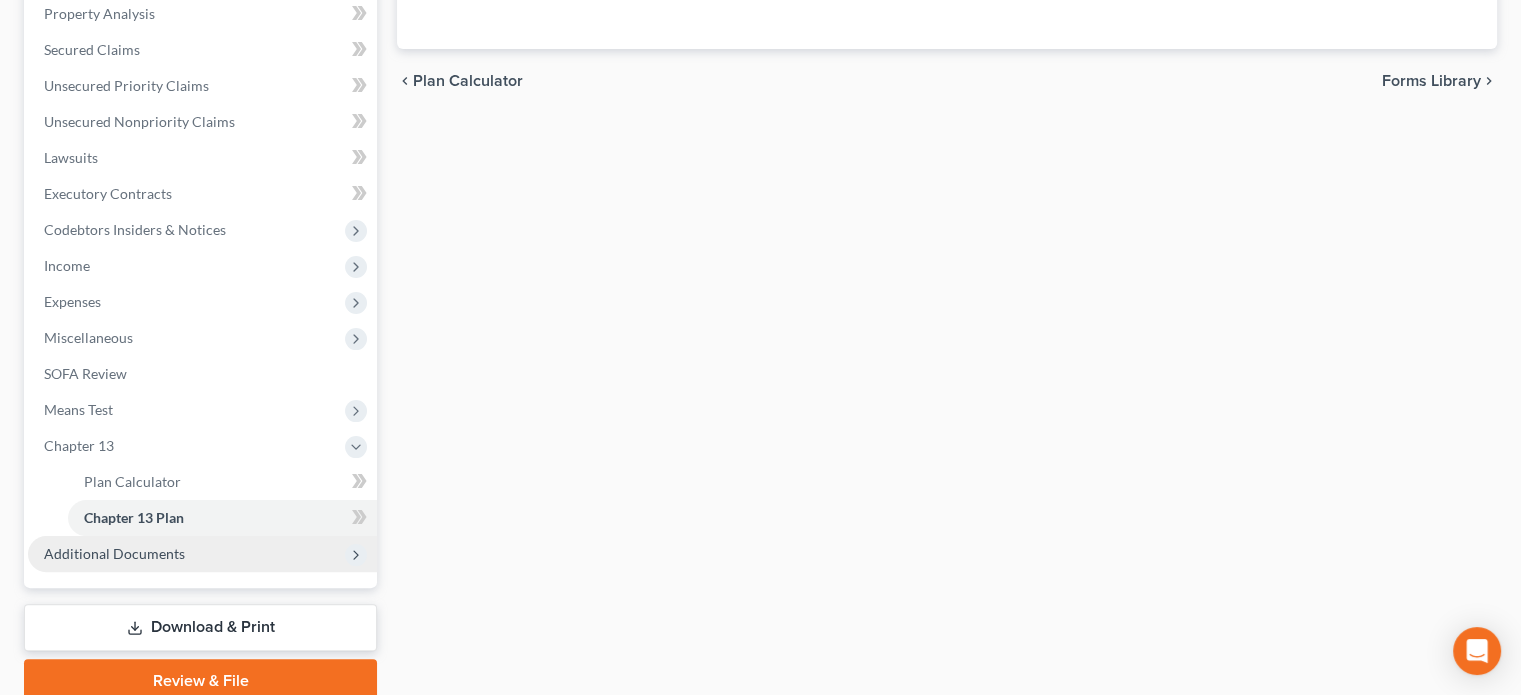 click on "Additional Documents" at bounding box center [114, 553] 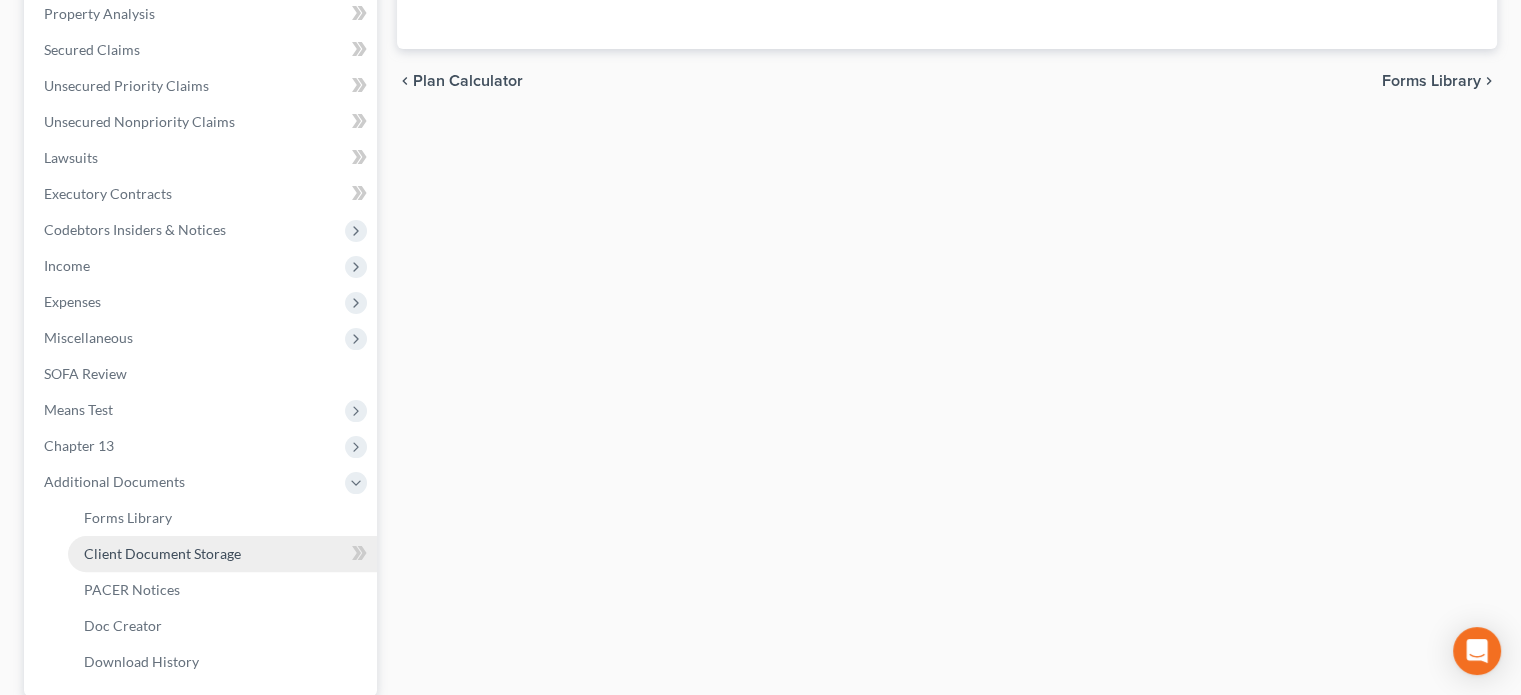 click on "Client Document Storage" at bounding box center [162, 553] 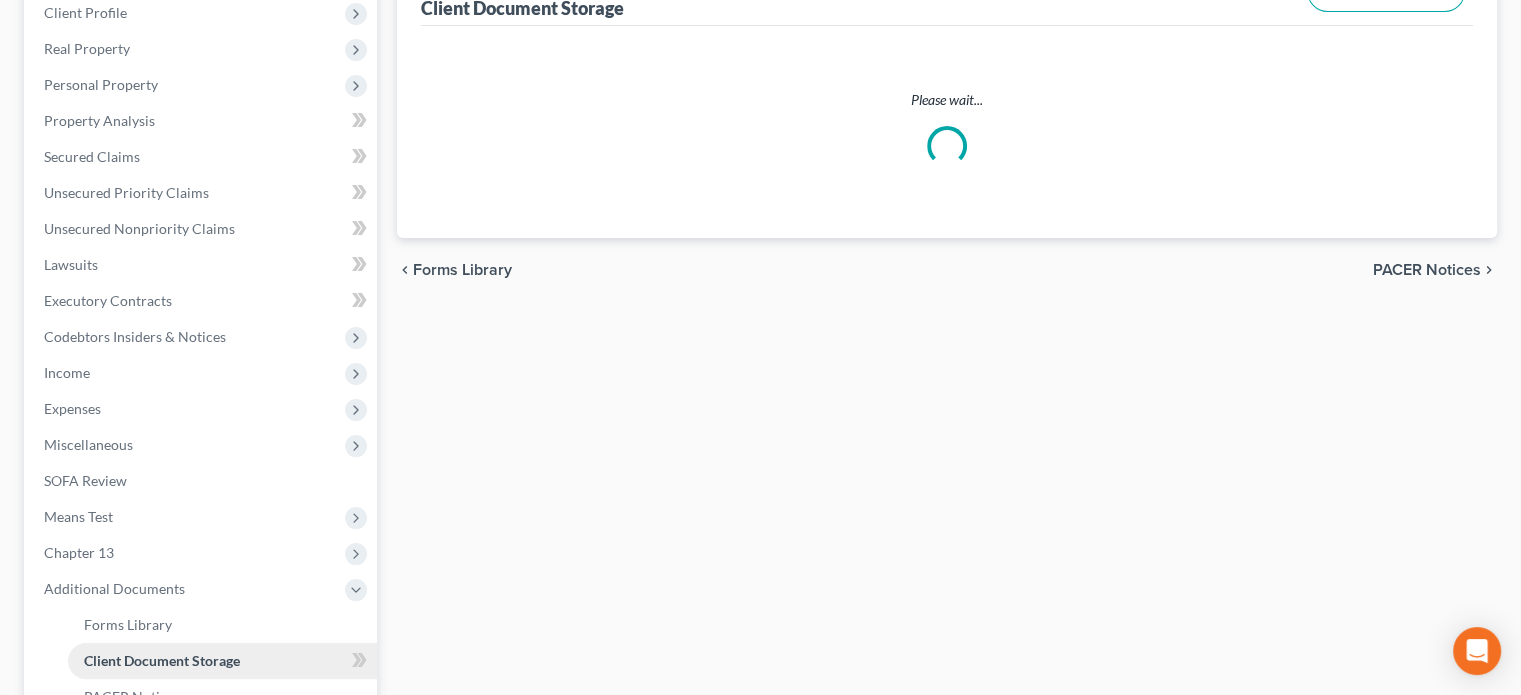 scroll, scrollTop: 0, scrollLeft: 0, axis: both 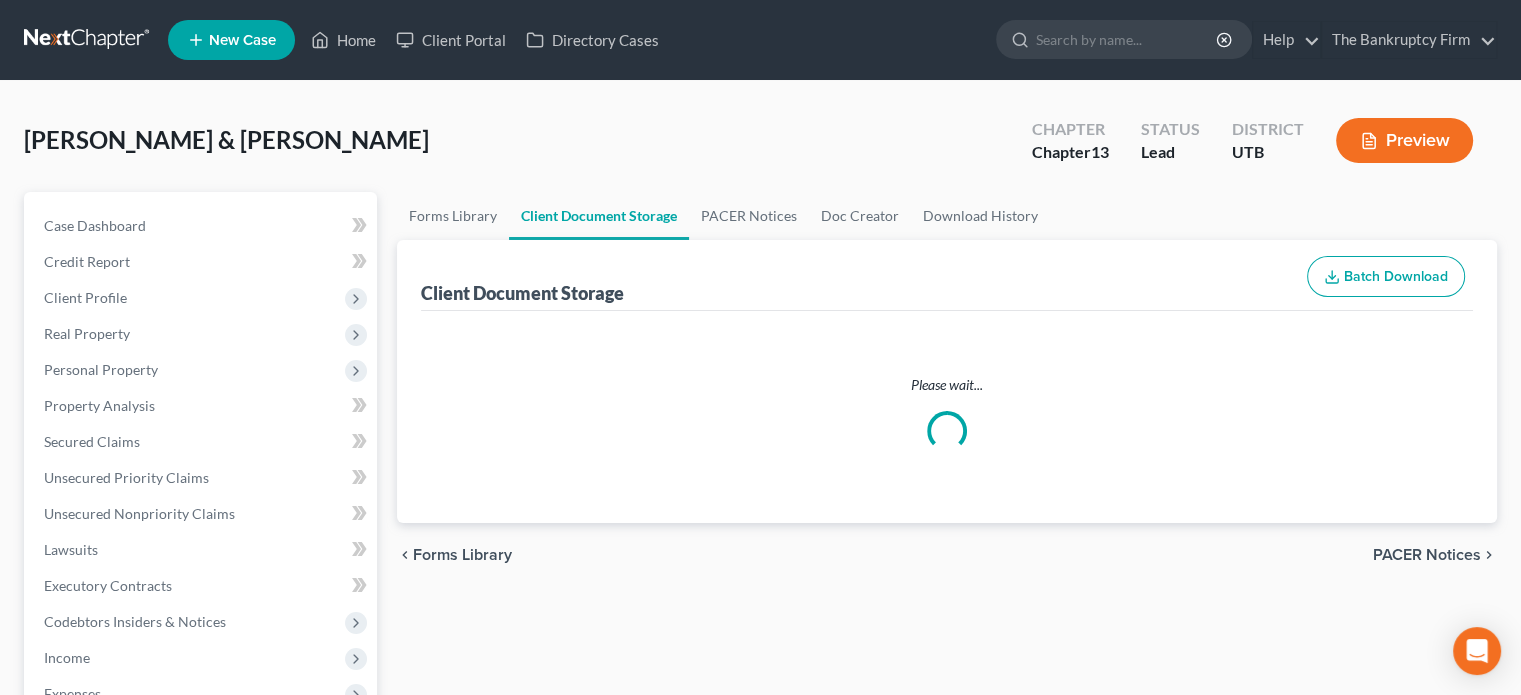 select on "30" 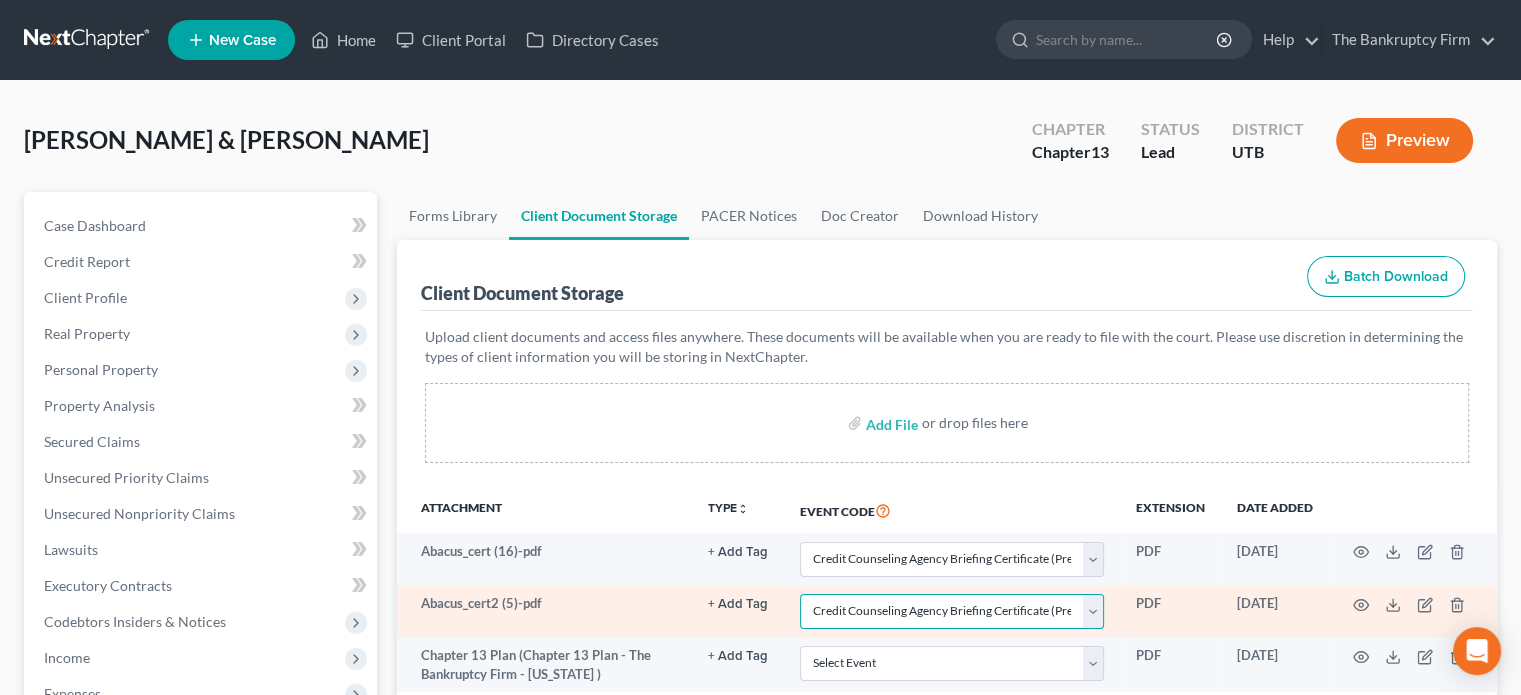 click on "Select Event Affidavit/Declaration Amended Chapter 11 Plan Amended Disclosure Statement (Ch 11) Amended Document Amended Schedules/List of Creditors/Statements ([DATE]) Amended/Final Chapter 13 Plan Attorney's Request for No Future Notice Balance Sheet Certificate of Service Certificate of Service of Tax Information Certificate/Affidavit of Non-Opposition to Motion Certification of Exigent Circumstances re: Credit Counseling Certification of Status of Domestic Support Payments Ch 11 Final/Summary Rpt & Acct Chapter 11 Ballot Chapter 11 Ballot Register and Report of Balloting Chapter 11 Monthly Operating Report Chapter 11 Monthly Operating Report UST Form 11-MOR Chapter 11 Plan Chapter 11 Plan (Amended) Chapter 11 Post-Confirmation Report Chapter 11 Quarterly Financial Report (Post Confirmation) Chapter 11 Small Business Plan Chapter 11 Small Business Subchapter V Plan Chapter 11 Statement of Monthly Income Form 122B Chapter 13 Calculation of Disposable Income 122C-2 Chapter 13 Plan Declaration Exhibit" at bounding box center (952, 611) 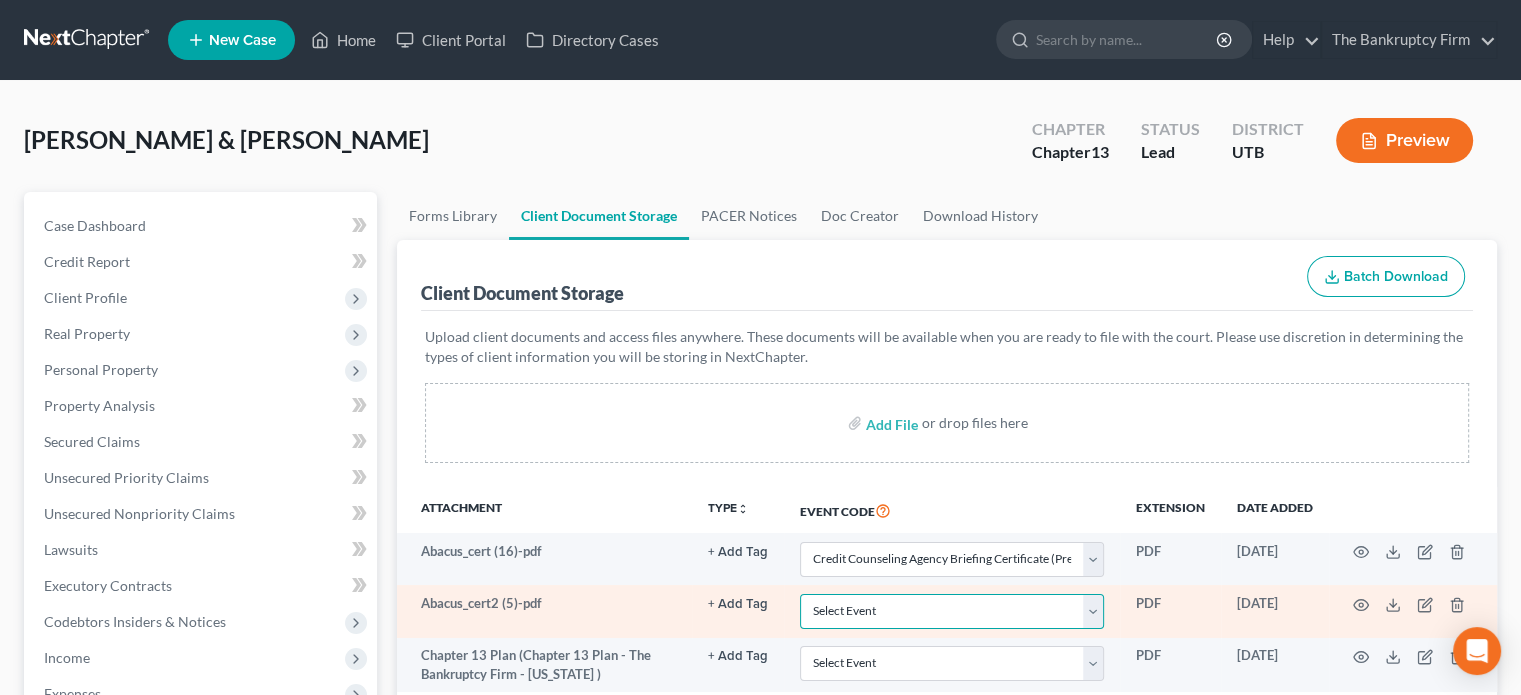 click on "Select Event Affidavit/Declaration Amended Chapter 11 Plan Amended Disclosure Statement (Ch 11) Amended Document Amended Schedules/List of Creditors/Statements ([DATE]) Amended/Final Chapter 13 Plan Attorney's Request for No Future Notice Balance Sheet Certificate of Service Certificate of Service of Tax Information Certificate/Affidavit of Non-Opposition to Motion Certification of Exigent Circumstances re: Credit Counseling Certification of Status of Domestic Support Payments Ch 11 Final/Summary Rpt & Acct Chapter 11 Ballot Chapter 11 Ballot Register and Report of Balloting Chapter 11 Monthly Operating Report Chapter 11 Monthly Operating Report UST Form 11-MOR Chapter 11 Plan Chapter 11 Plan (Amended) Chapter 11 Post-Confirmation Report Chapter 11 Quarterly Financial Report (Post Confirmation) Chapter 11 Small Business Plan Chapter 11 Small Business Subchapter V Plan Chapter 11 Statement of Monthly Income Form 122B Chapter 13 Calculation of Disposable Income 122C-2 Chapter 13 Plan Declaration Exhibit" at bounding box center (952, 611) 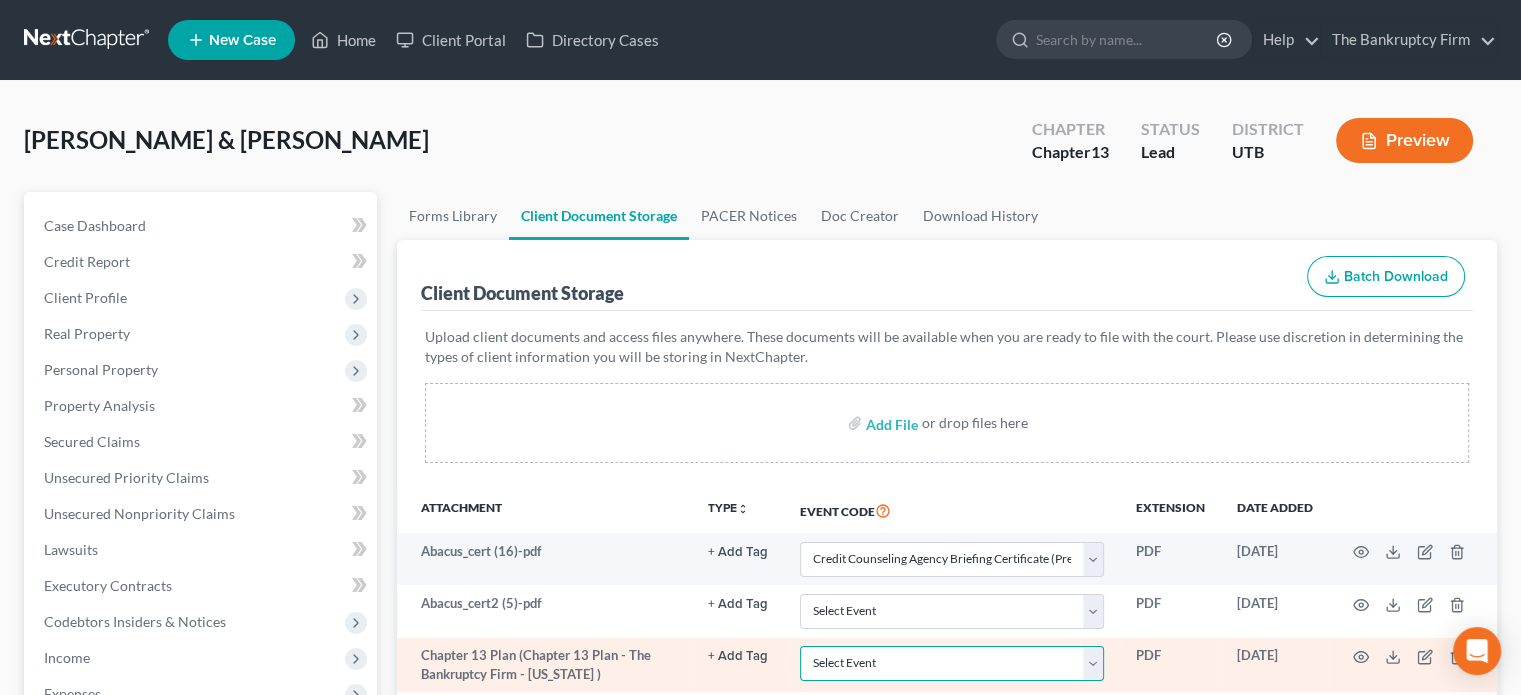 click on "Select Event Affidavit/Declaration Amended Chapter 11 Plan Amended Disclosure Statement (Ch 11) Amended Document Amended Schedules/List of Creditors/Statements ([DATE]) Amended/Final Chapter 13 Plan Attorney's Request for No Future Notice Balance Sheet Certificate of Service Certificate of Service of Tax Information Certificate/Affidavit of Non-Opposition to Motion Certification of Exigent Circumstances re: Credit Counseling Certification of Status of Domestic Support Payments Ch 11 Final/Summary Rpt & Acct Chapter 11 Ballot Chapter 11 Ballot Register and Report of Balloting Chapter 11 Monthly Operating Report Chapter 11 Monthly Operating Report UST Form 11-MOR Chapter 11 Plan Chapter 11 Plan (Amended) Chapter 11 Post-Confirmation Report Chapter 11 Quarterly Financial Report (Post Confirmation) Chapter 11 Small Business Plan Chapter 11 Small Business Subchapter V Plan Chapter 11 Statement of Monthly Income Form 122B Chapter 13 Calculation of Disposable Income 122C-2 Chapter 13 Plan Declaration Exhibit" at bounding box center [952, 663] 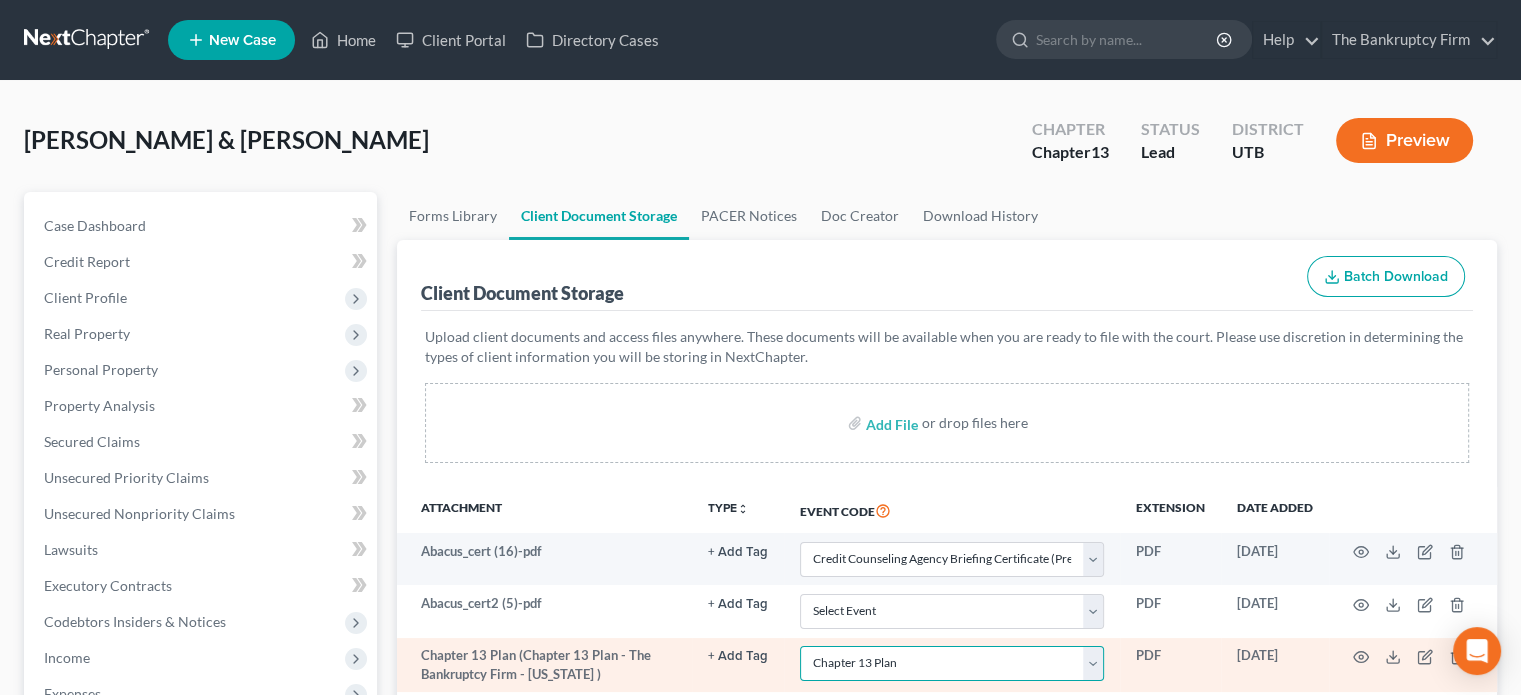 click on "Select Event Affidavit/Declaration Amended Chapter 11 Plan Amended Disclosure Statement (Ch 11) Amended Document Amended Schedules/List of Creditors/Statements ([DATE]) Amended/Final Chapter 13 Plan Attorney's Request for No Future Notice Balance Sheet Certificate of Service Certificate of Service of Tax Information Certificate/Affidavit of Non-Opposition to Motion Certification of Exigent Circumstances re: Credit Counseling Certification of Status of Domestic Support Payments Ch 11 Final/Summary Rpt & Acct Chapter 11 Ballot Chapter 11 Ballot Register and Report of Balloting Chapter 11 Monthly Operating Report Chapter 11 Monthly Operating Report UST Form 11-MOR Chapter 11 Plan Chapter 11 Plan (Amended) Chapter 11 Post-Confirmation Report Chapter 11 Quarterly Financial Report (Post Confirmation) Chapter 11 Small Business Plan Chapter 11 Small Business Subchapter V Plan Chapter 11 Statement of Monthly Income Form 122B Chapter 13 Calculation of Disposable Income 122C-2 Chapter 13 Plan Declaration Exhibit" at bounding box center [952, 663] 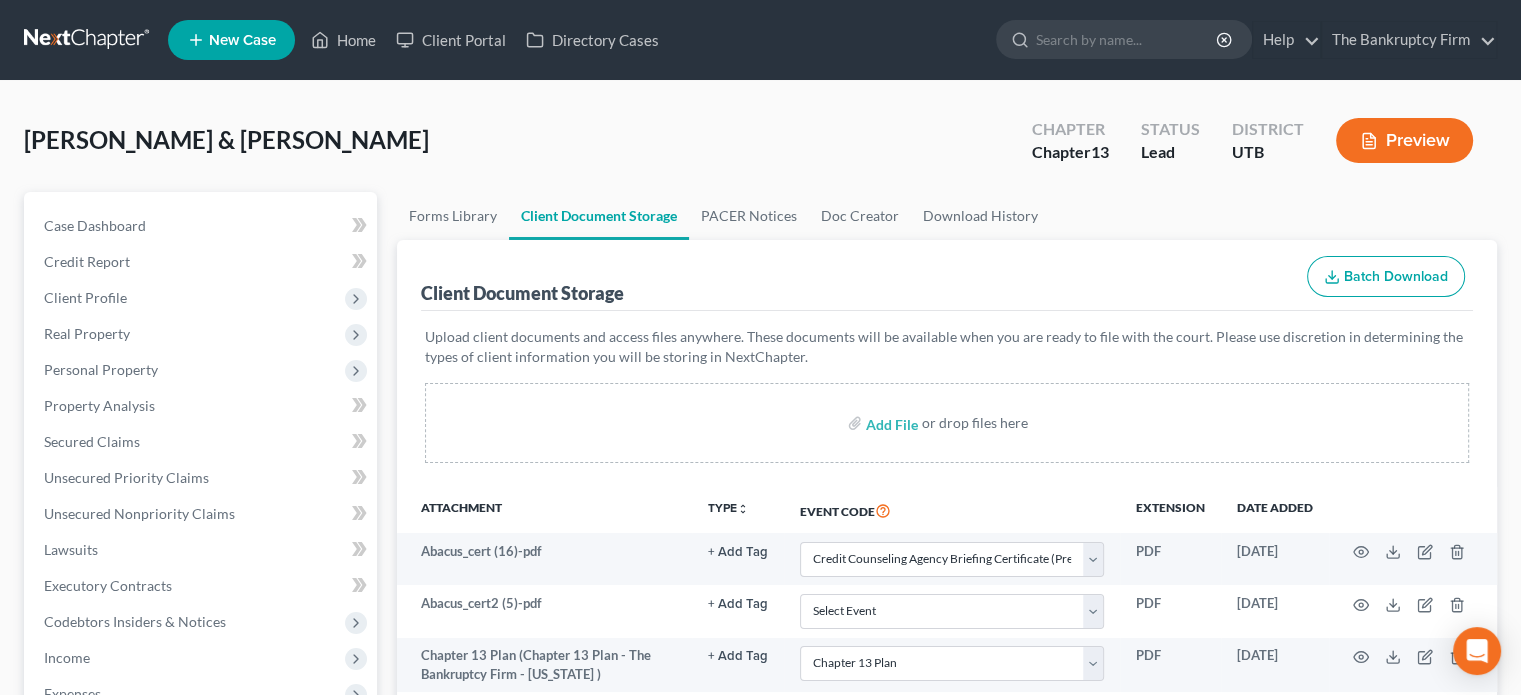 select on "30" 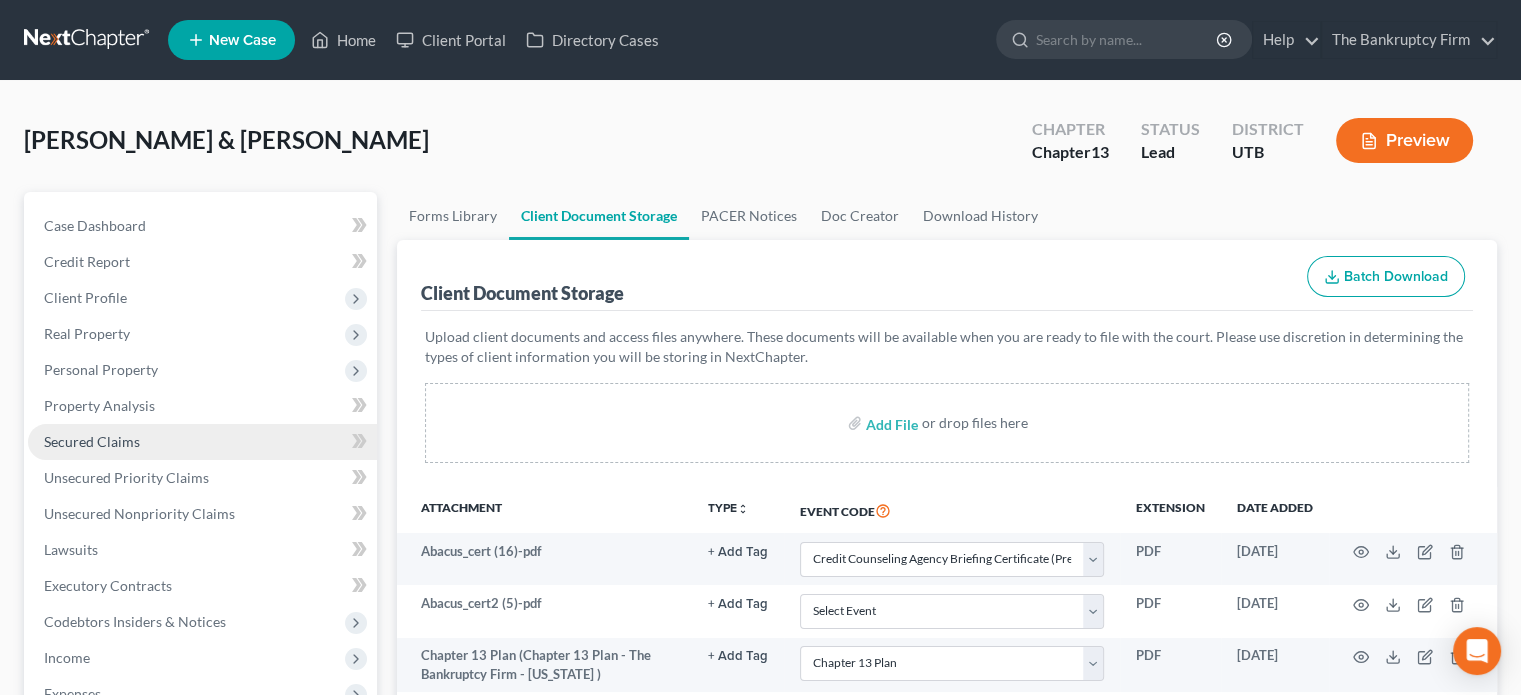 click on "Secured Claims" at bounding box center (92, 441) 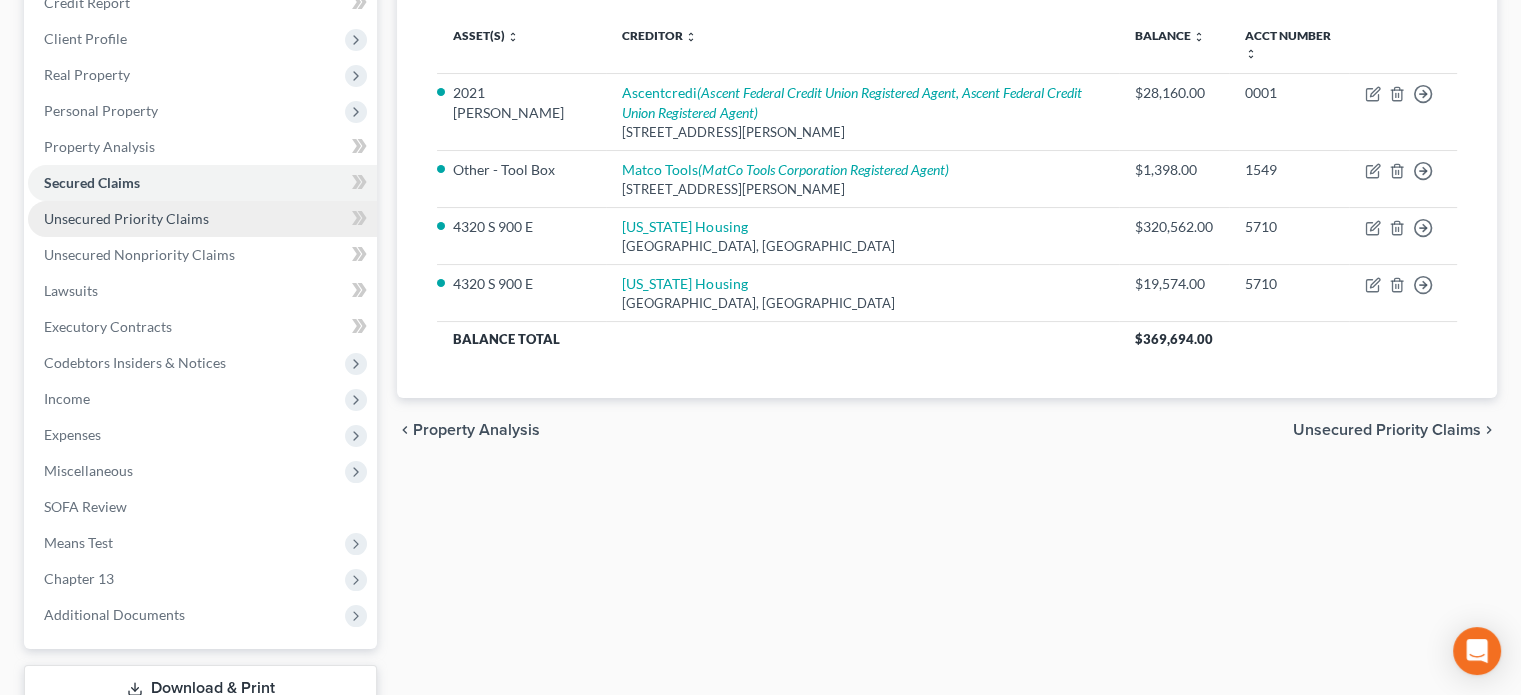 scroll, scrollTop: 402, scrollLeft: 0, axis: vertical 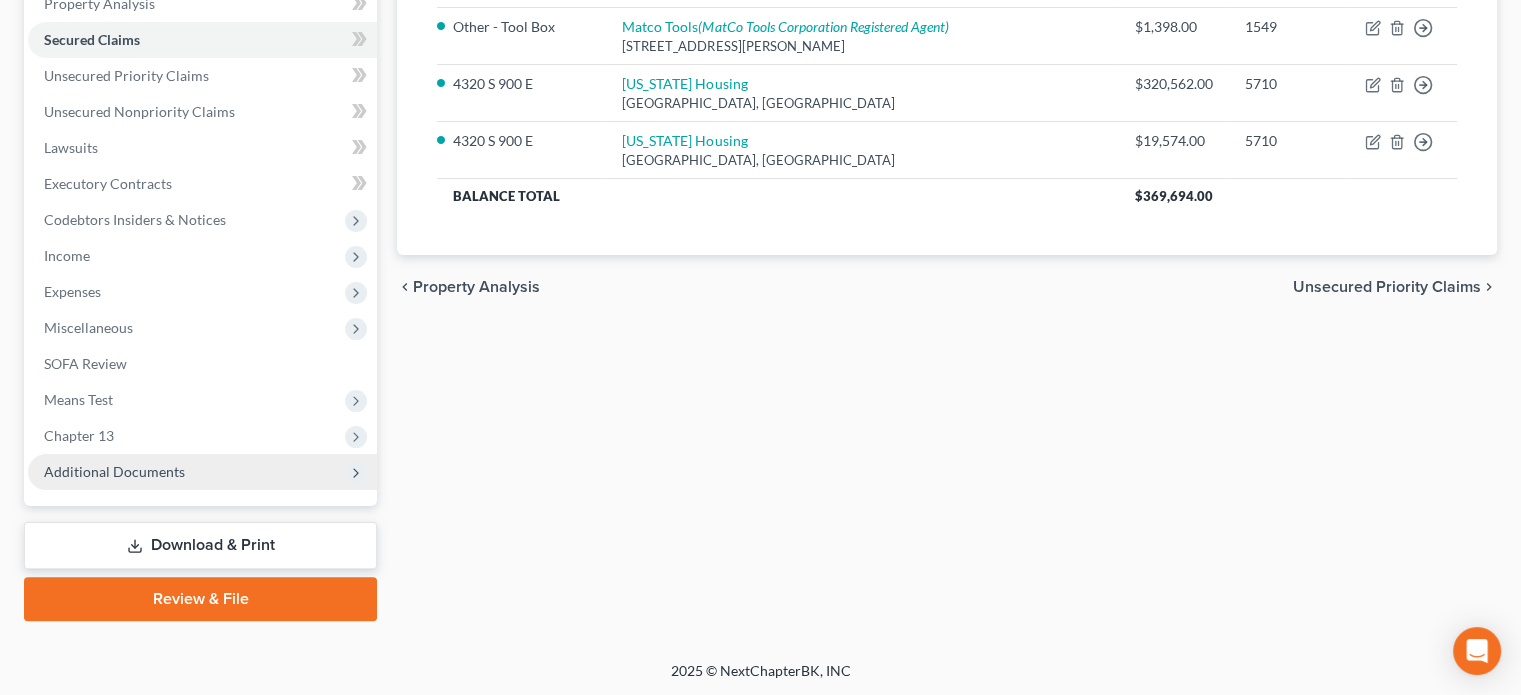 click on "Additional Documents" at bounding box center [114, 471] 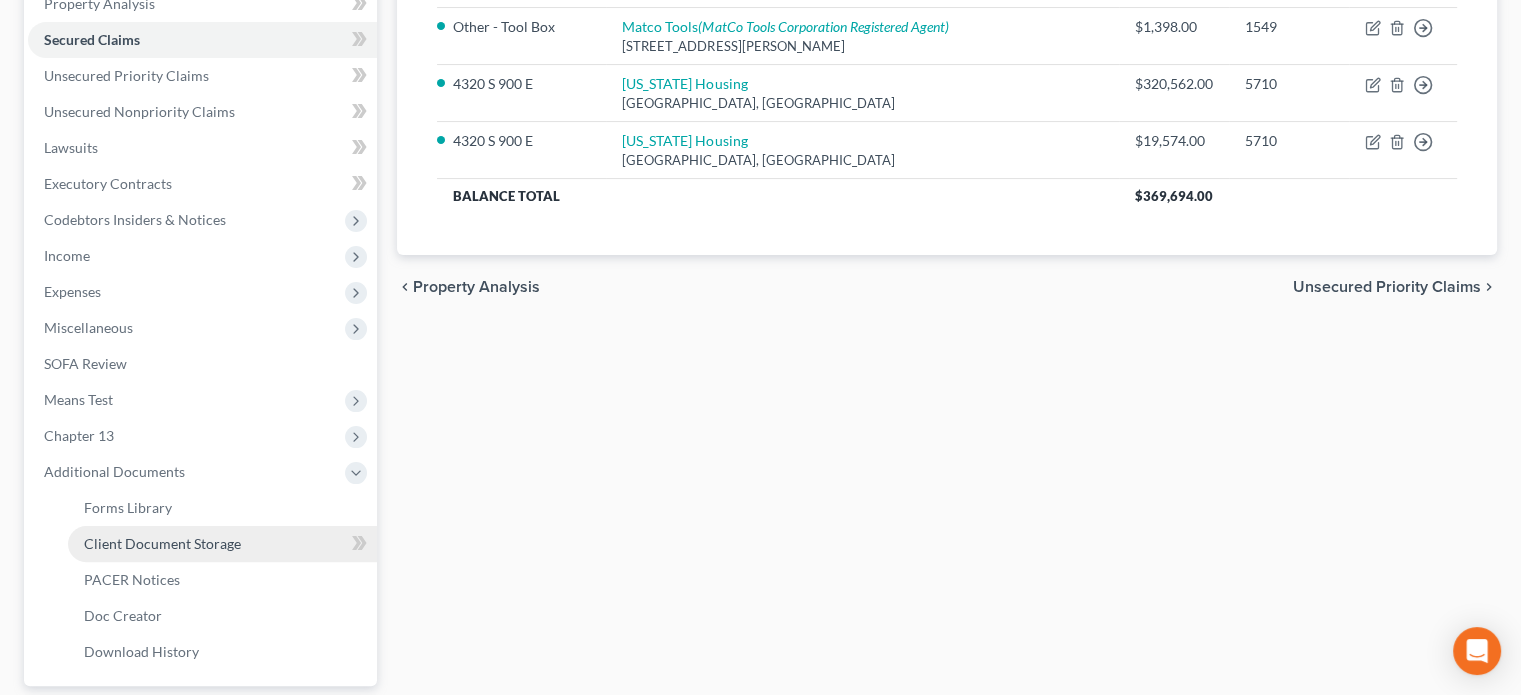 click on "Client Document Storage" at bounding box center (162, 543) 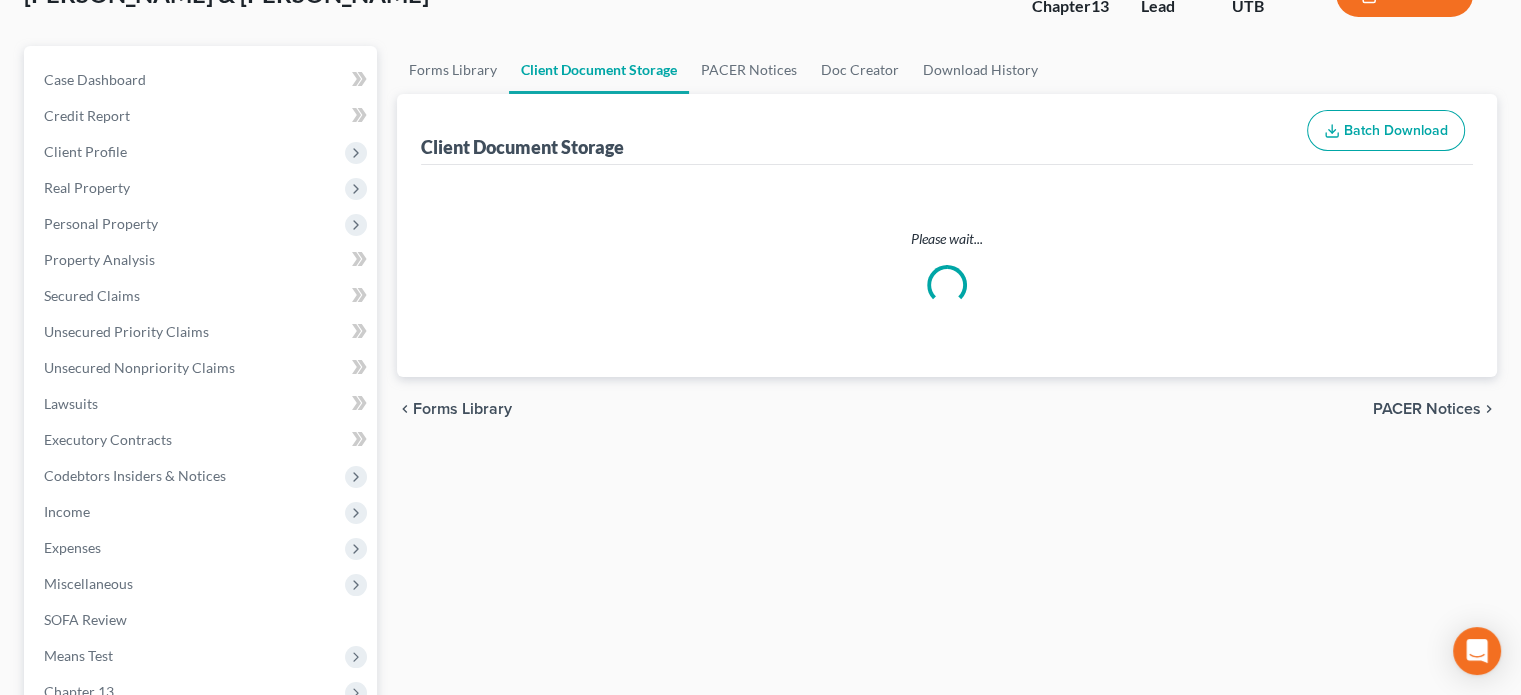 scroll, scrollTop: 0, scrollLeft: 0, axis: both 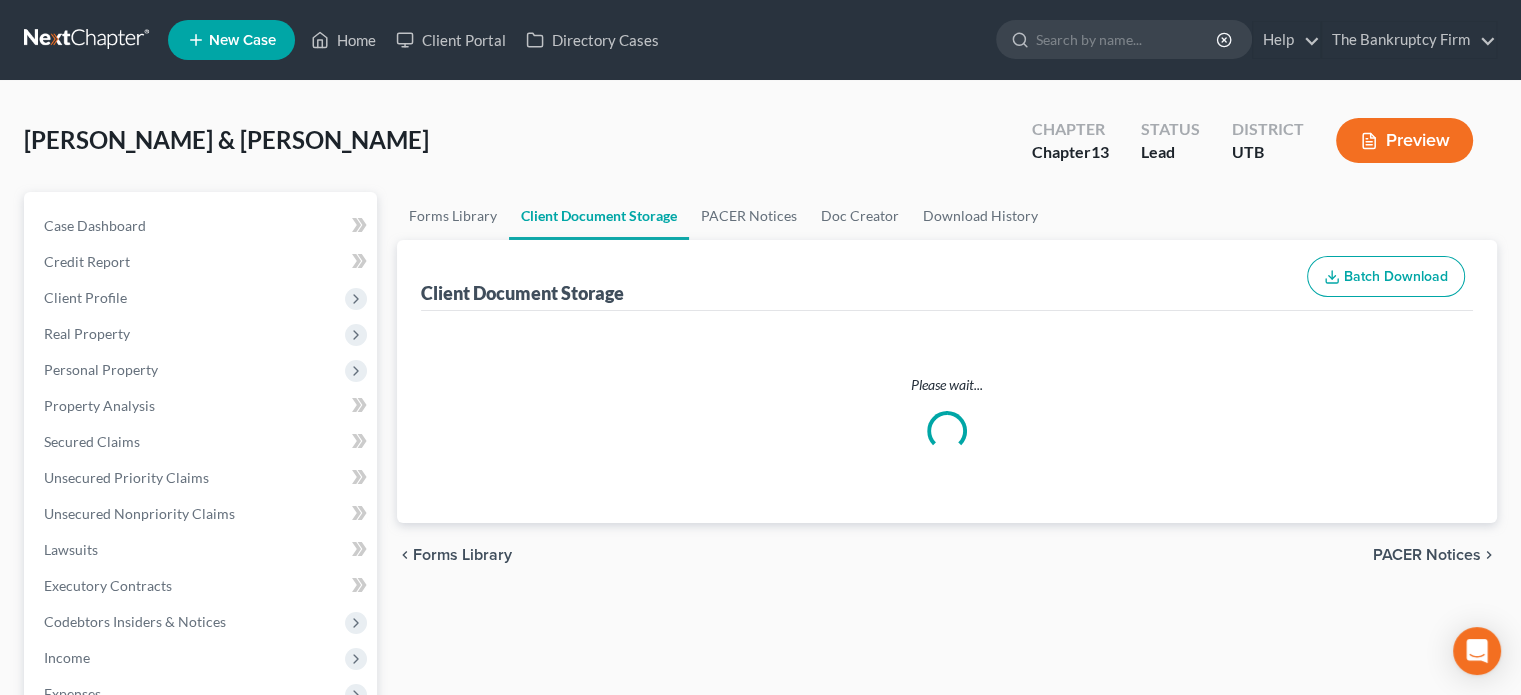 select on "30" 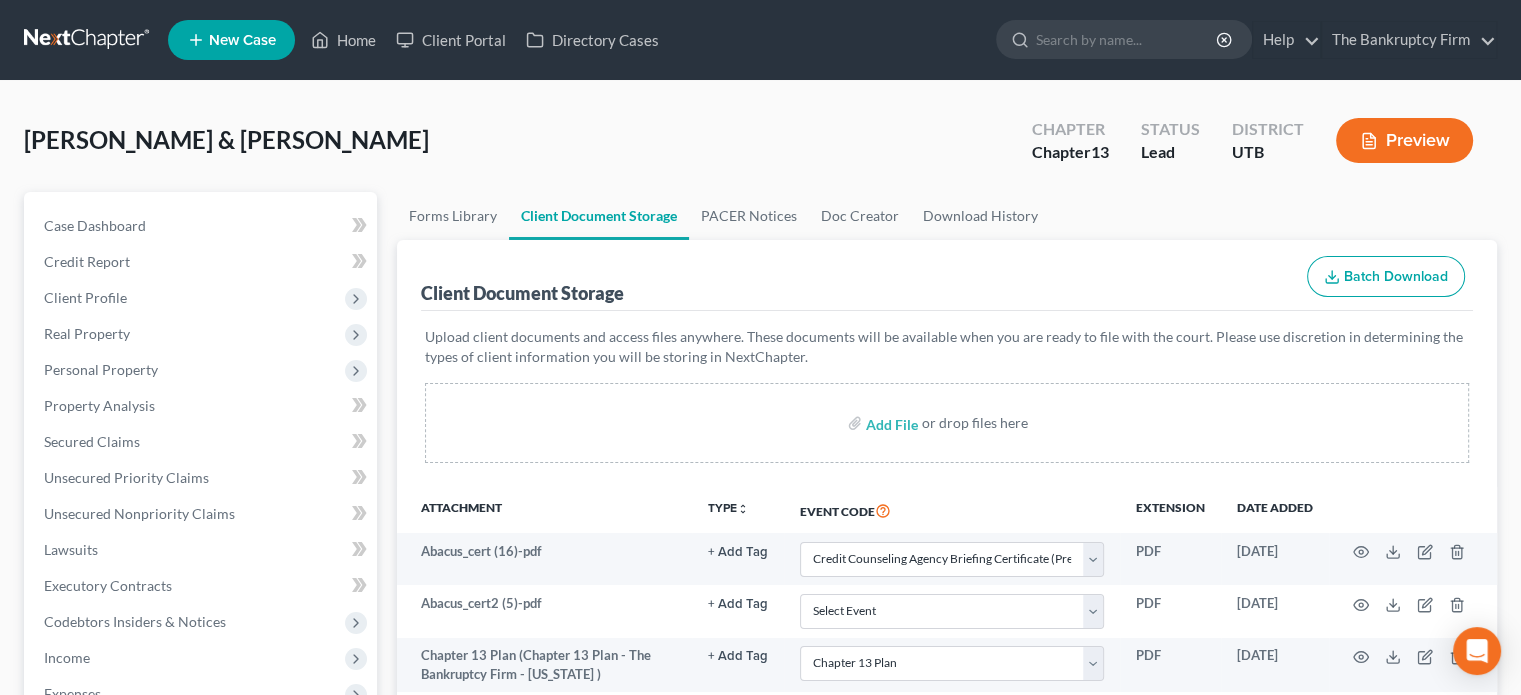 select on "30" 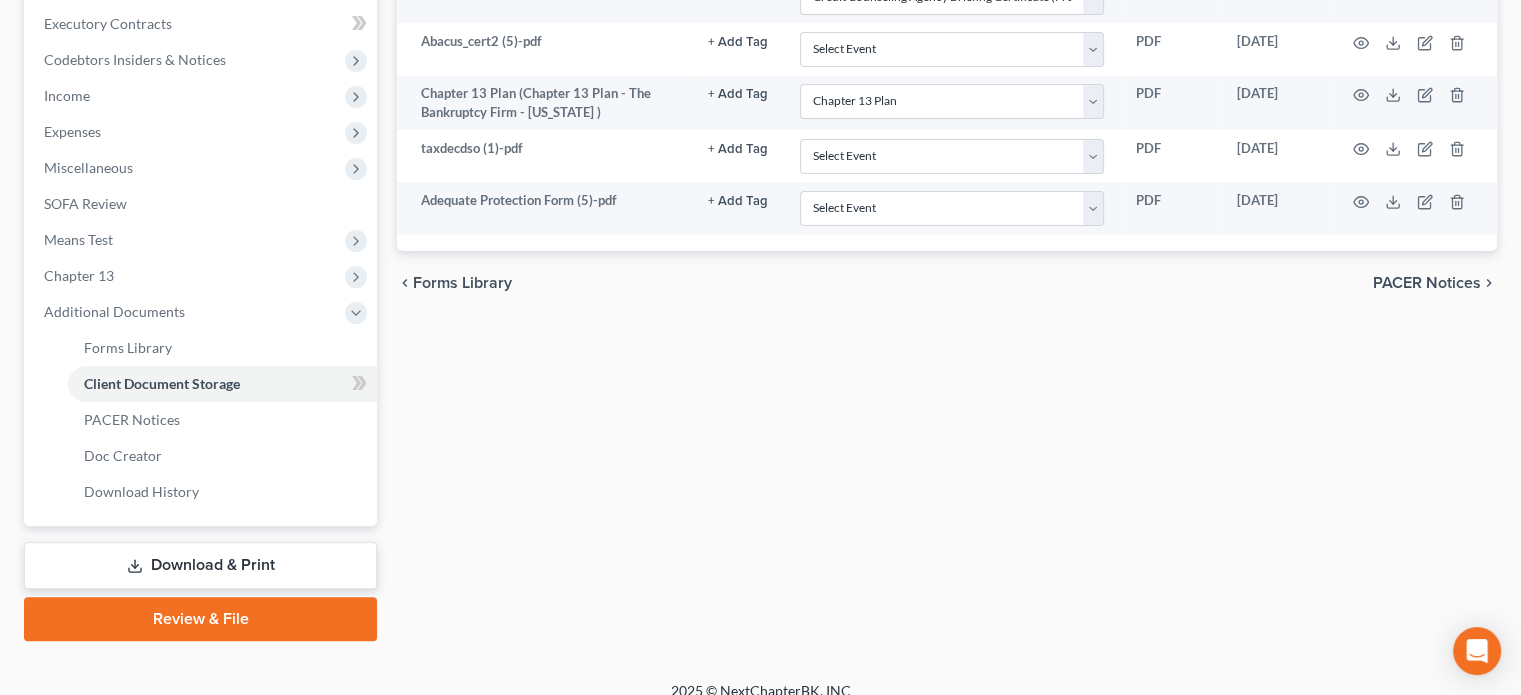scroll, scrollTop: 571, scrollLeft: 0, axis: vertical 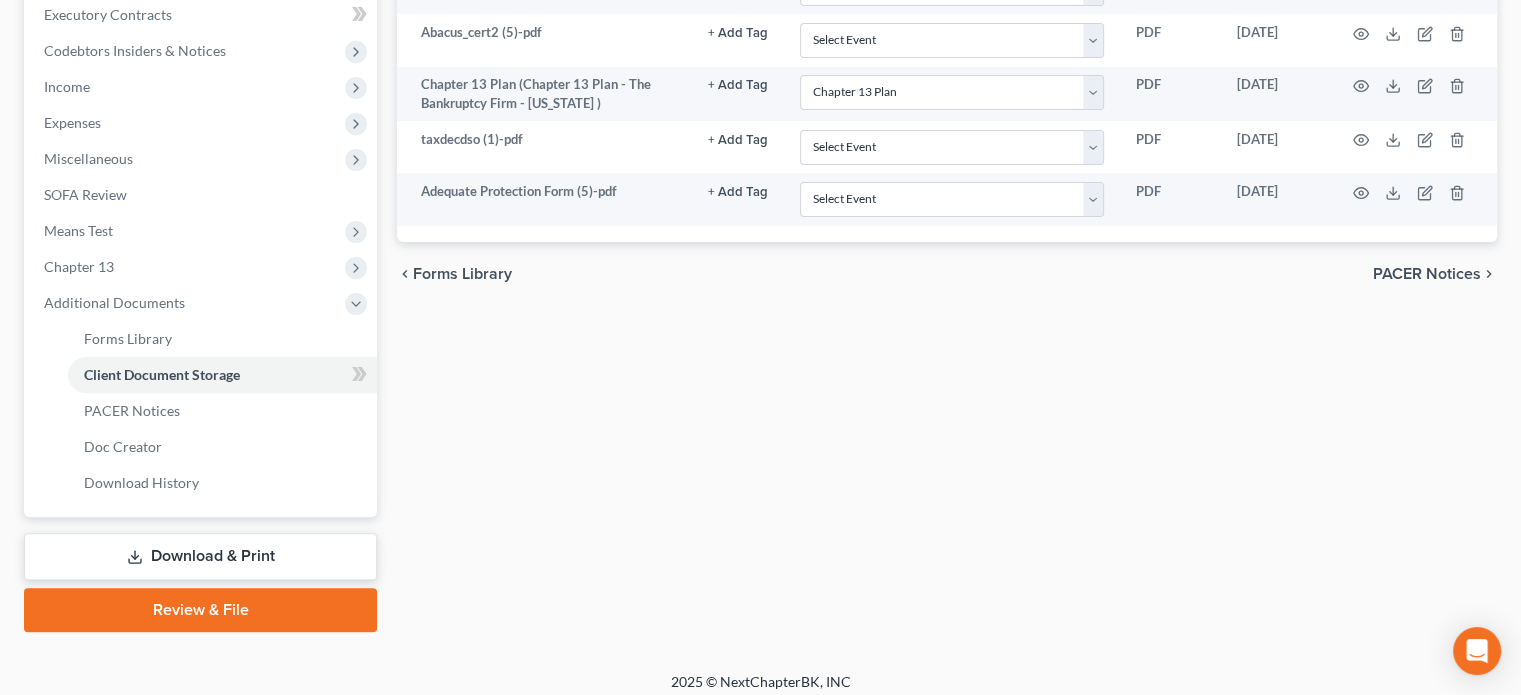 click on "Review & File" at bounding box center (200, 610) 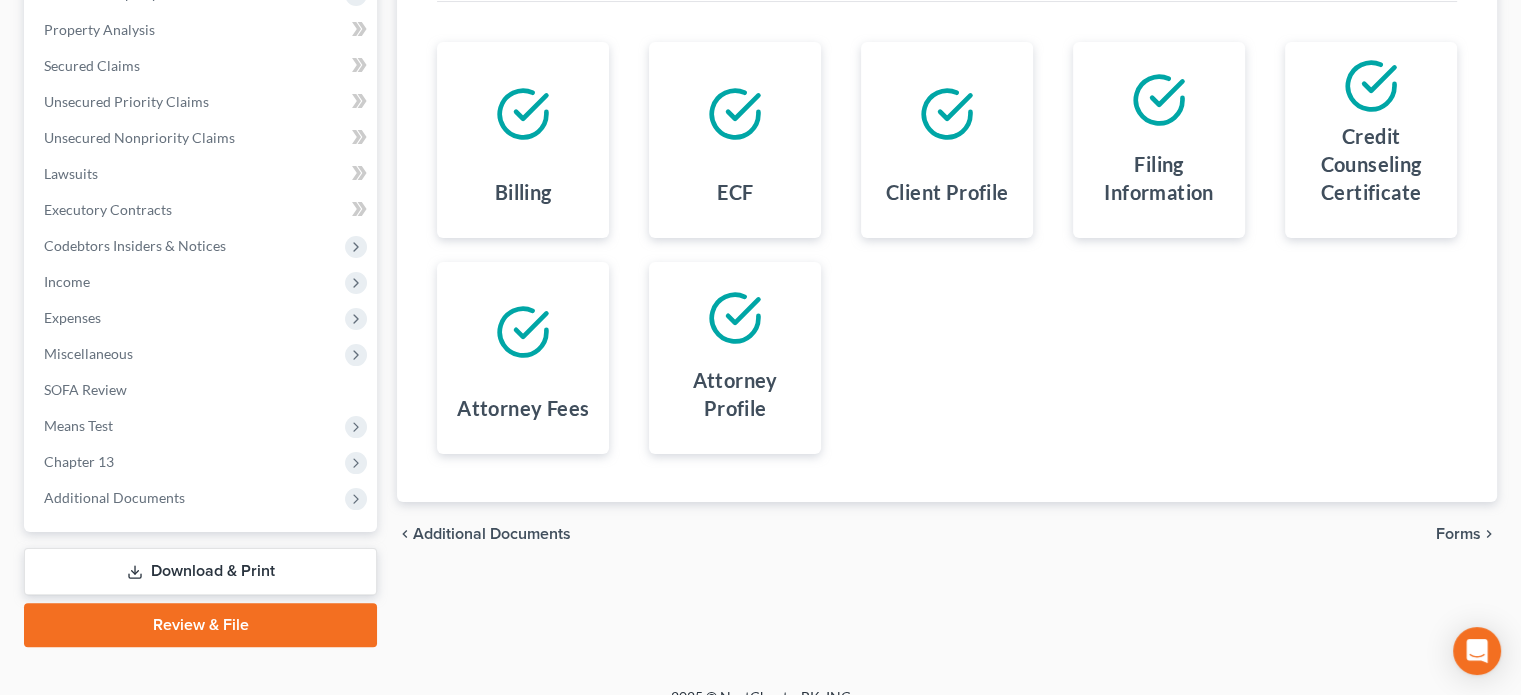 scroll, scrollTop: 402, scrollLeft: 0, axis: vertical 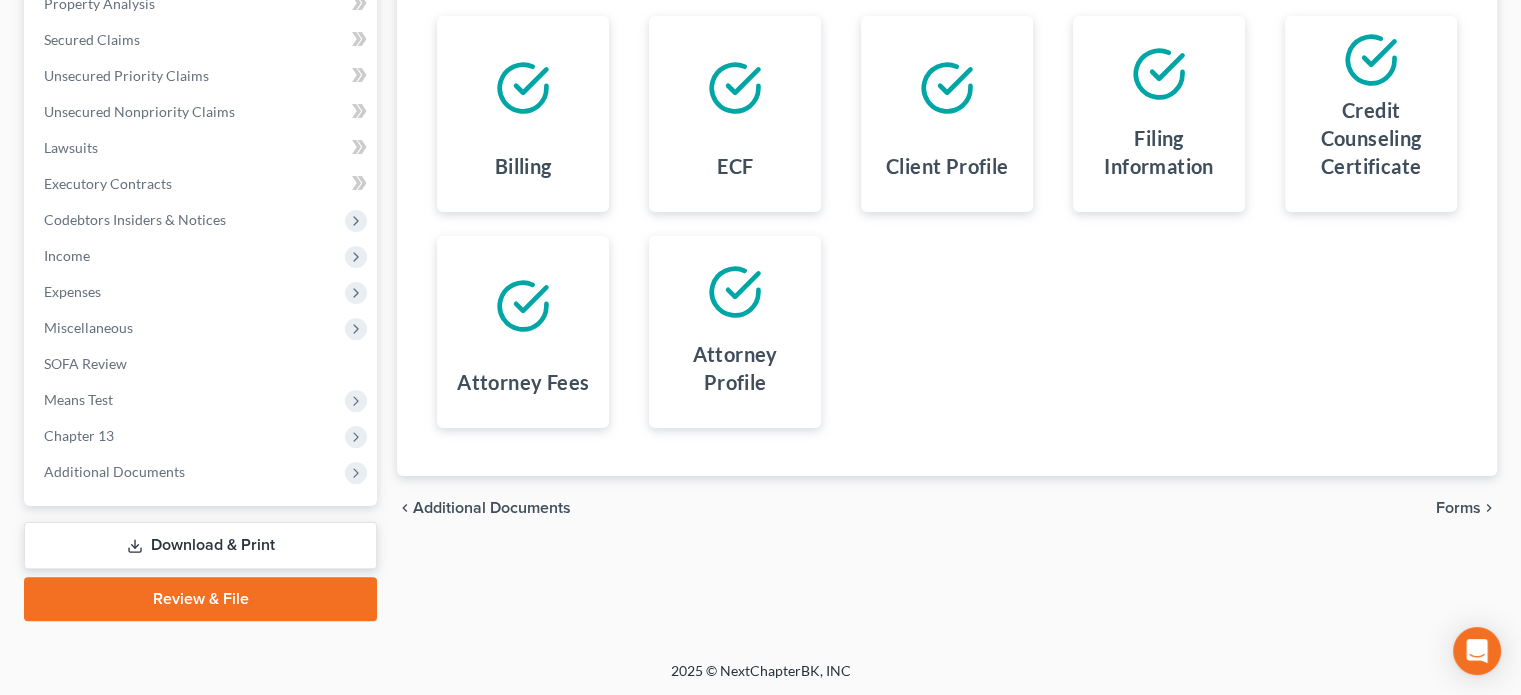 click on "Forms" at bounding box center (1458, 508) 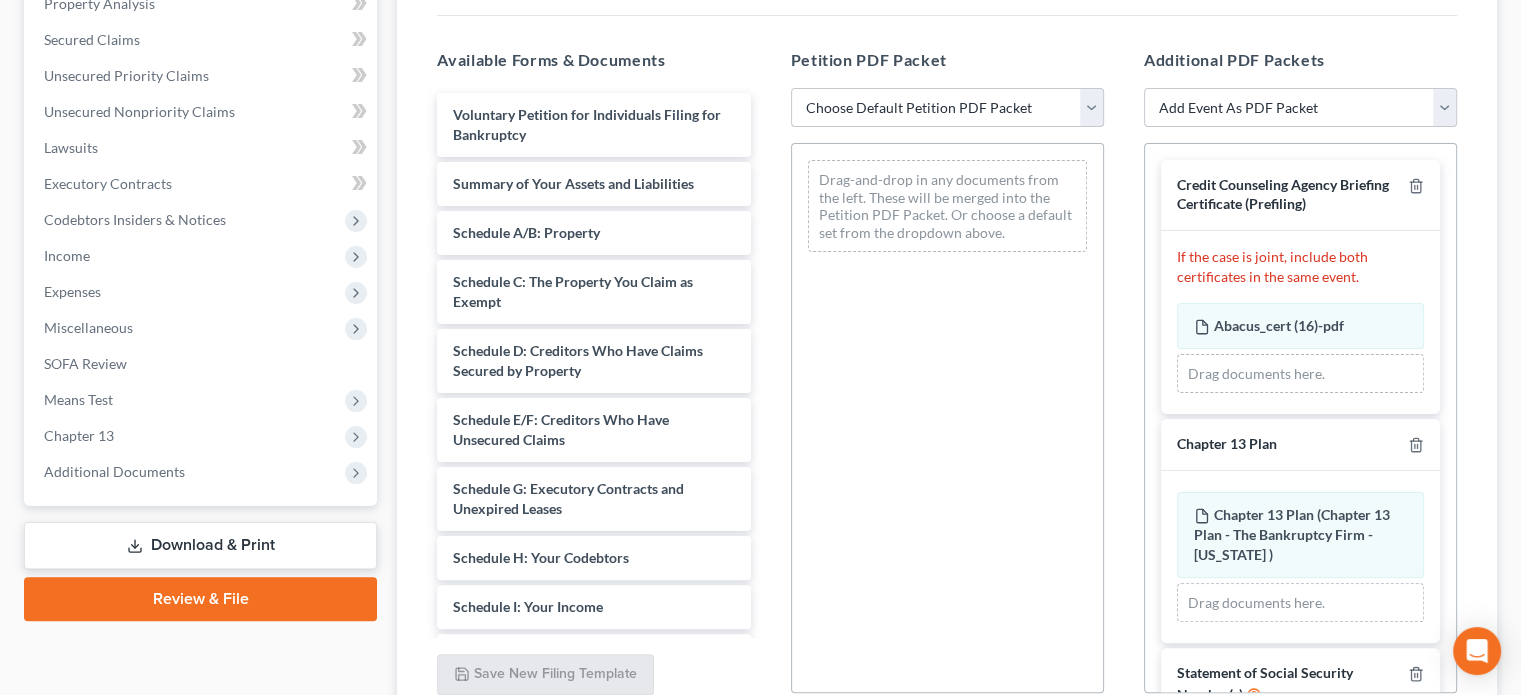 click on "Choose Default Petition PDF Packet Emergency Filing (Voluntary Petition and Creditor List Only) Chapter 13 Template Below Median Chapter 13 Below Median Chapter 13 Above Median Chapter 13 This One Chapter 13 Below Median New" at bounding box center (947, 108) 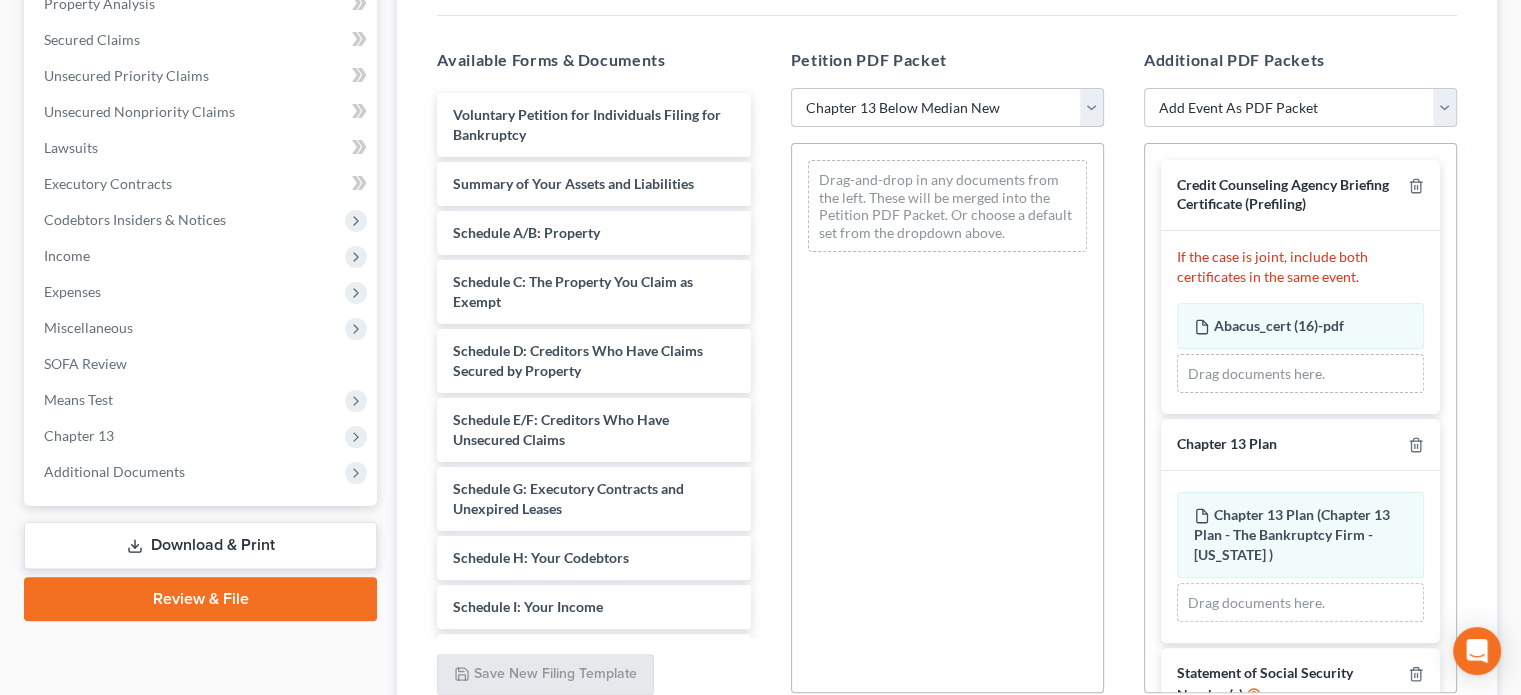 click on "Choose Default Petition PDF Packet Emergency Filing (Voluntary Petition and Creditor List Only) Chapter 13 Template Below Median Chapter 13 Below Median Chapter 13 Above Median Chapter 13 This One Chapter 13 Below Median New" at bounding box center [947, 108] 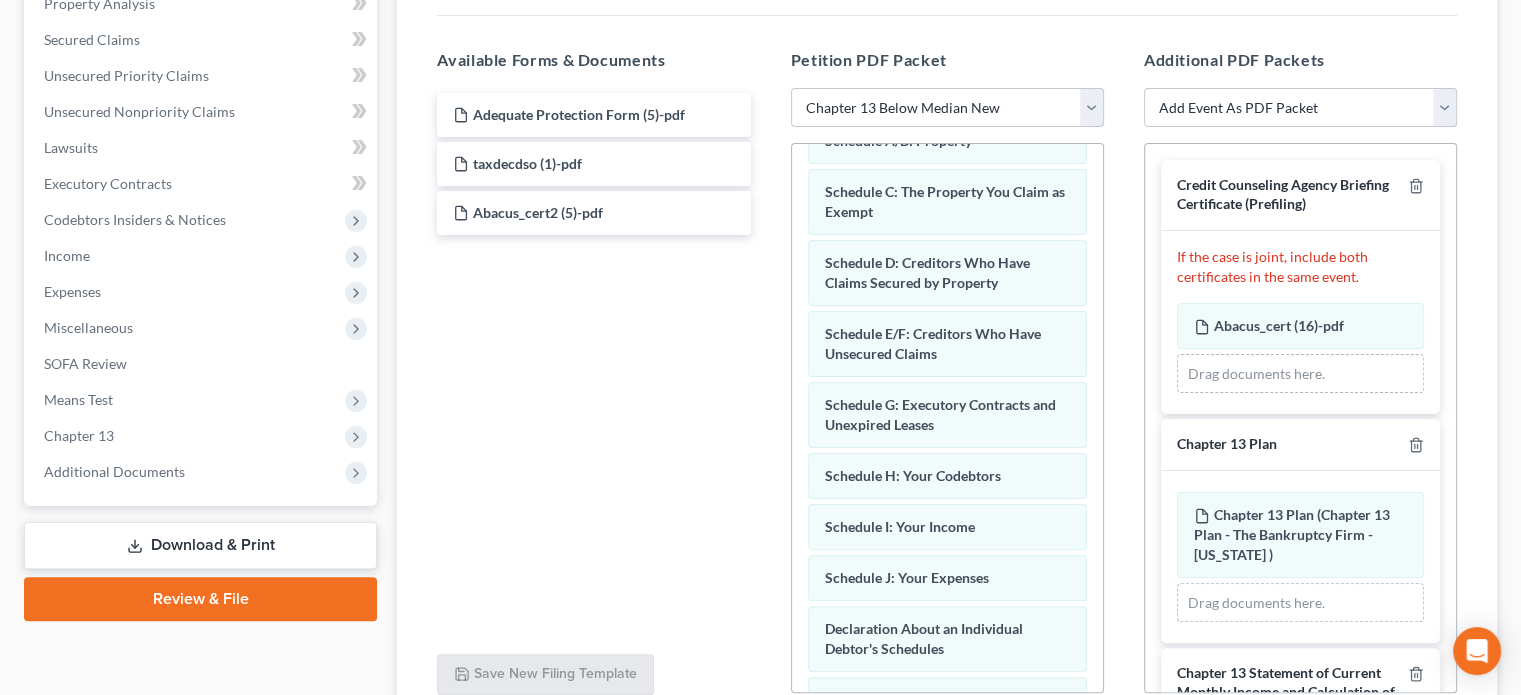 scroll, scrollTop: 216, scrollLeft: 0, axis: vertical 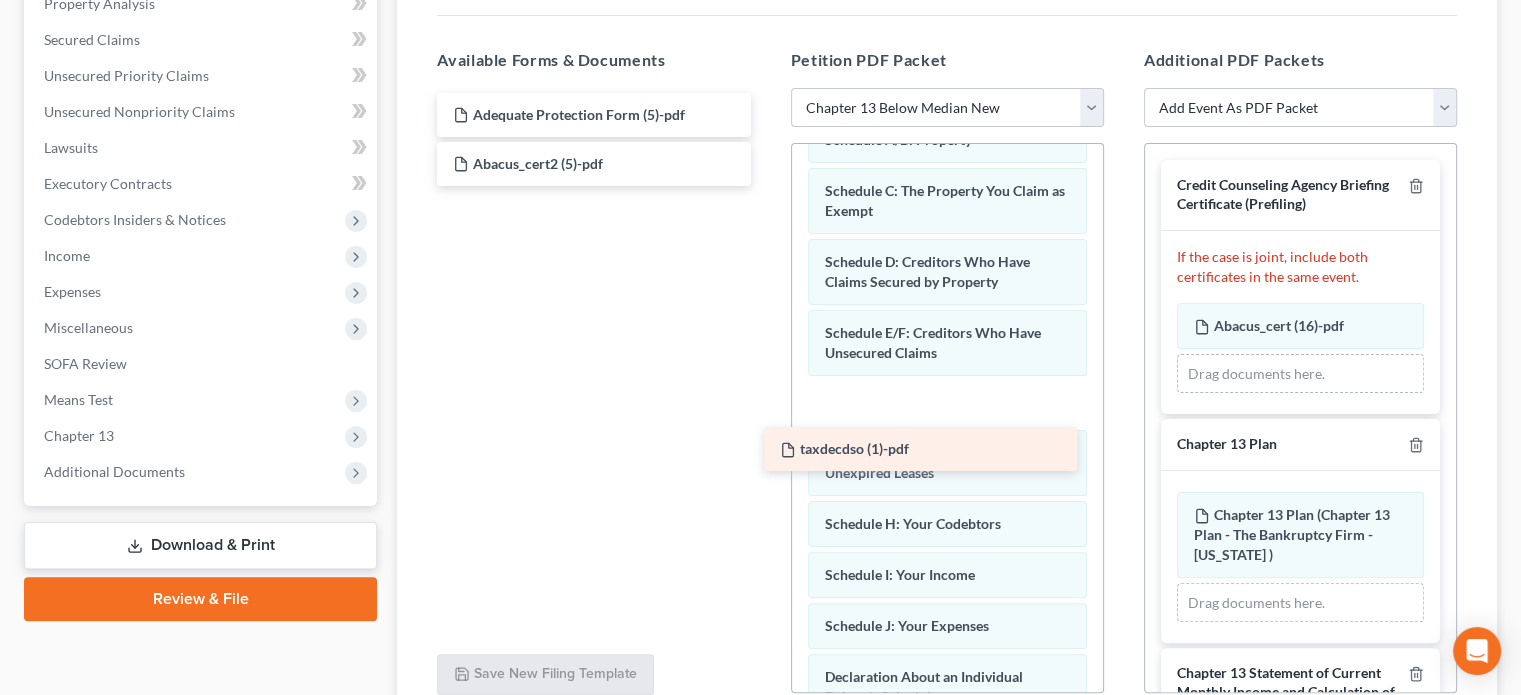 drag, startPoint x: 561, startPoint y: 157, endPoint x: 889, endPoint y: 446, distance: 437.15558 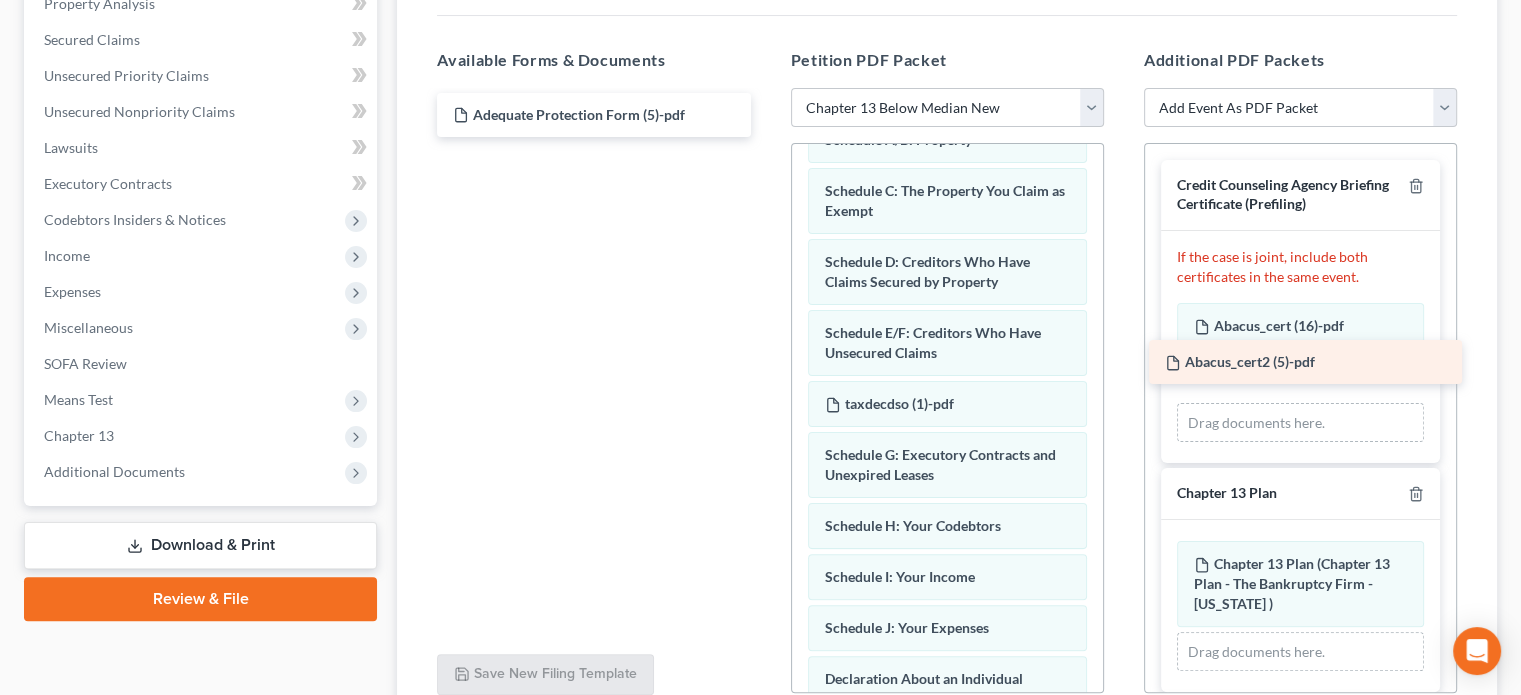 drag, startPoint x: 517, startPoint y: 171, endPoint x: 1229, endPoint y: 371, distance: 739.55664 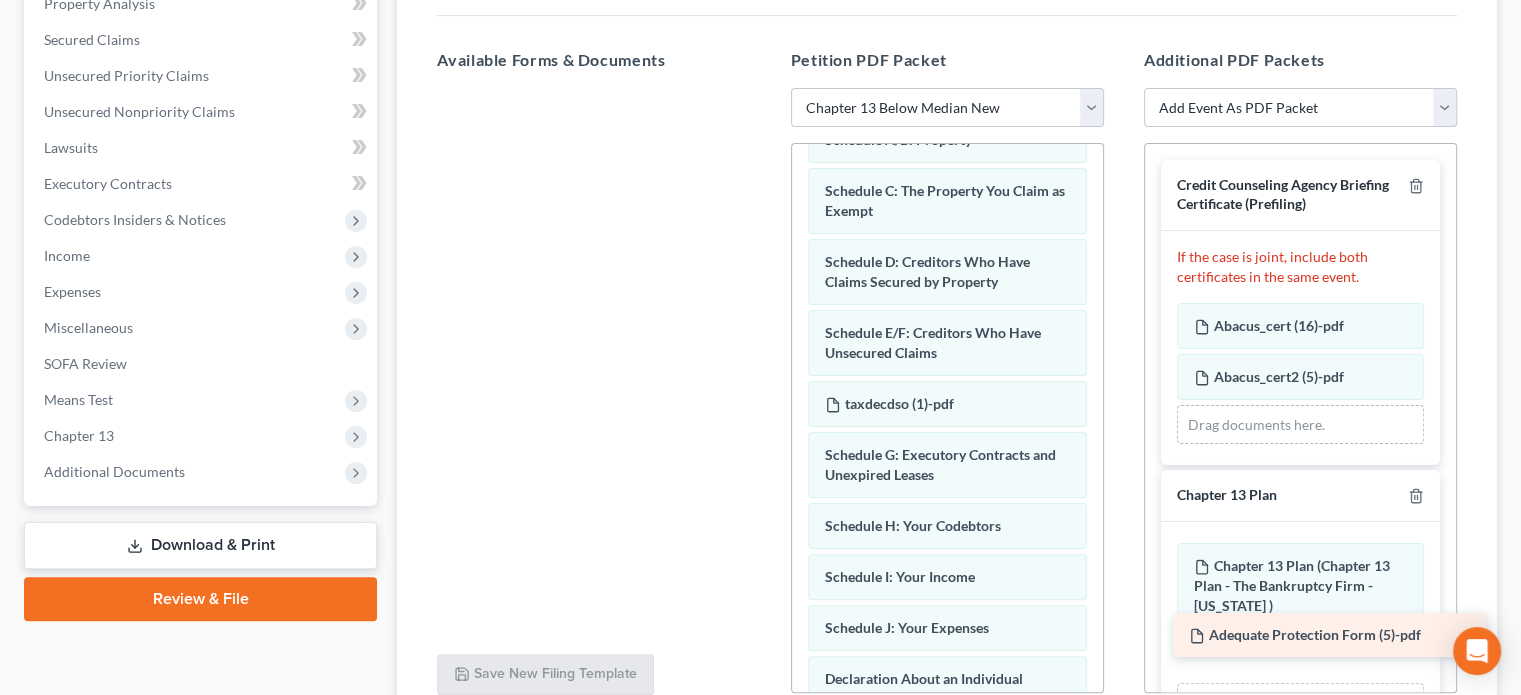 drag, startPoint x: 538, startPoint y: 116, endPoint x: 1274, endPoint y: 638, distance: 902.3192 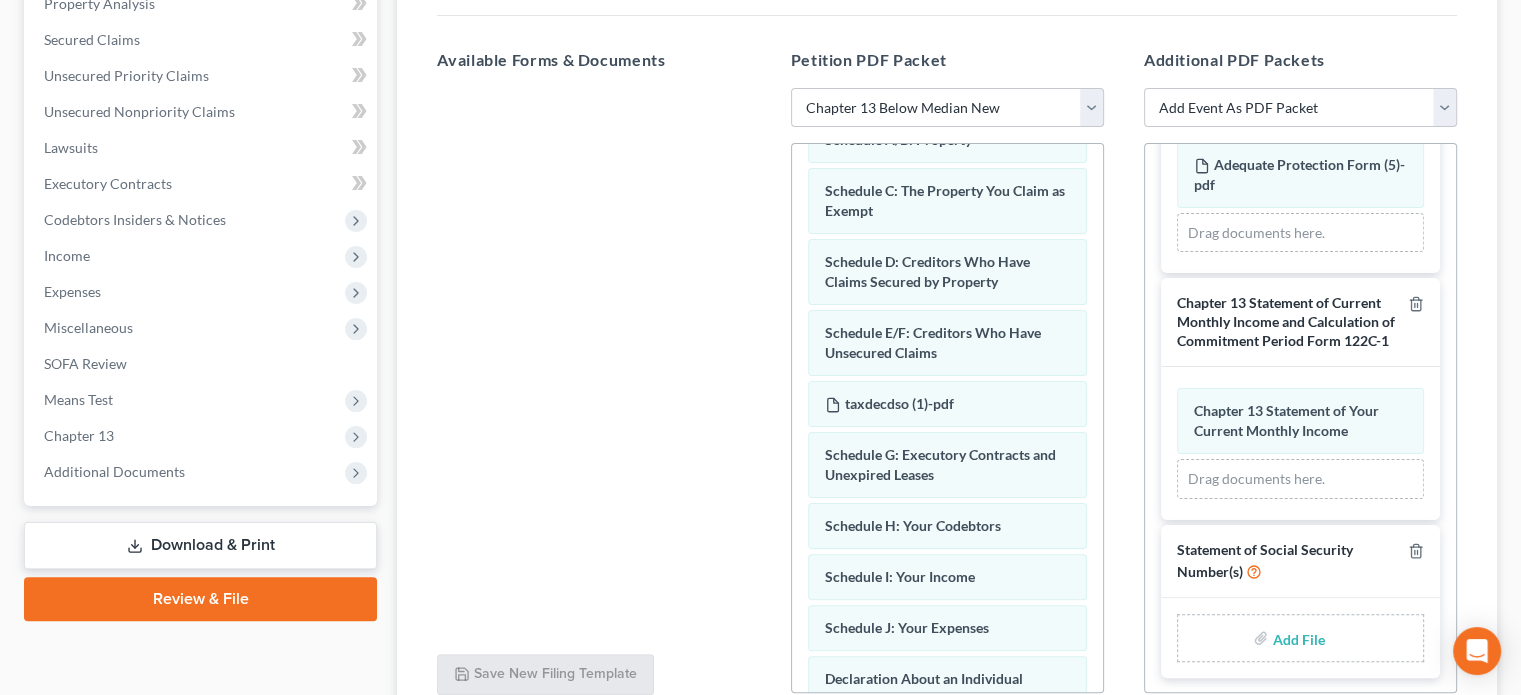 scroll, scrollTop: 507, scrollLeft: 0, axis: vertical 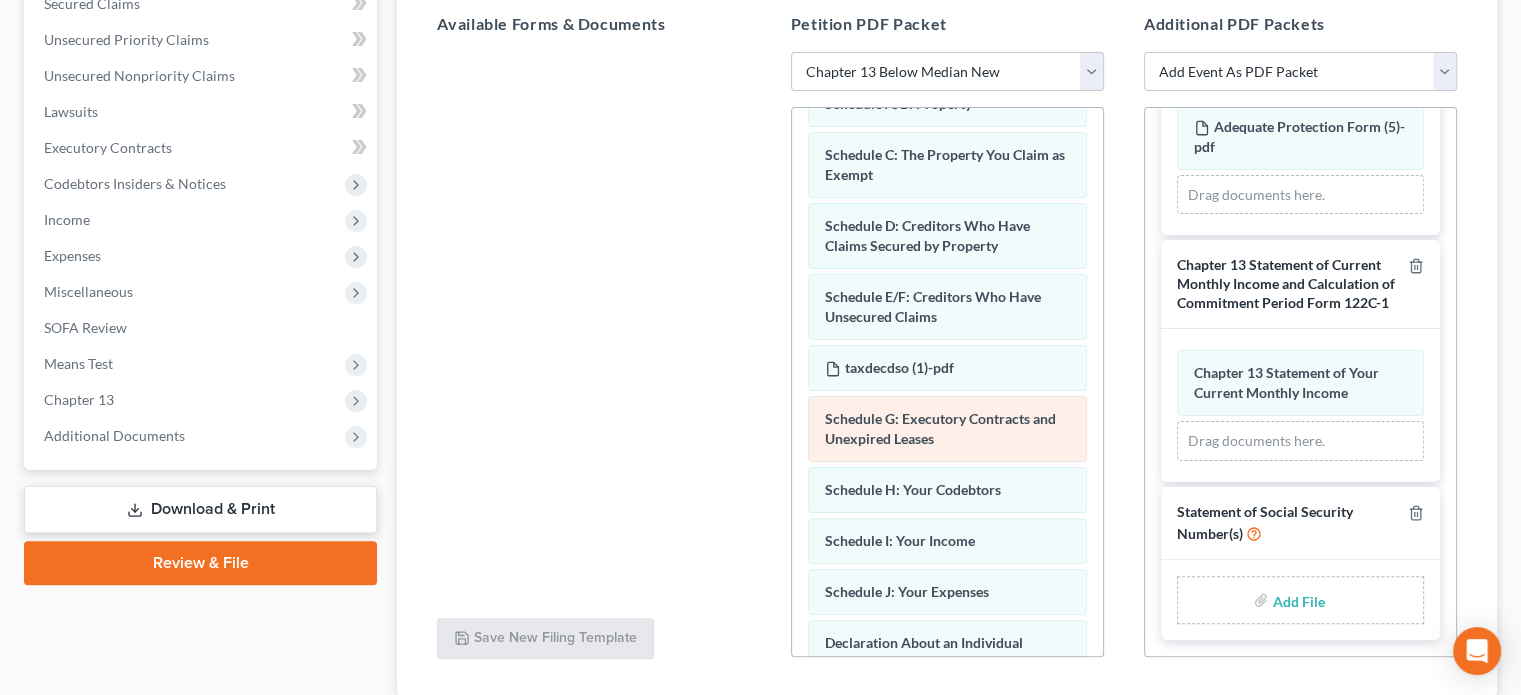 type on "C:\fakepath\Form 121 [PERSON_NAME].pdf" 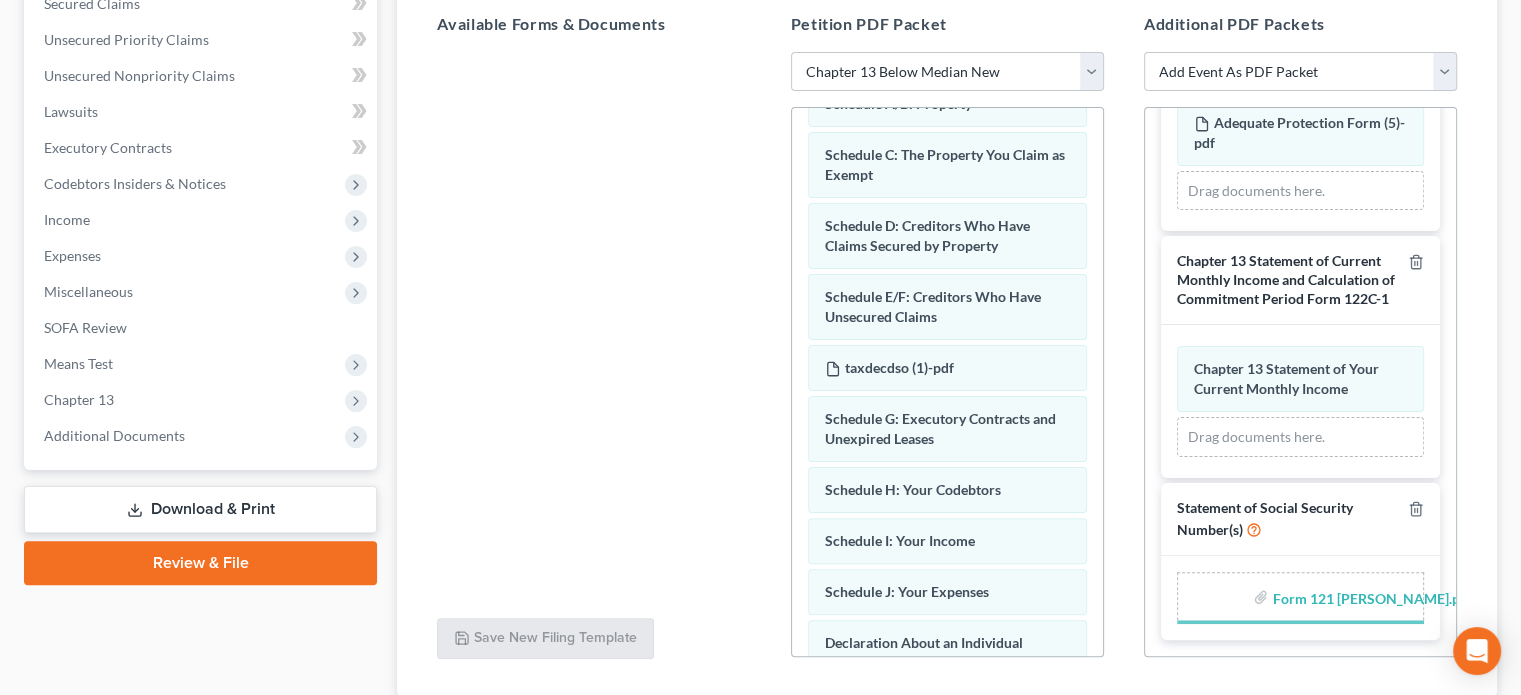 scroll, scrollTop: 479, scrollLeft: 0, axis: vertical 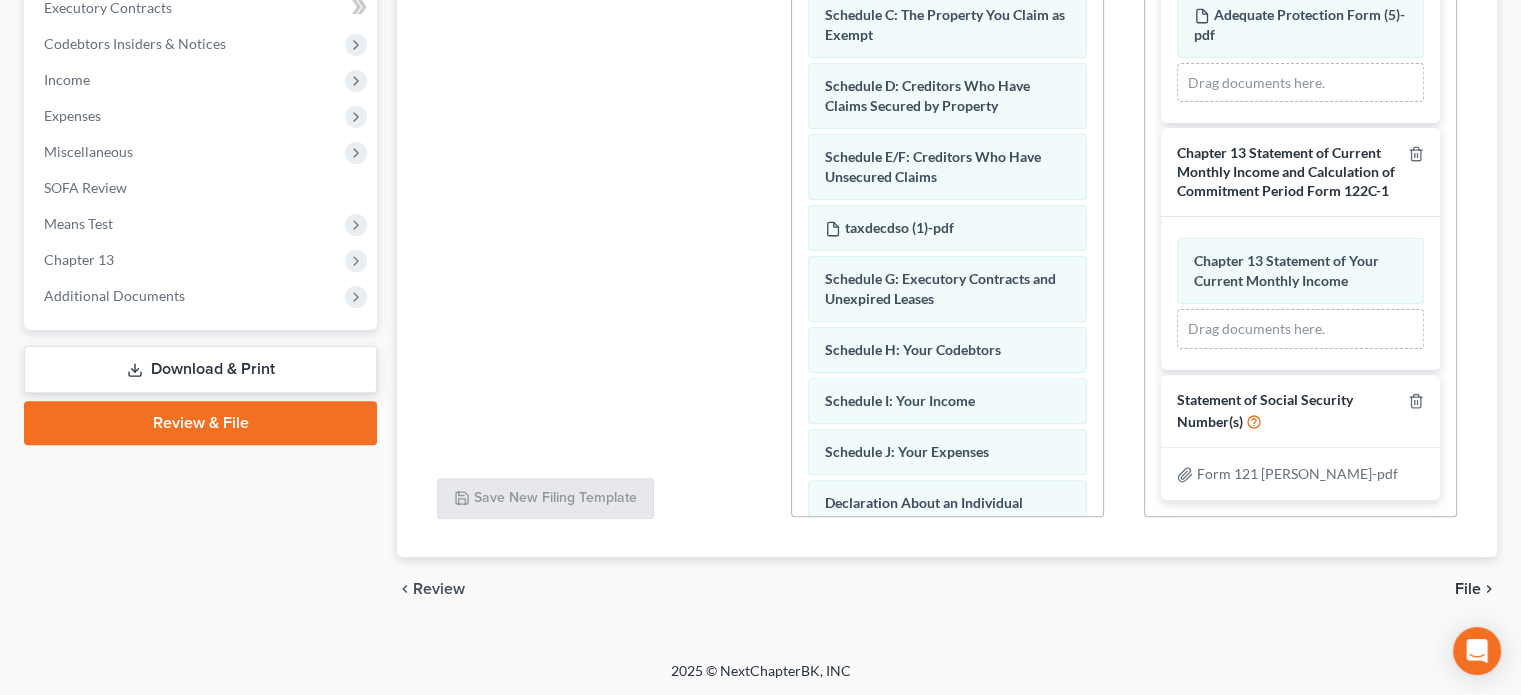 click on "File" at bounding box center [1468, 589] 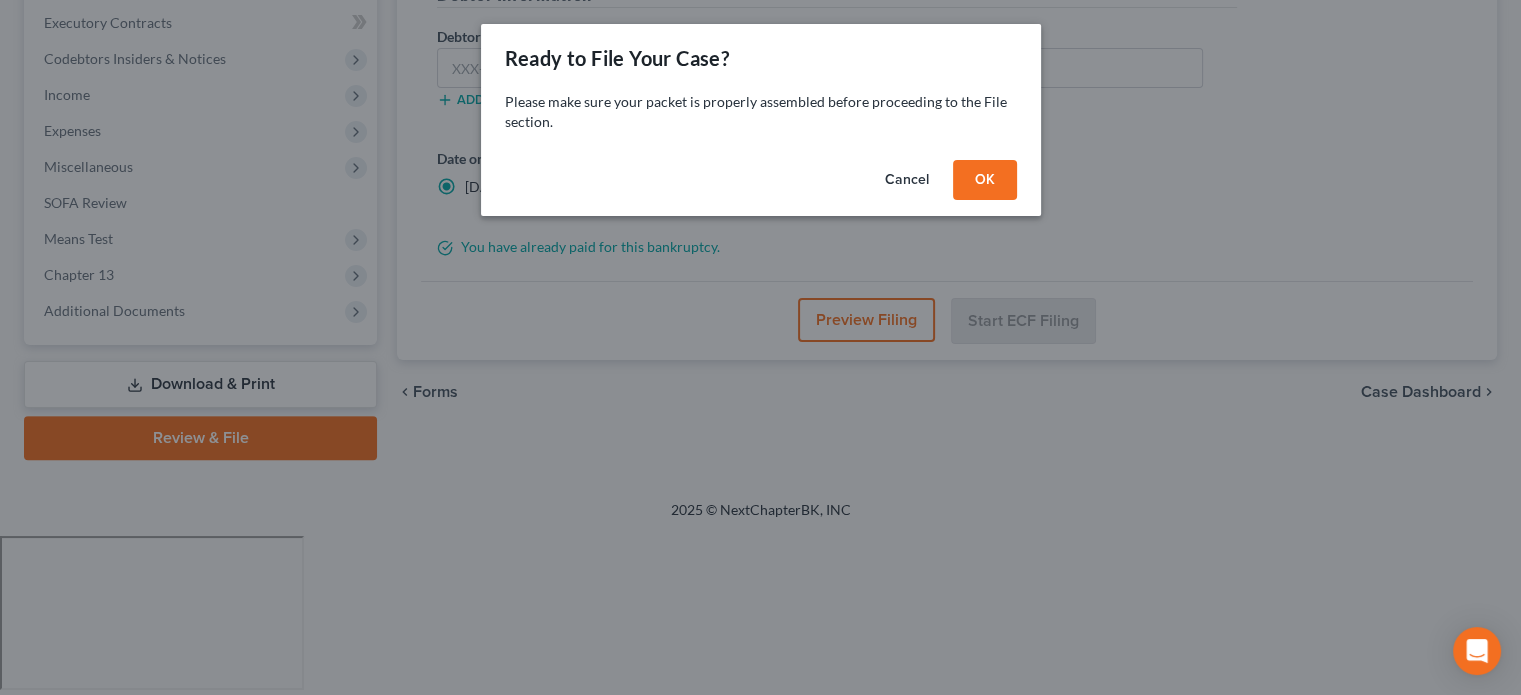 scroll, scrollTop: 402, scrollLeft: 0, axis: vertical 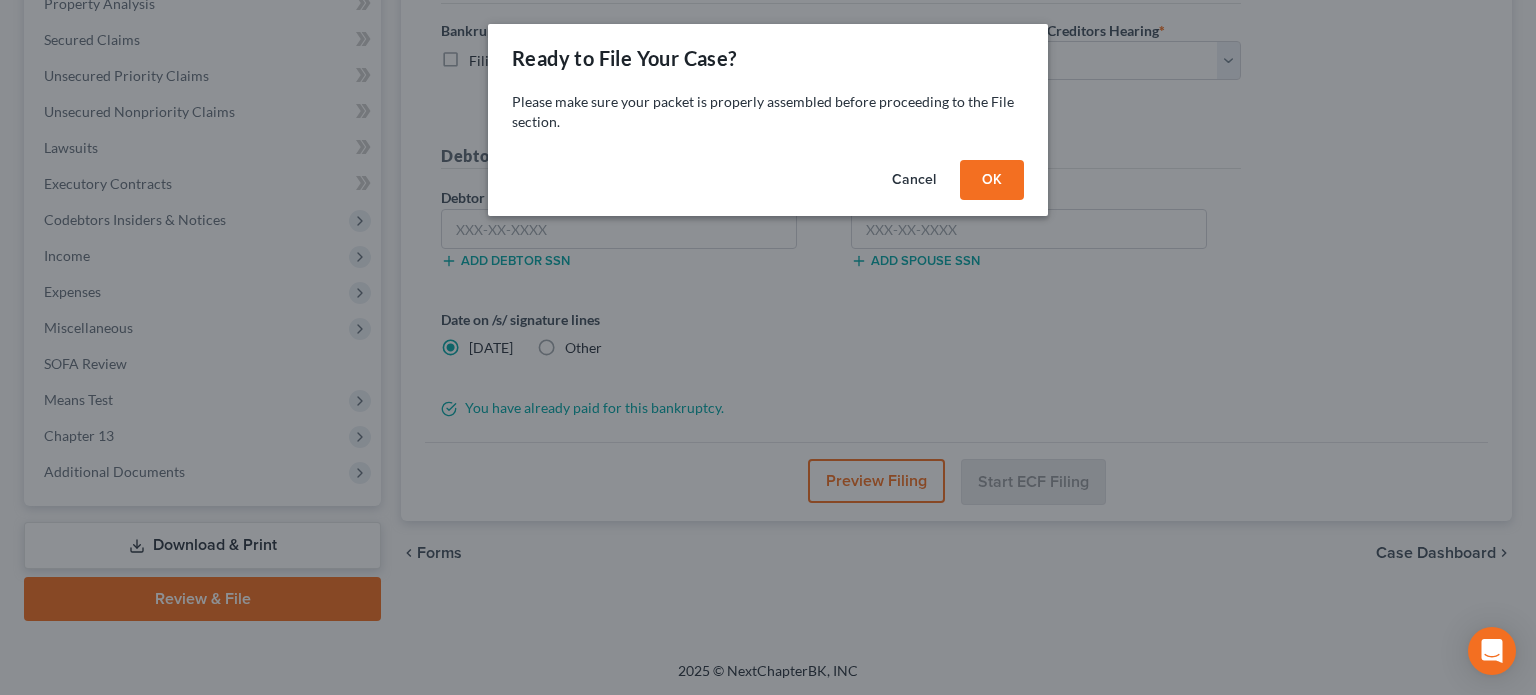 click on "OK" at bounding box center (992, 180) 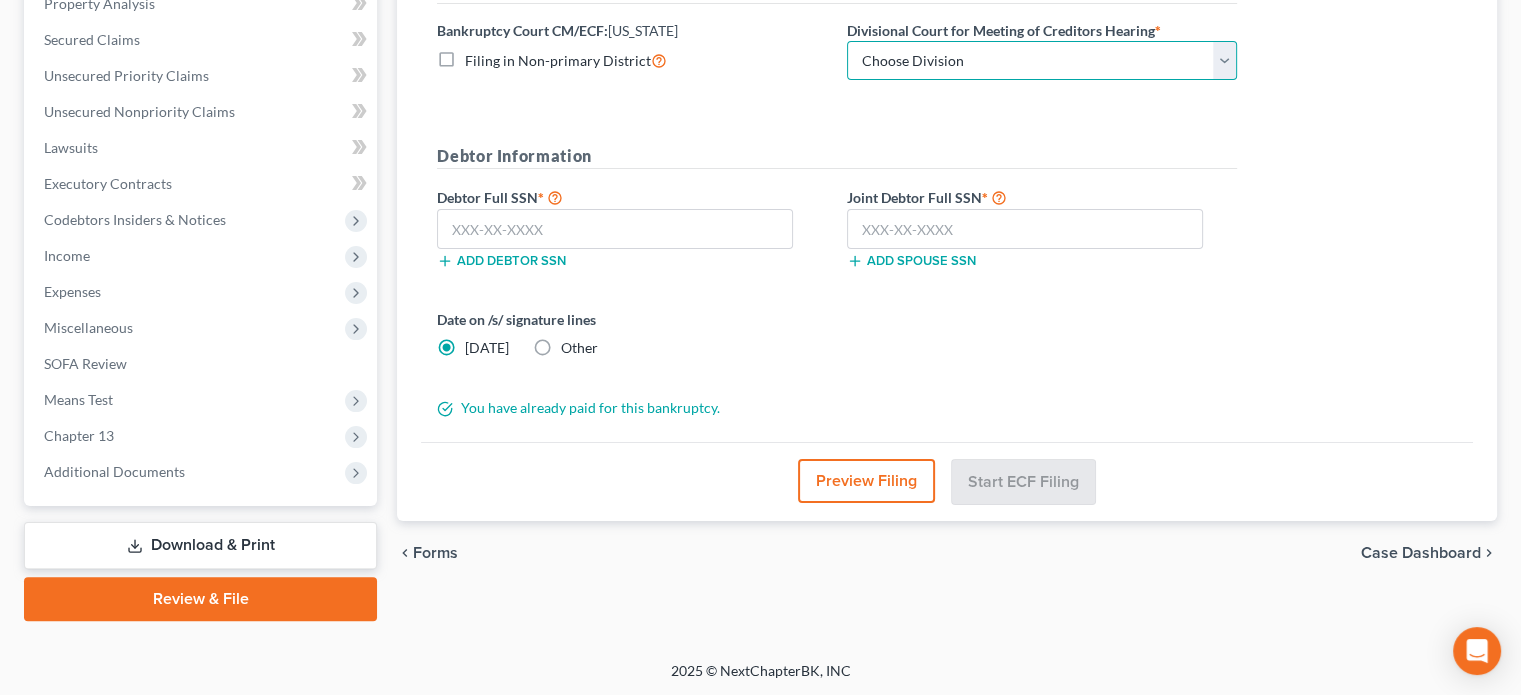 click on "Choose Division [GEOGRAPHIC_DATA]" at bounding box center (1042, 61) 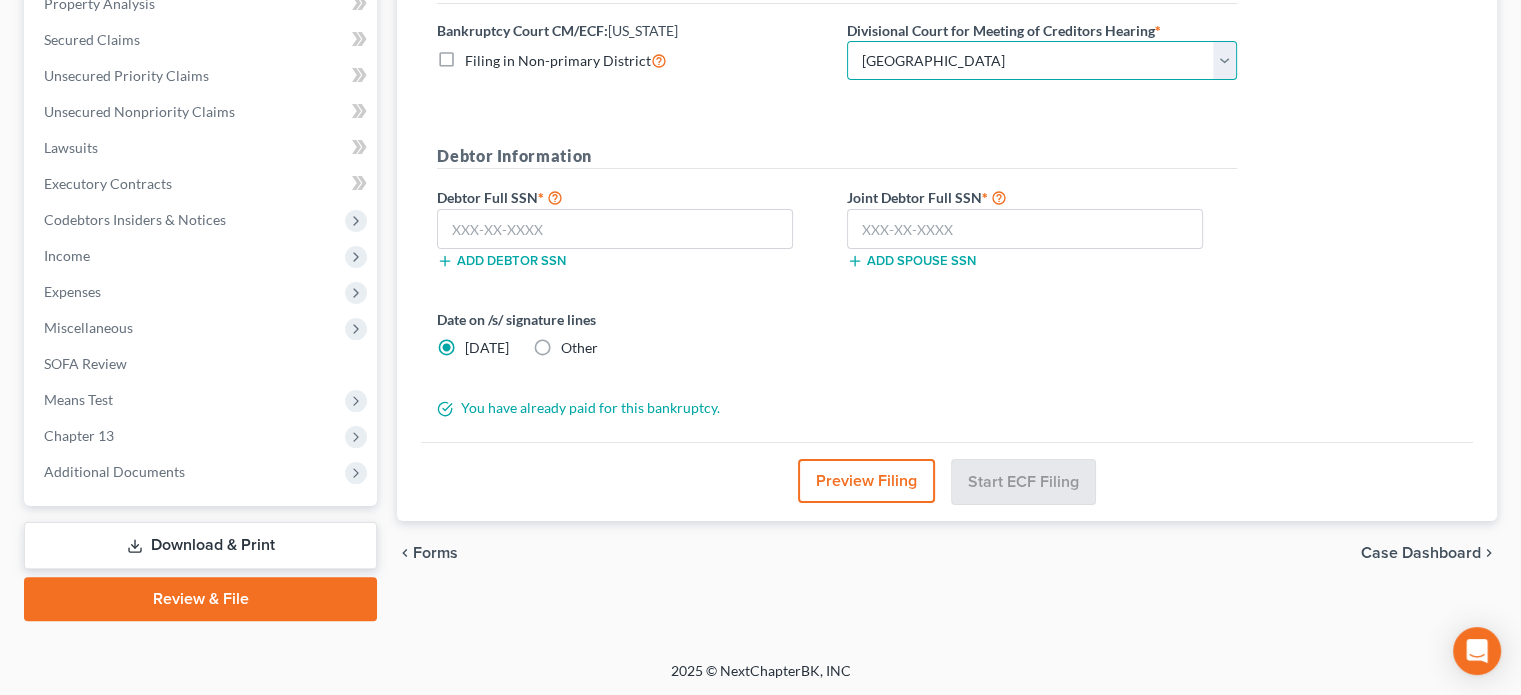 click on "Choose Division [GEOGRAPHIC_DATA]" at bounding box center (1042, 61) 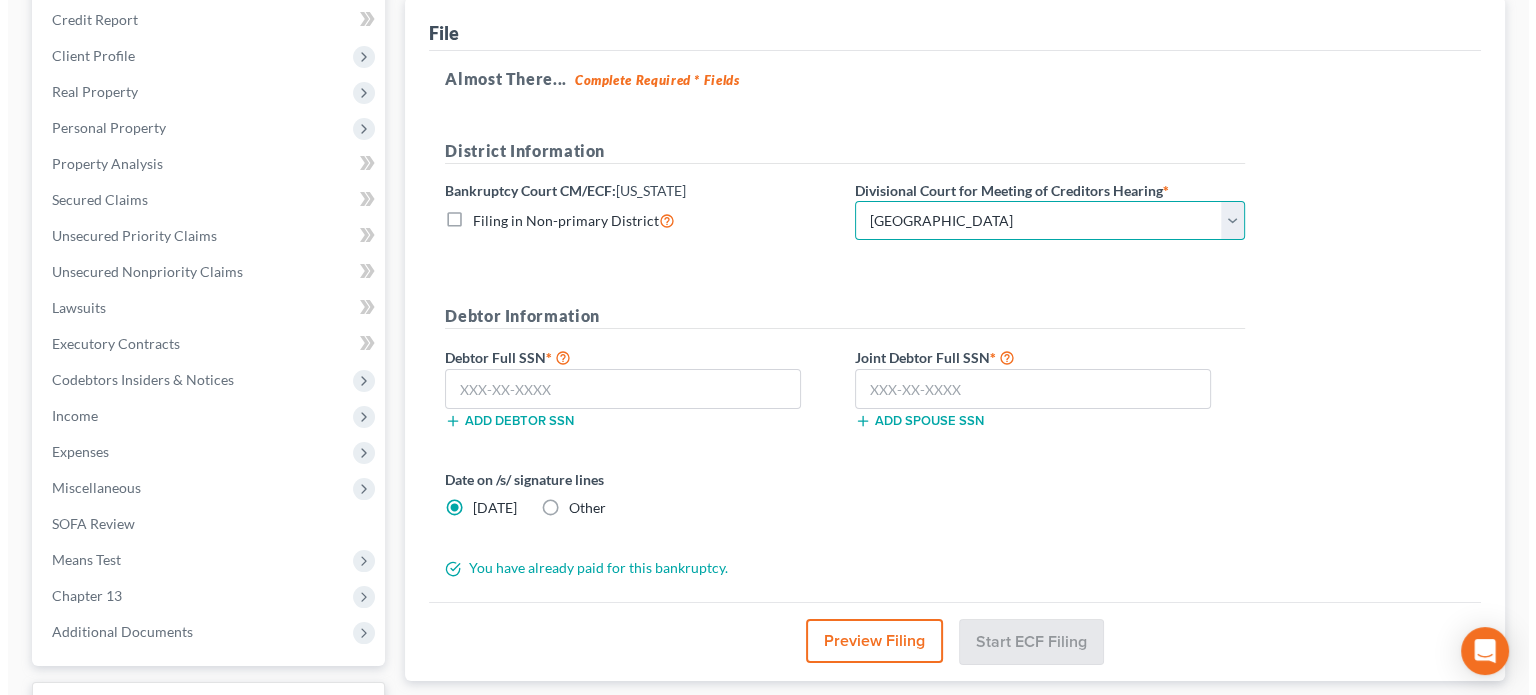 scroll, scrollTop: 243, scrollLeft: 0, axis: vertical 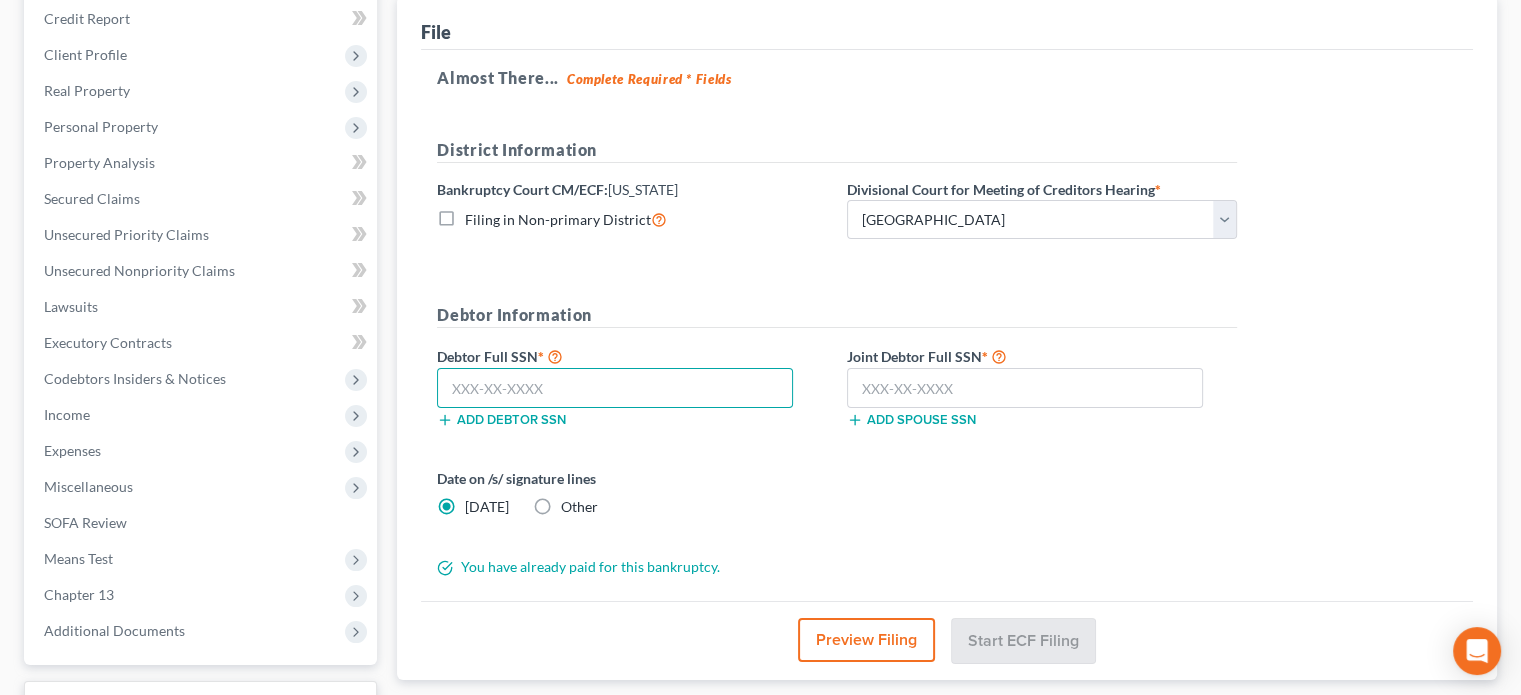 click at bounding box center [615, 388] 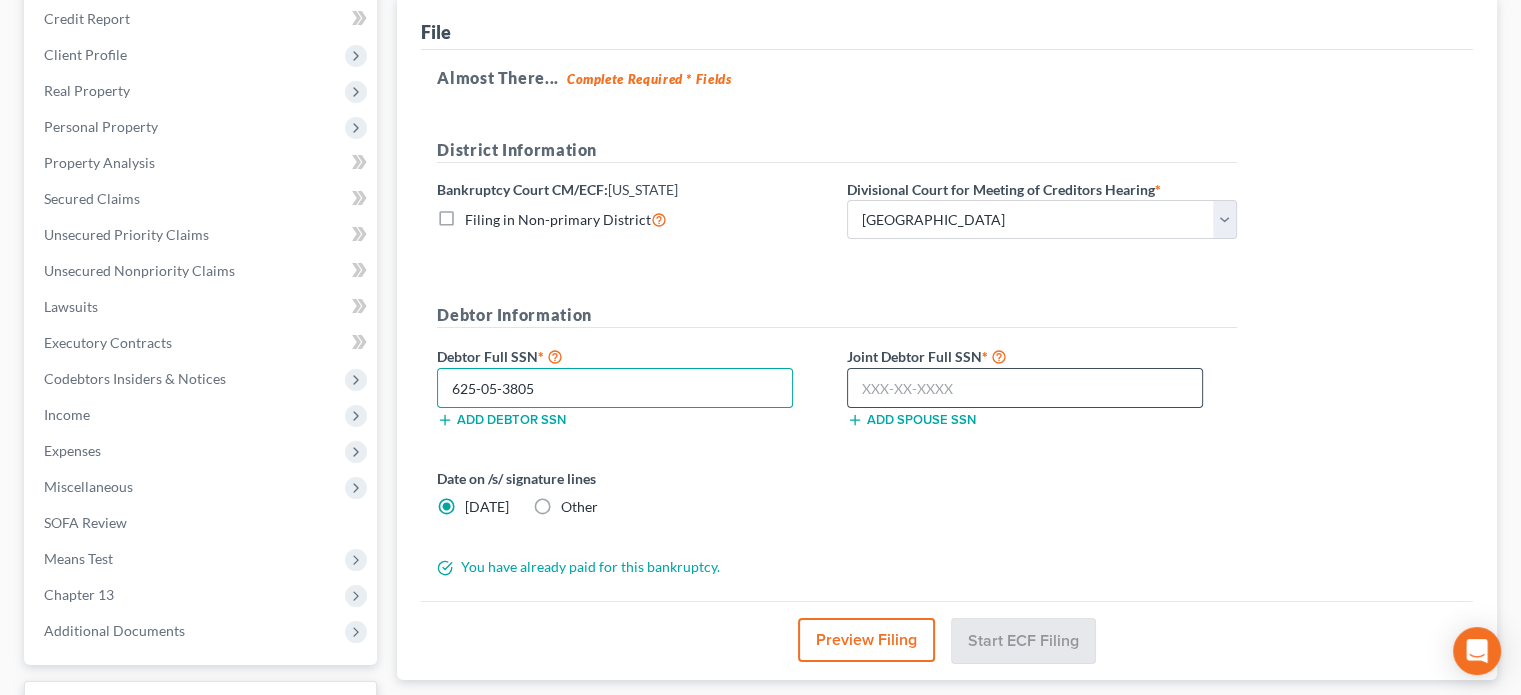 type on "625-05-3805" 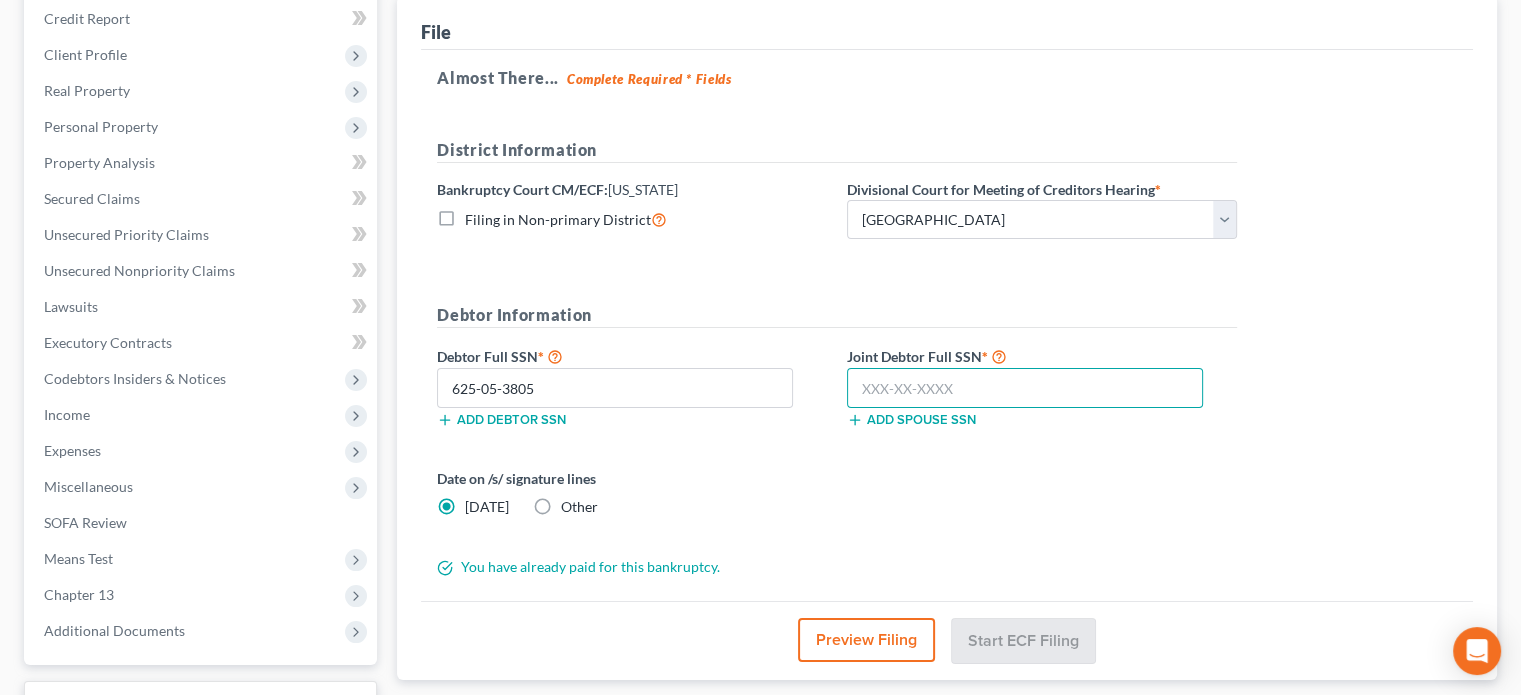 click at bounding box center (1025, 388) 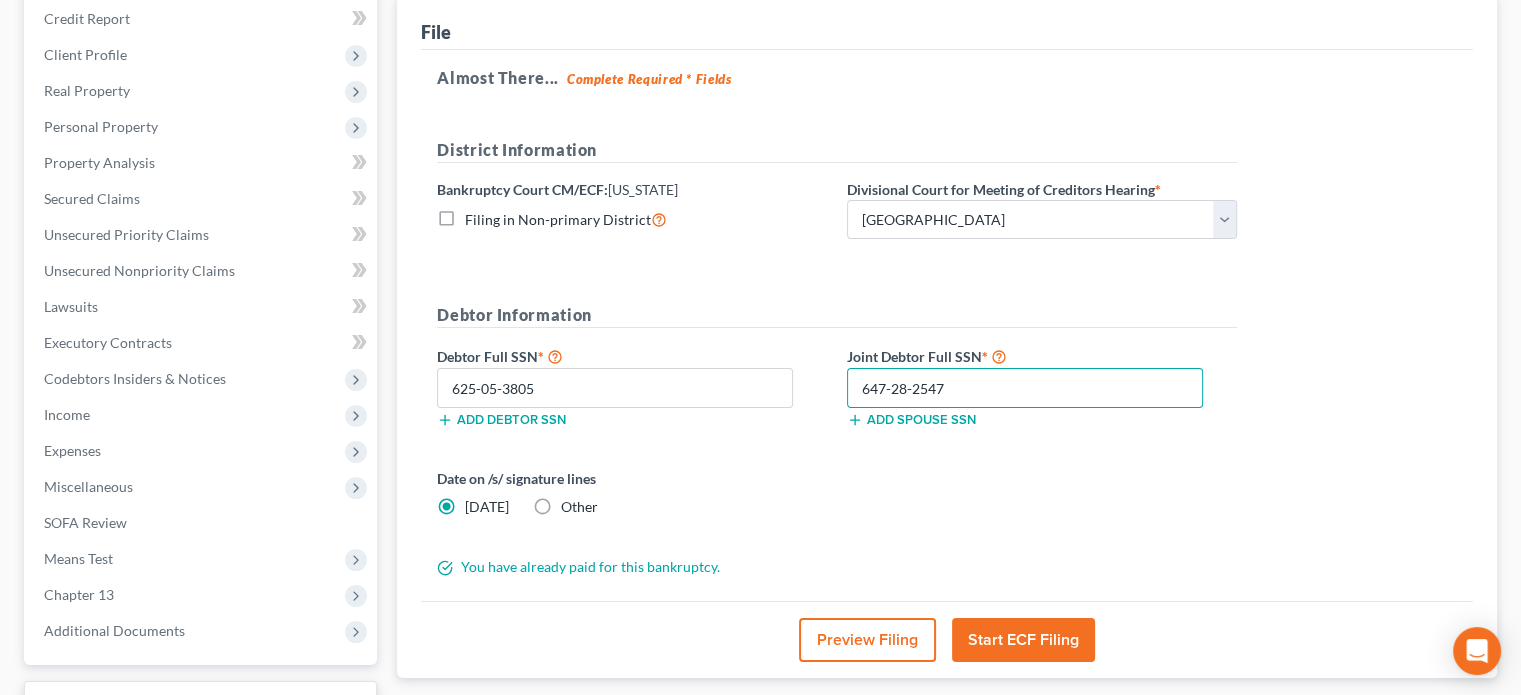 type on "647-28-2547" 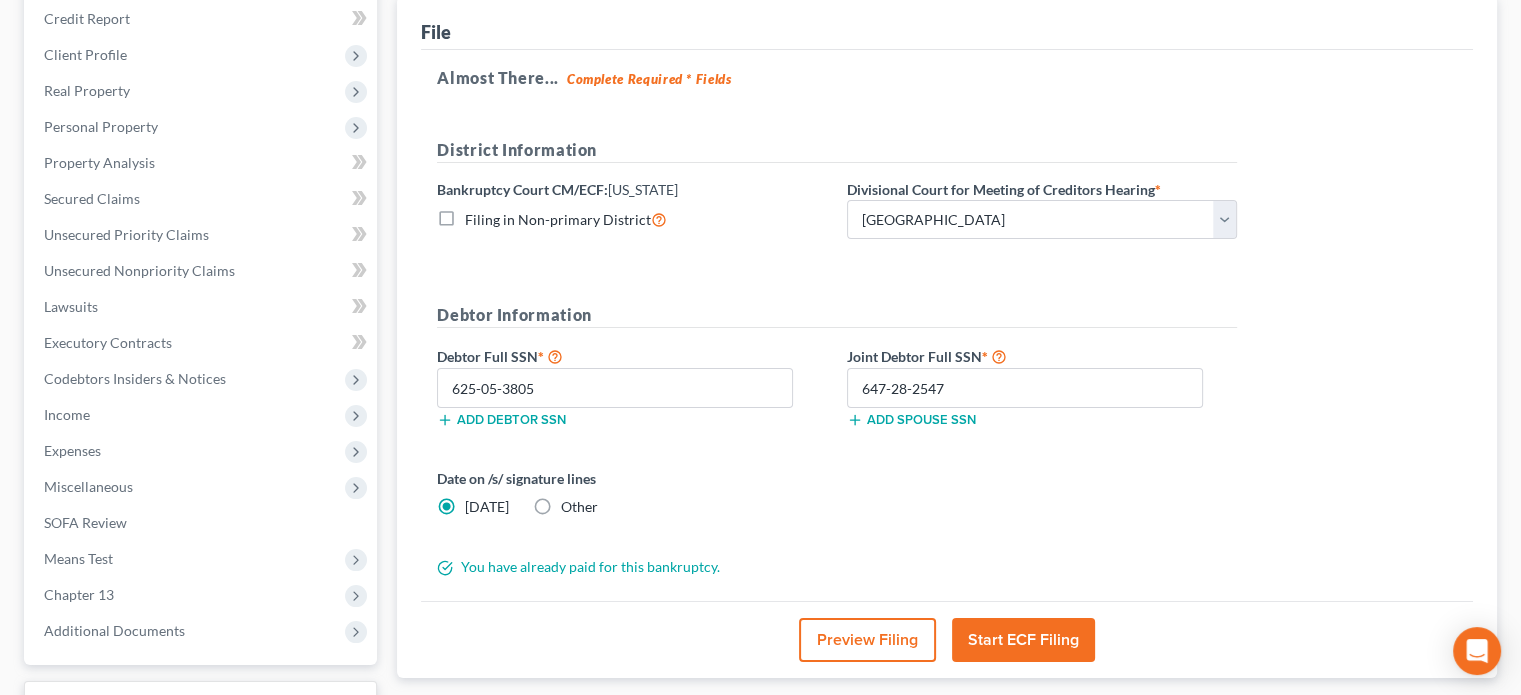 click on "Start ECF Filing" at bounding box center [1023, 640] 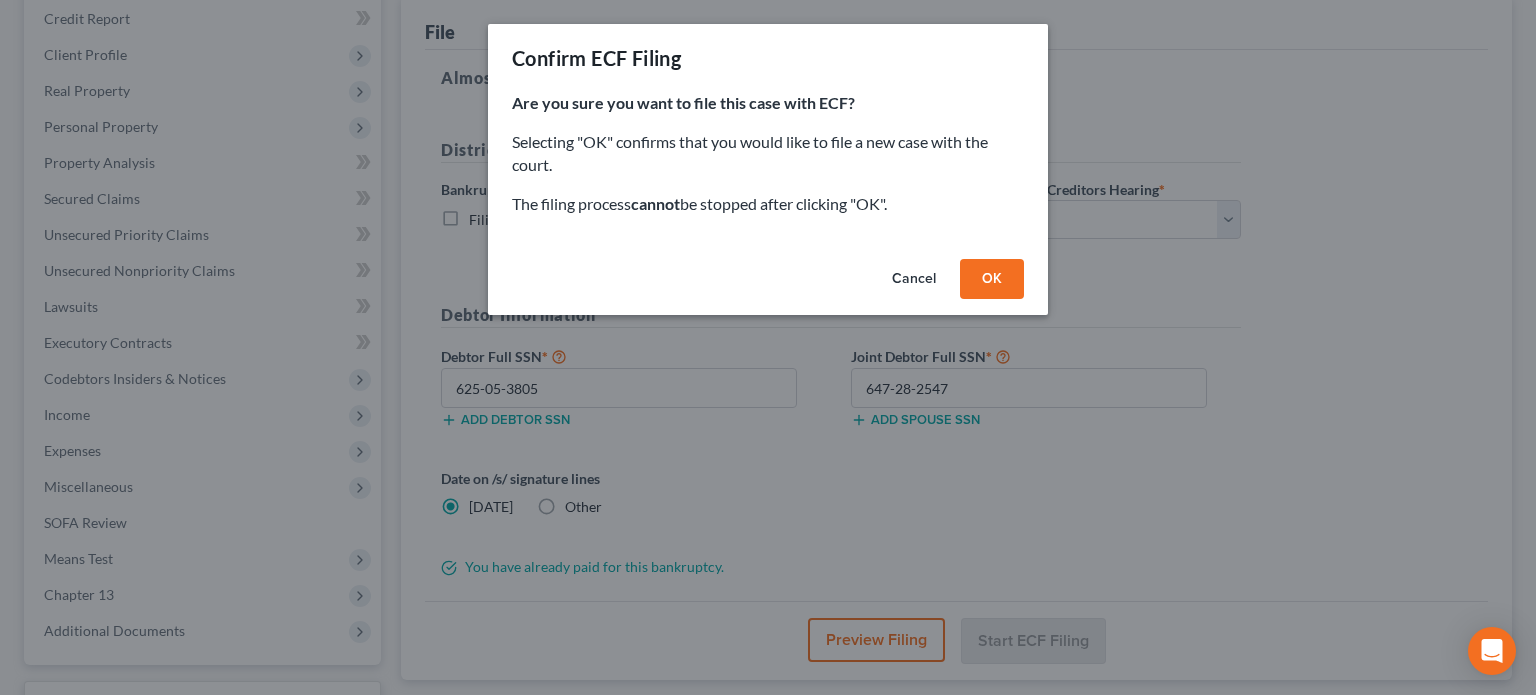 click on "OK" at bounding box center [992, 279] 